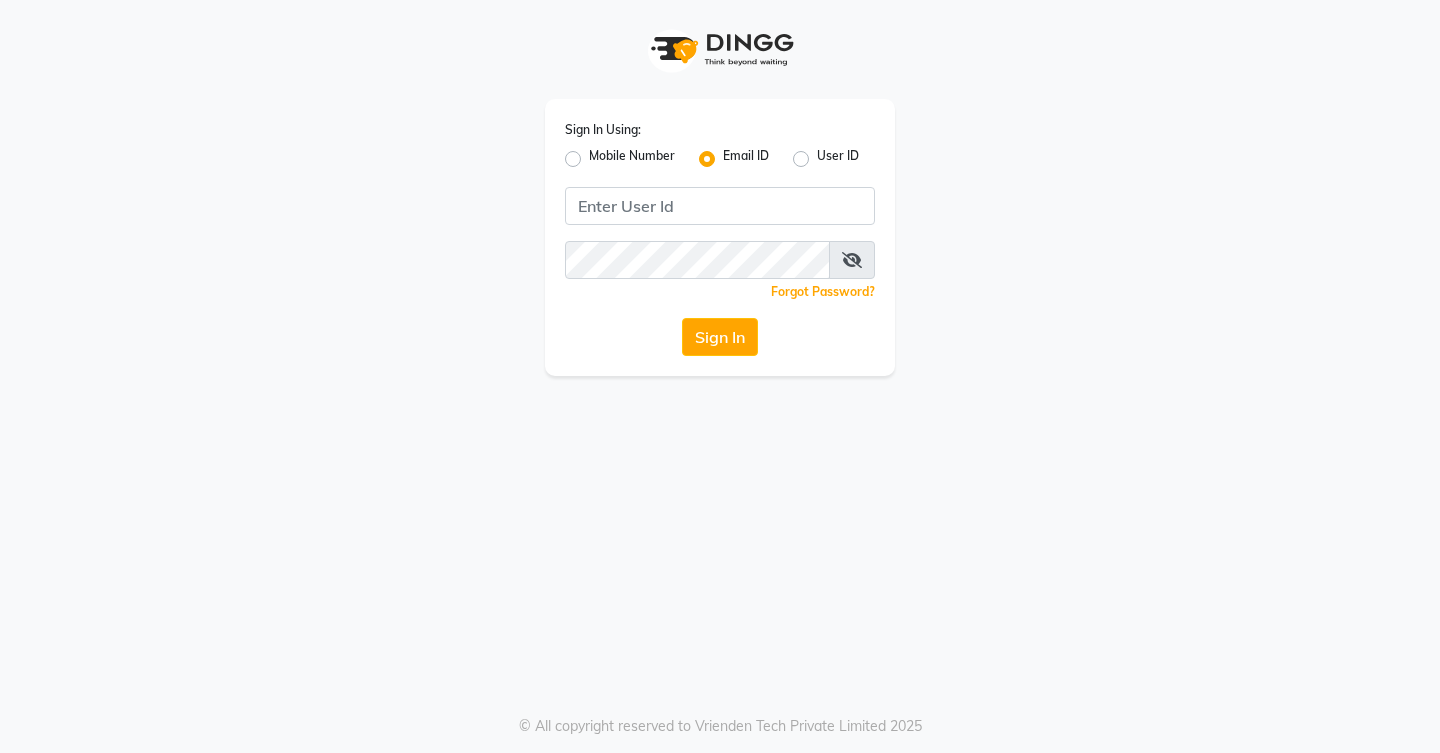 scroll, scrollTop: 0, scrollLeft: 0, axis: both 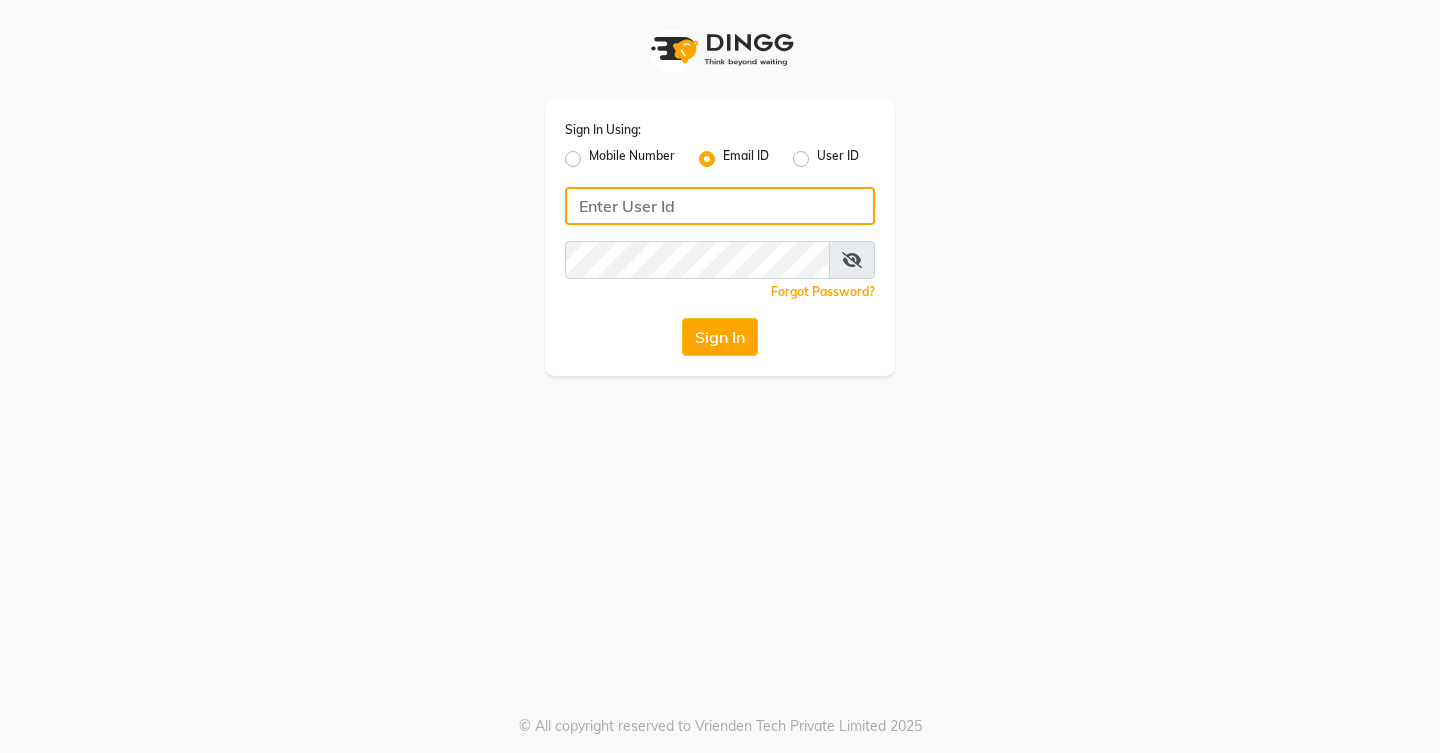 type on "[EMAIL_ADDRESS][DOMAIN_NAME]" 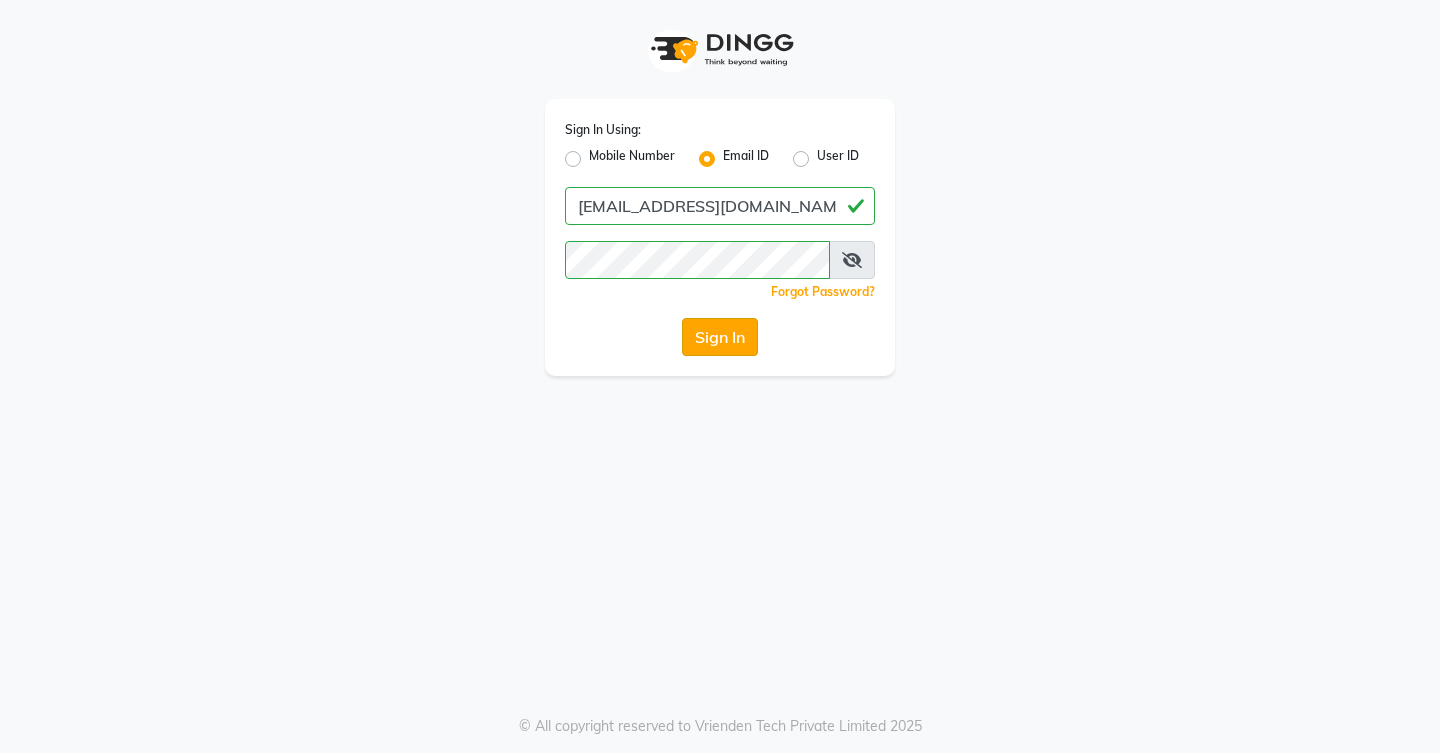 click on "Sign In" 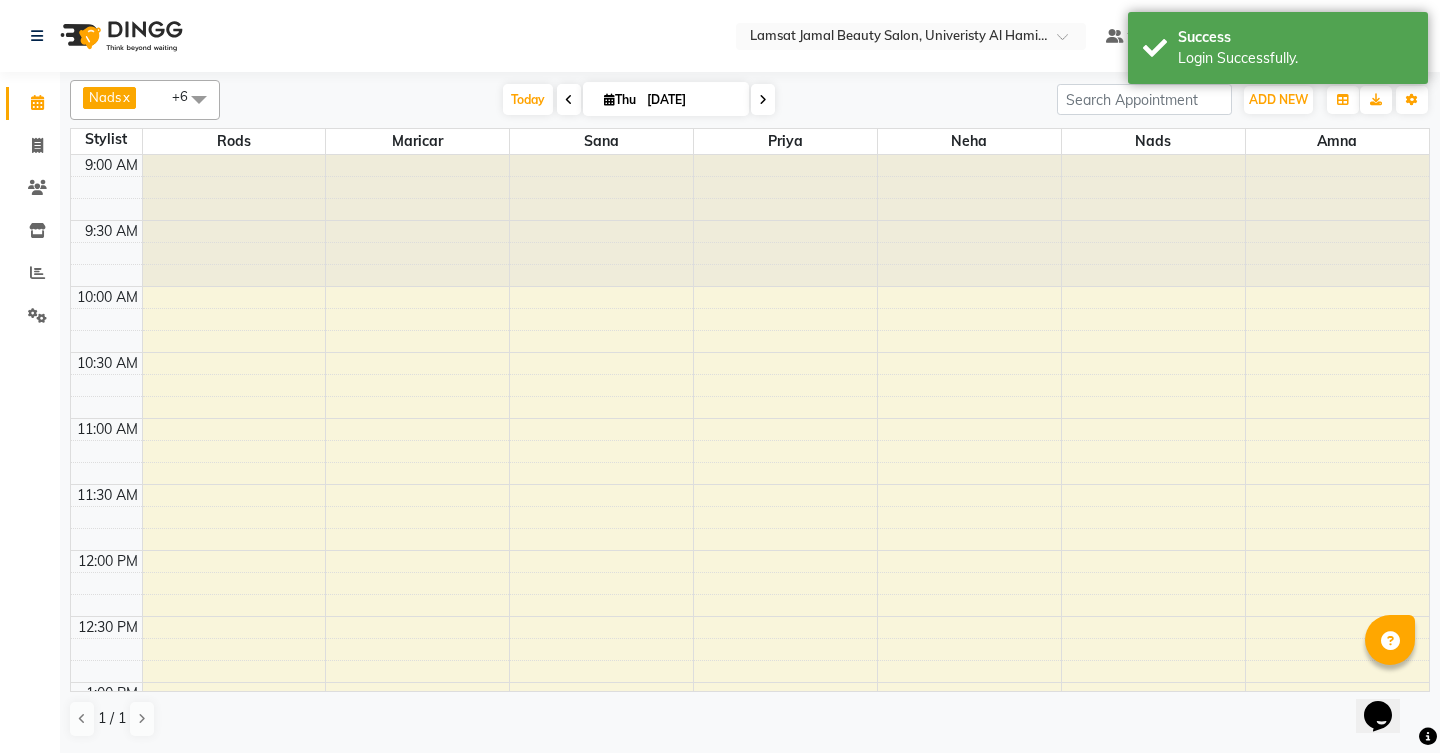 scroll, scrollTop: 0, scrollLeft: 0, axis: both 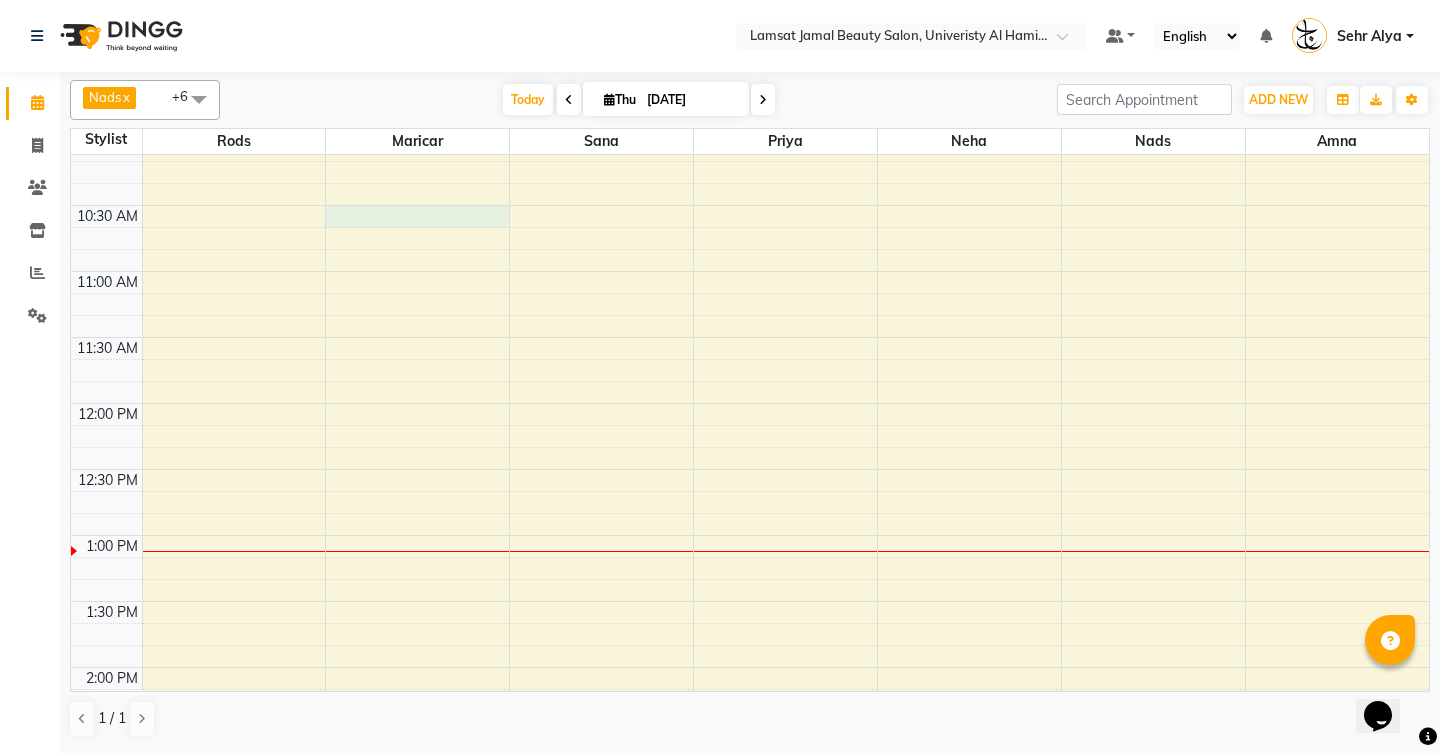 click on "9:00 AM 9:30 AM 10:00 AM 10:30 AM 11:00 AM 11:30 AM 12:00 PM 12:30 PM 1:00 PM 1:30 PM 2:00 PM 2:30 PM 3:00 PM 3:30 PM 4:00 PM 4:30 PM 5:00 PM 5:30 PM 6:00 PM 6:30 PM 7:00 PM 7:30 PM 8:00 PM 8:30 PM 9:00 PM 9:30 PM 10:00 PM 10:30 PM 11:00 PM 11:30 PM" at bounding box center (750, 997) 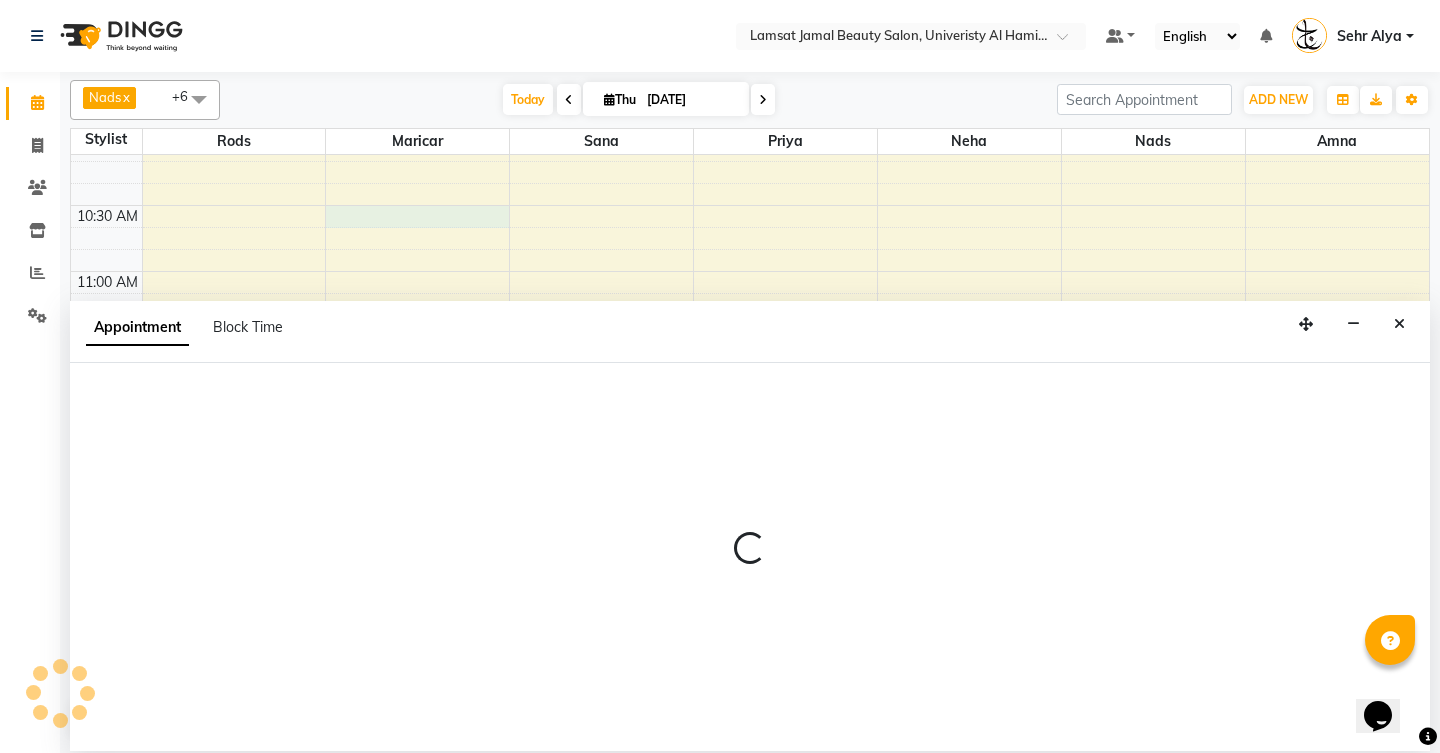 select on "79911" 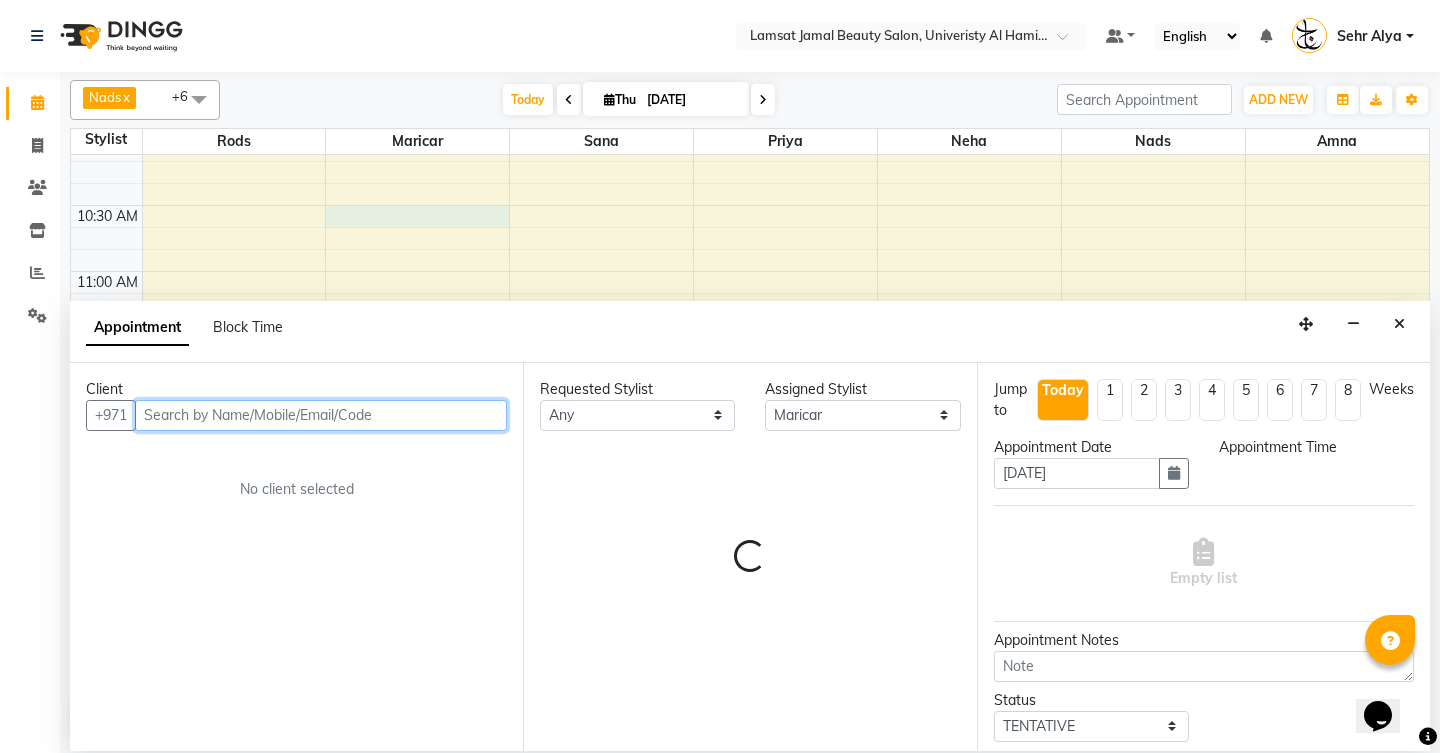 select on "630" 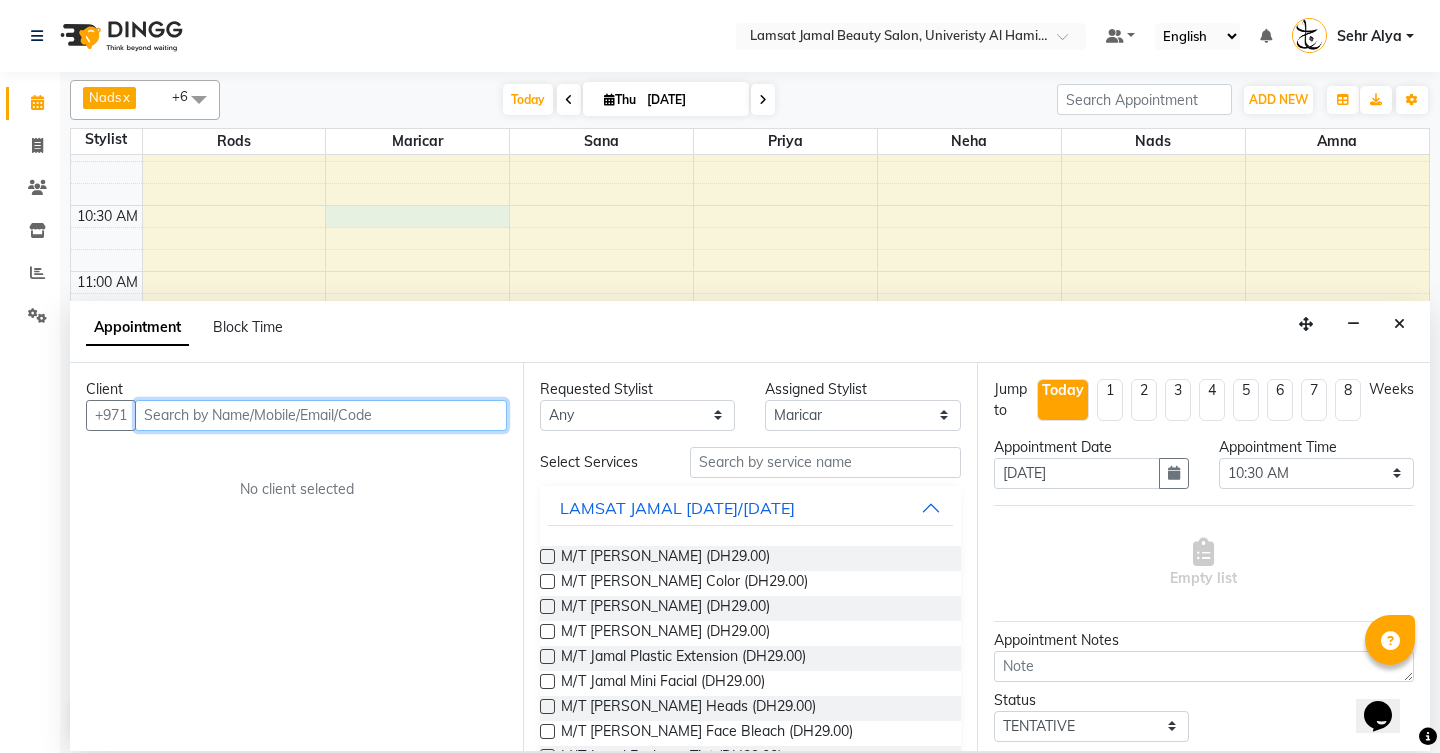 click at bounding box center [321, 415] 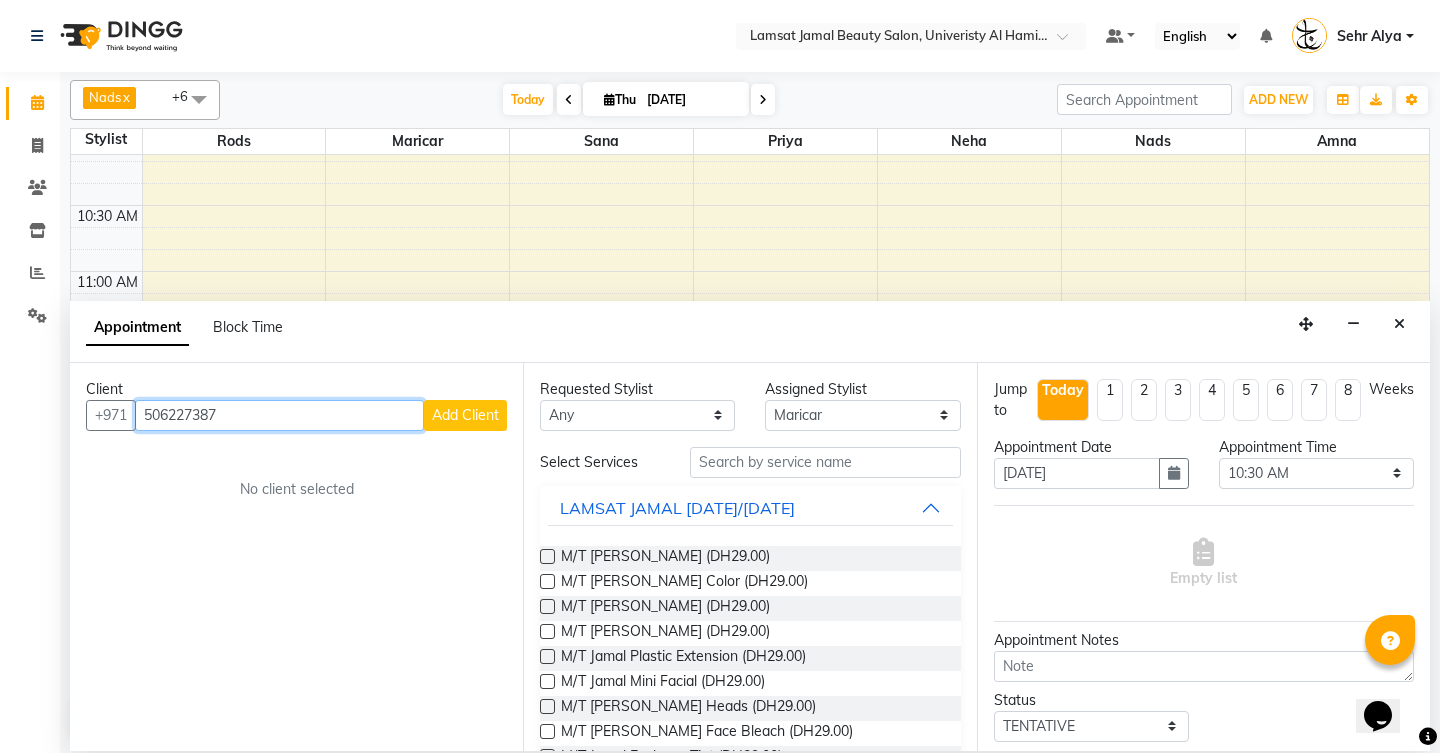 type on "506227387" 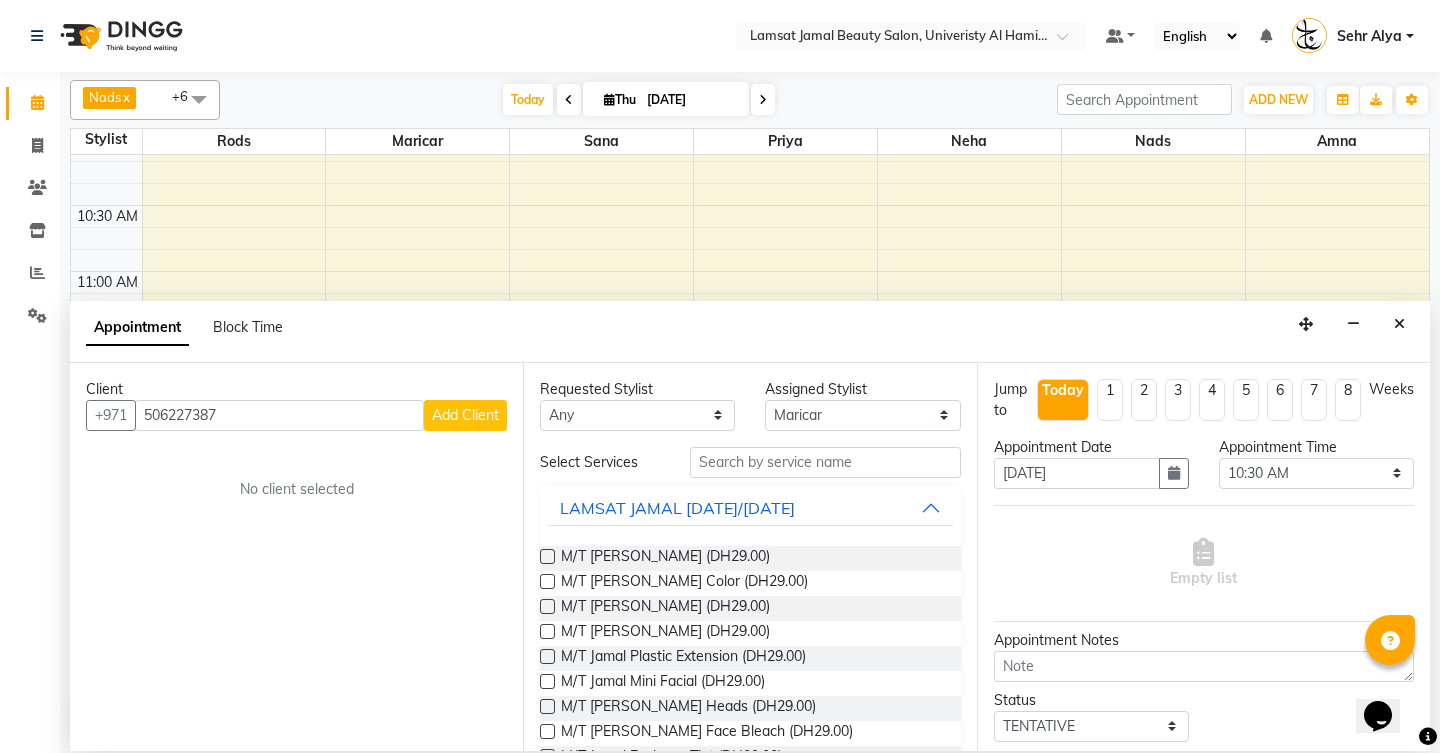 click on "Add Client" at bounding box center [465, 415] 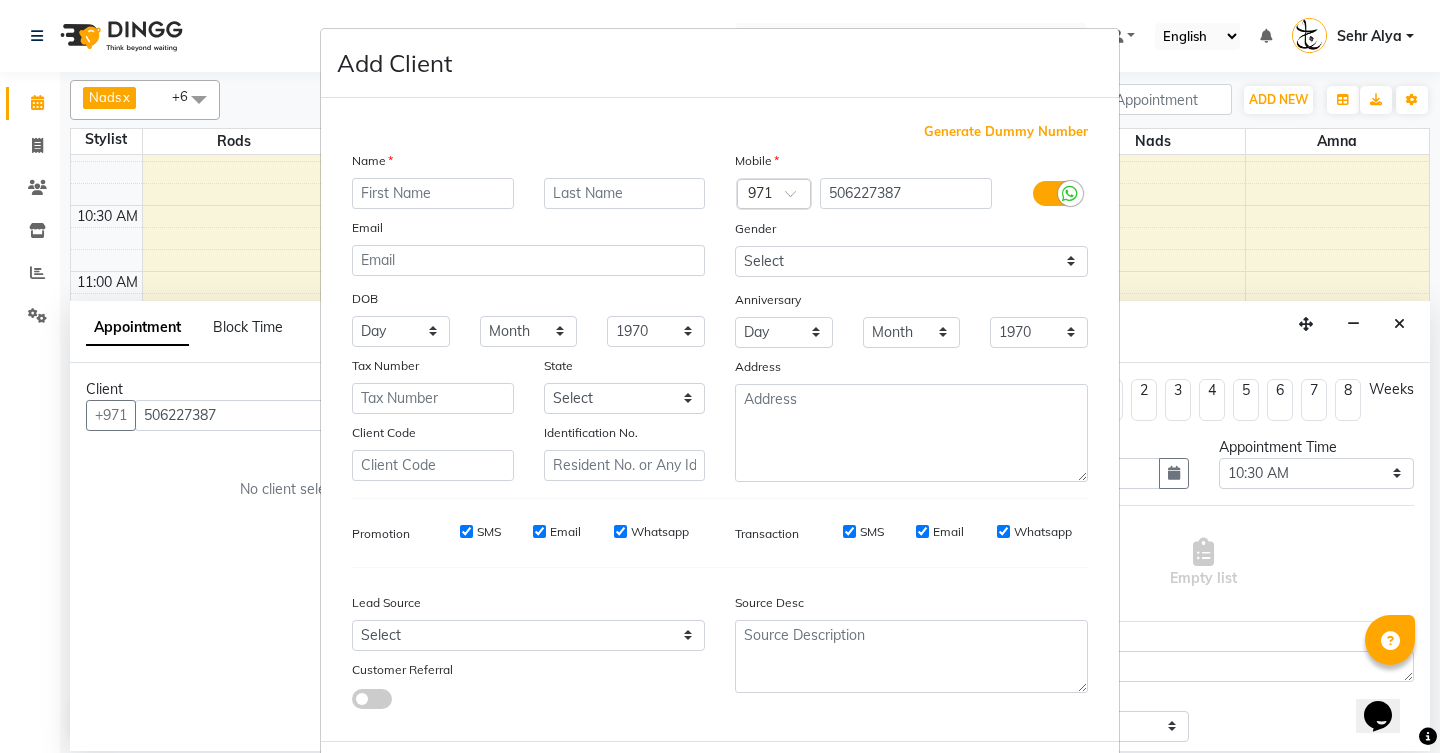 click at bounding box center (433, 193) 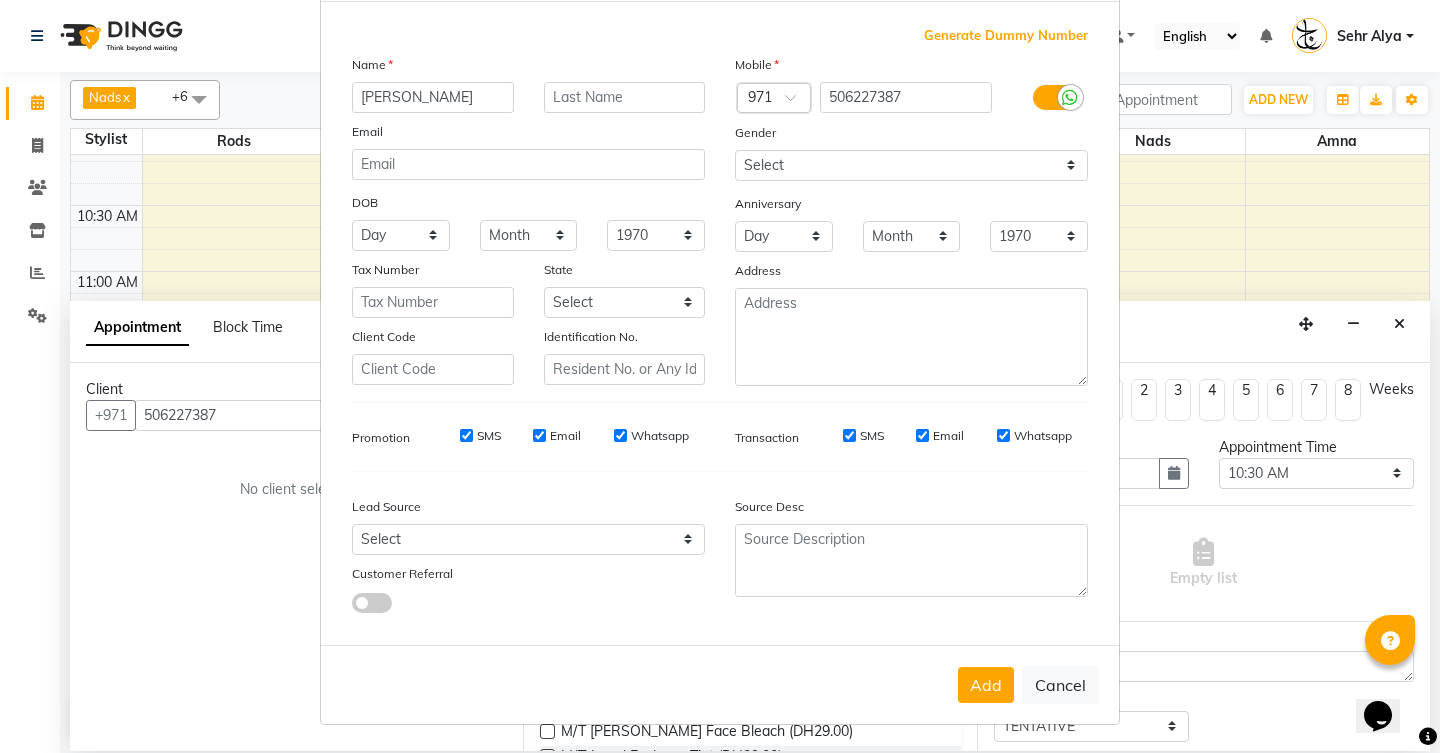 scroll, scrollTop: 95, scrollLeft: 0, axis: vertical 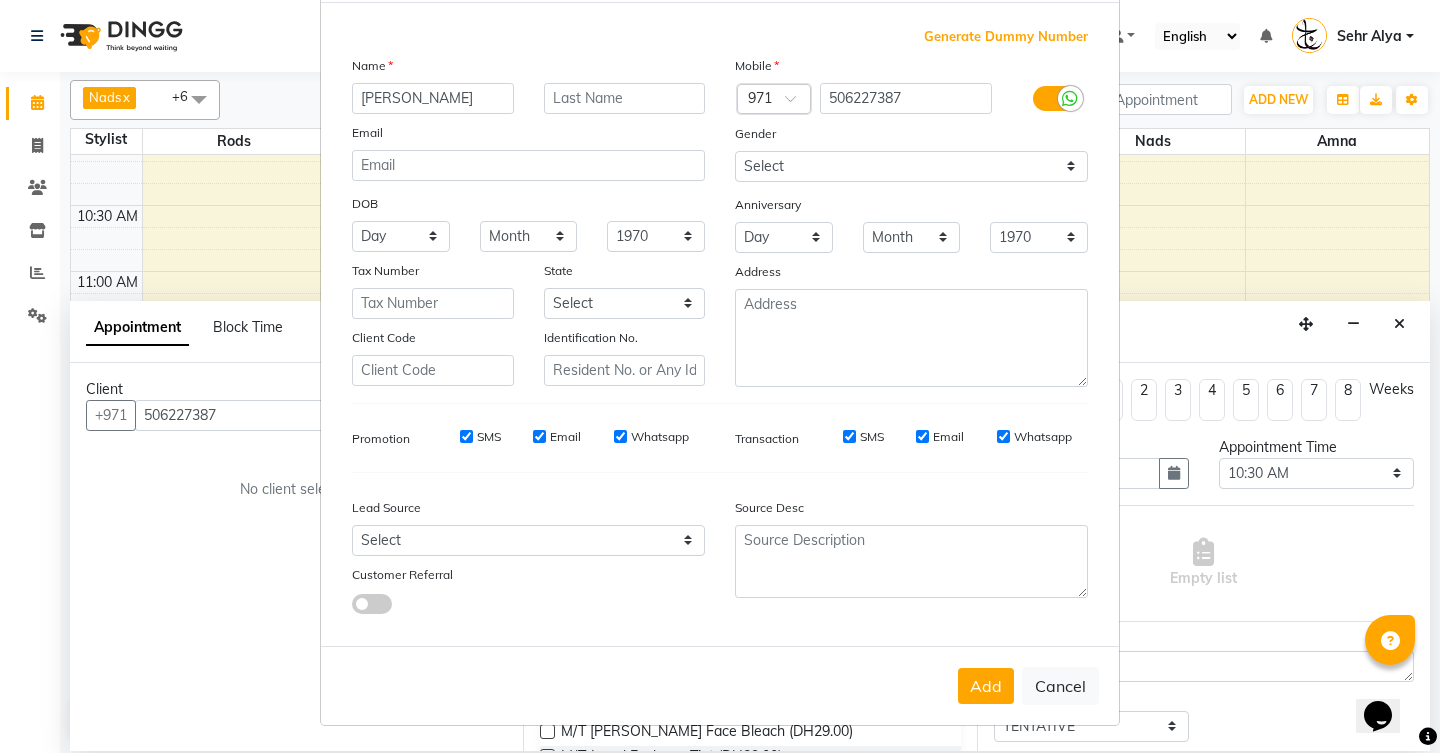 type on "[PERSON_NAME]" 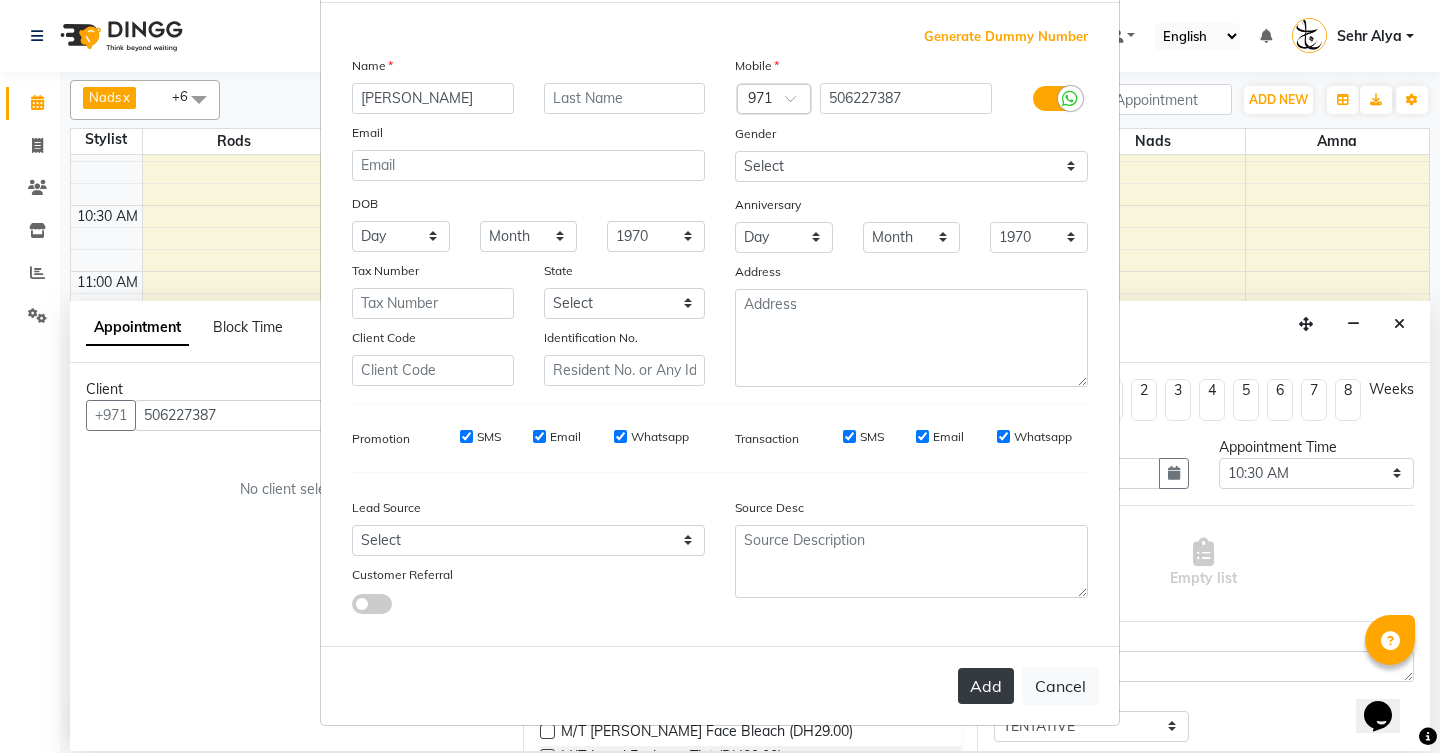 click on "Add" at bounding box center [986, 686] 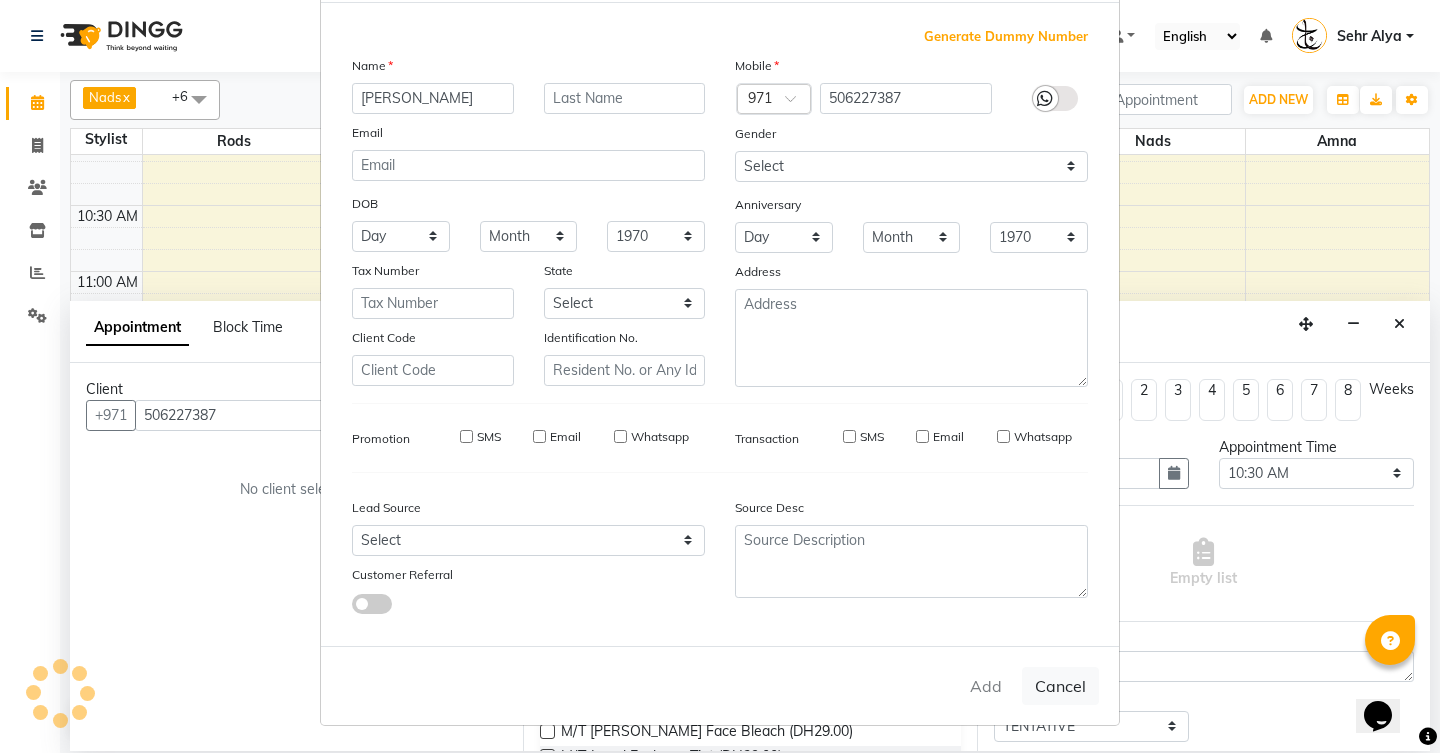 type on "50*****87" 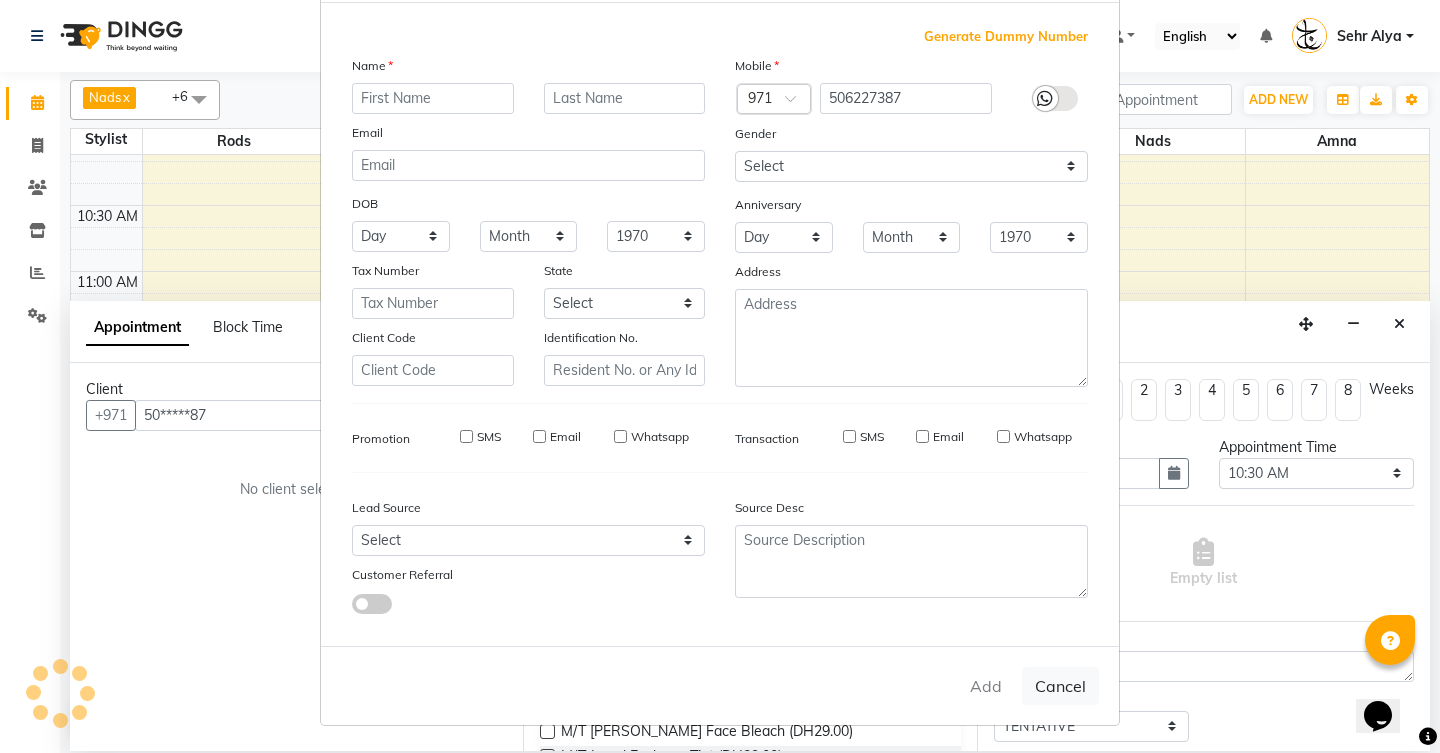 select 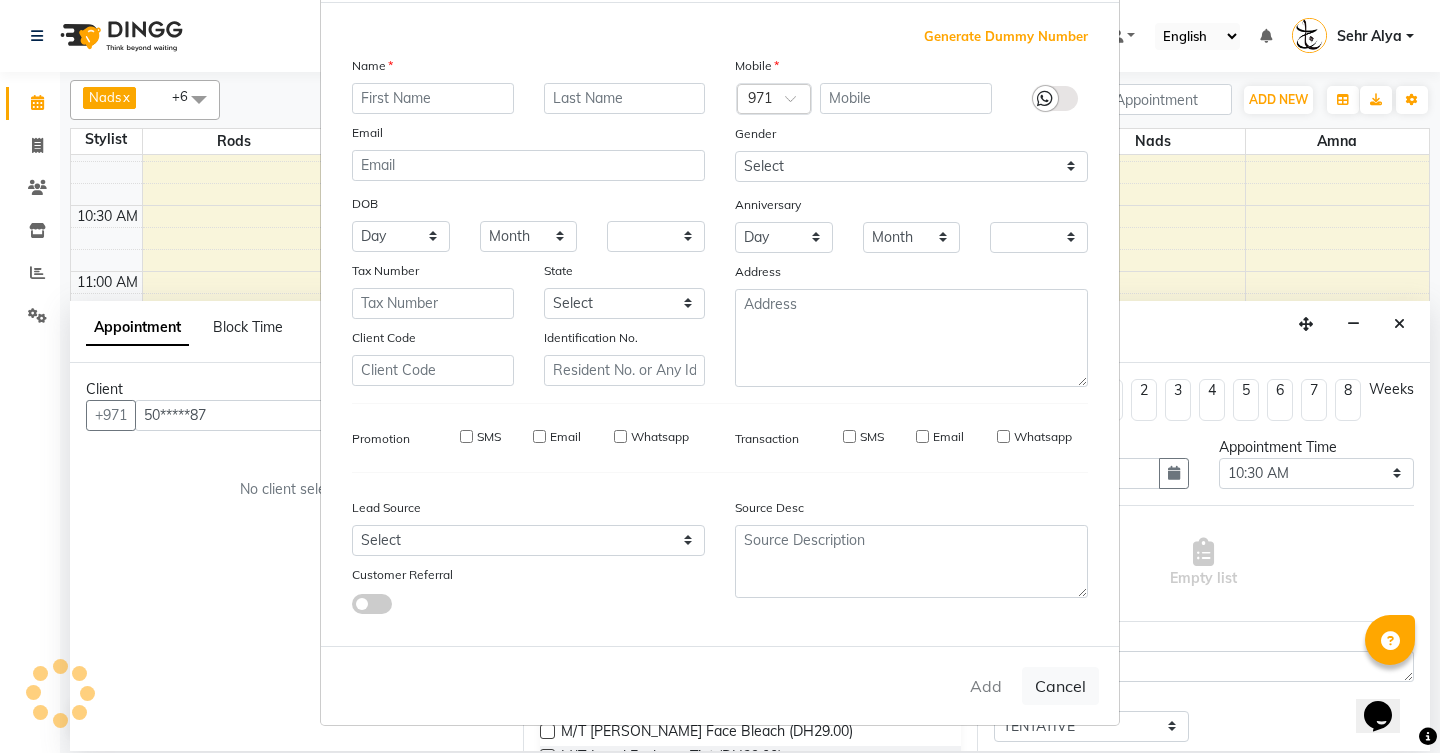 checkbox on "false" 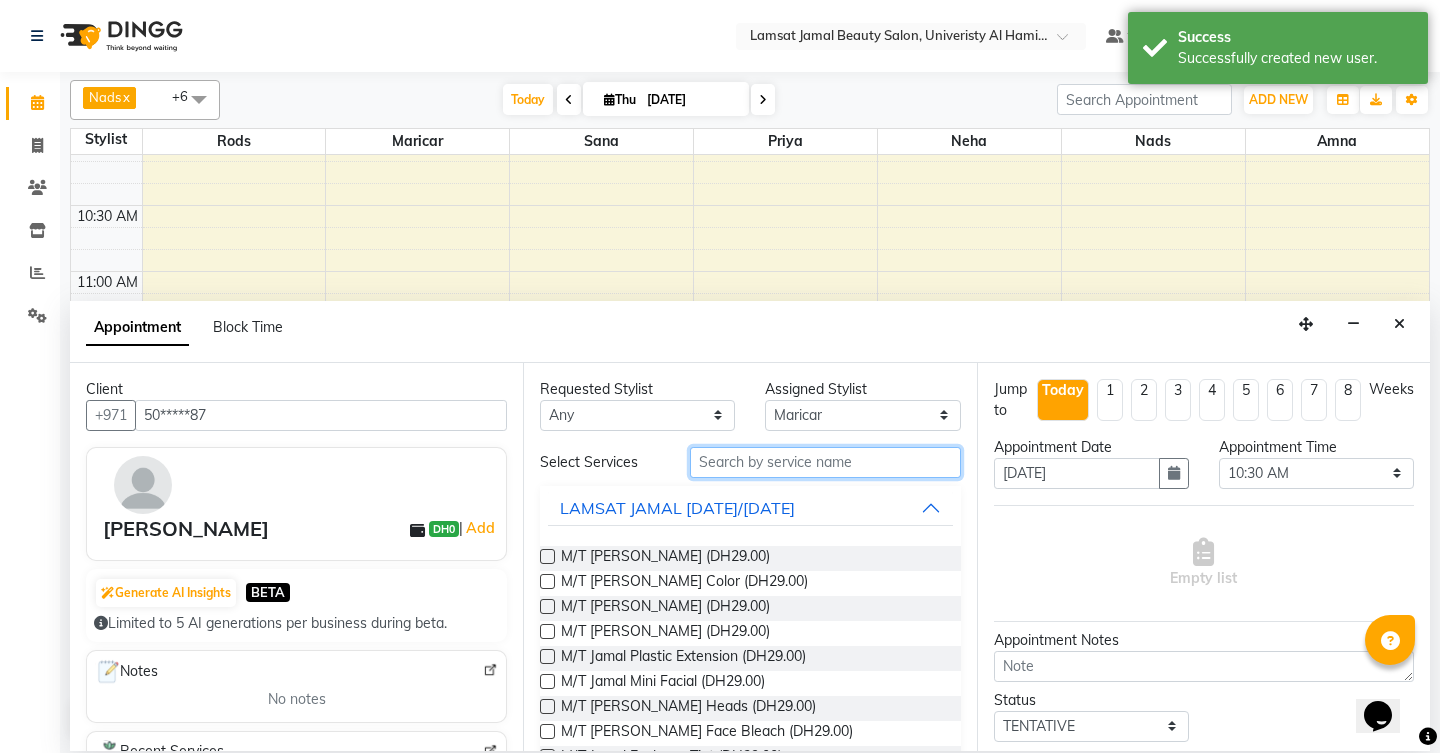 click at bounding box center [825, 462] 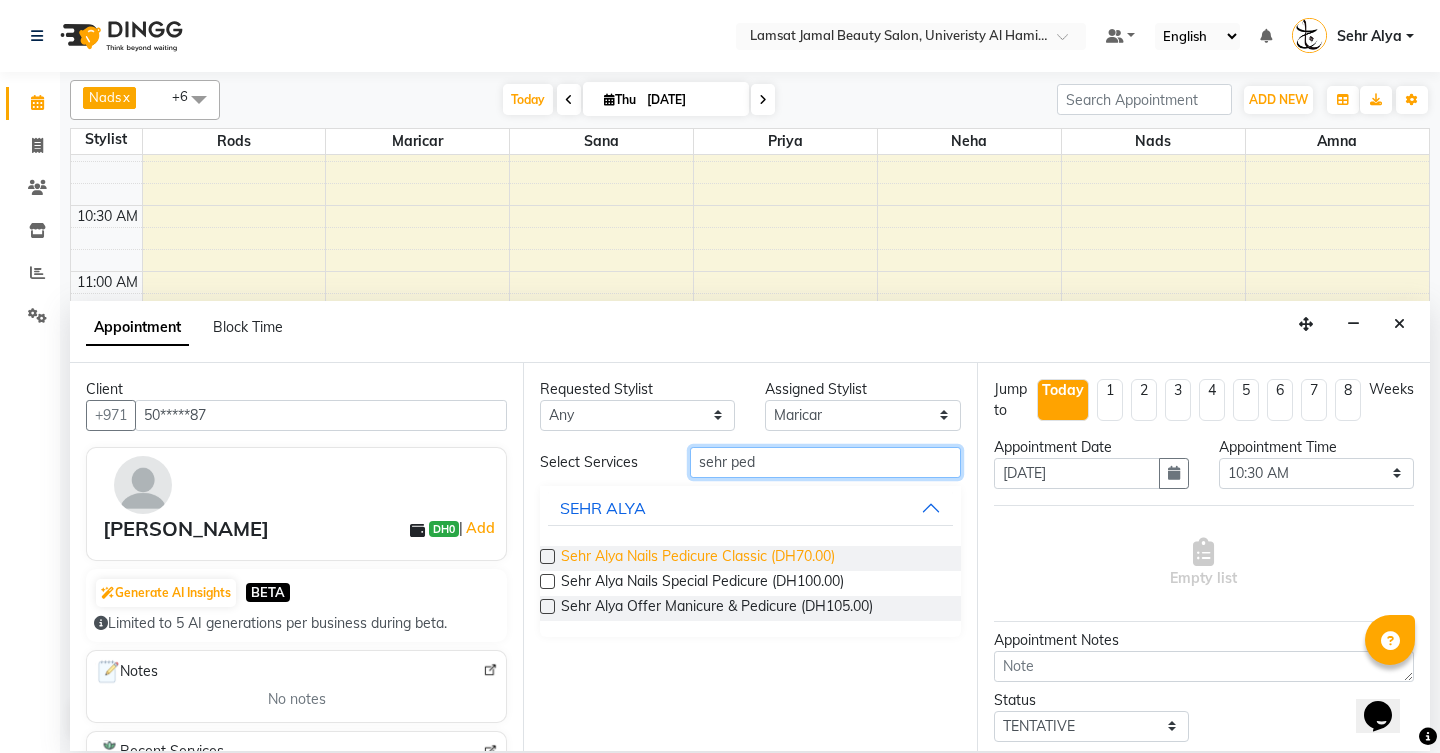 type on "sehr ped" 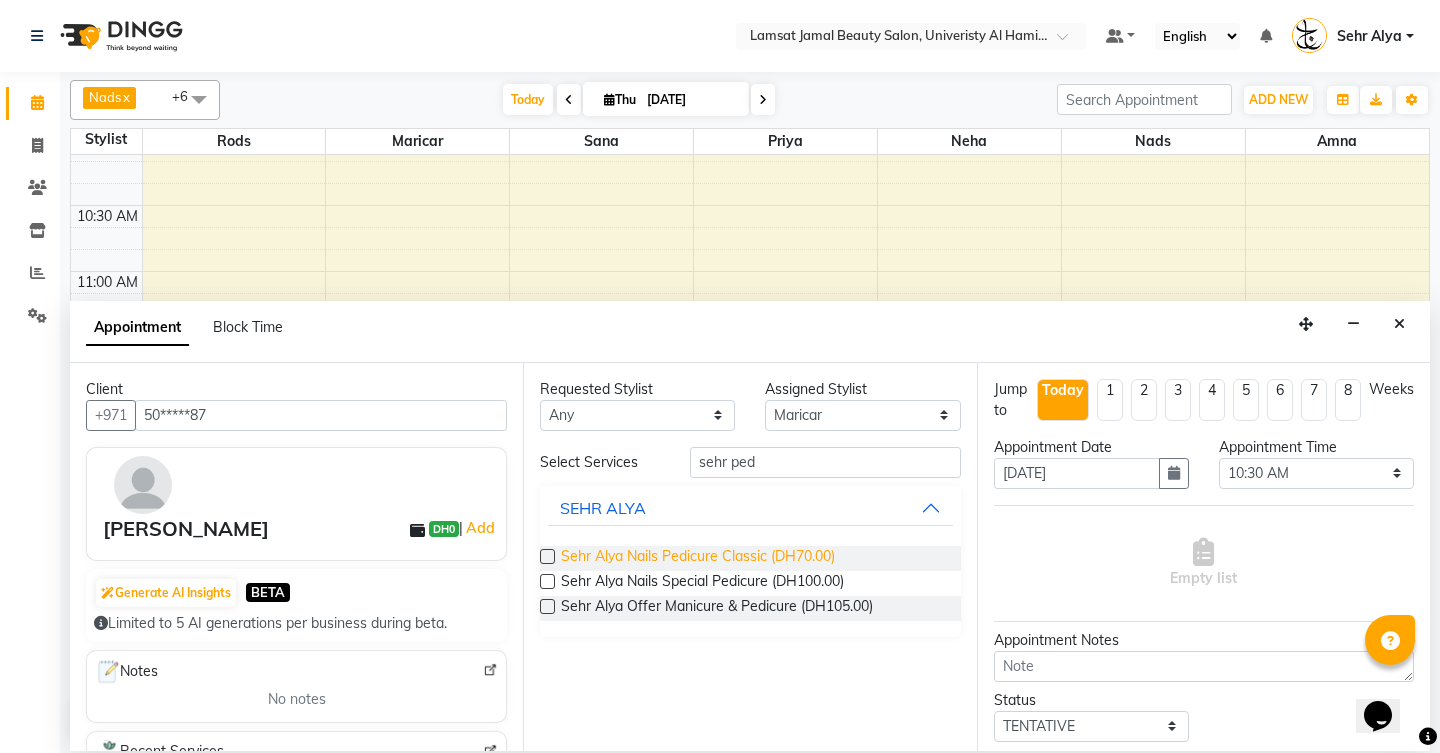 click on "Sehr Alya Nails Pedicure Classic (DH70.00)" at bounding box center (698, 558) 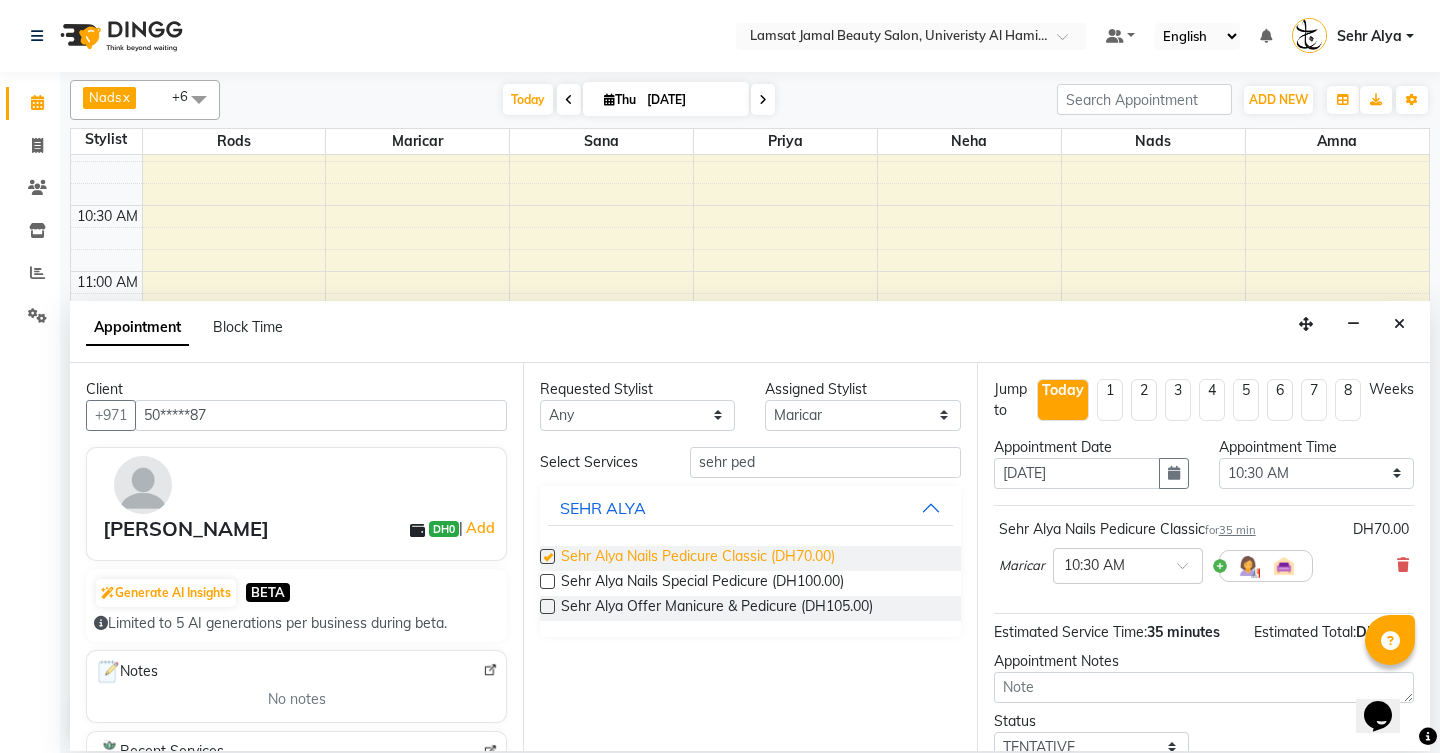 checkbox on "false" 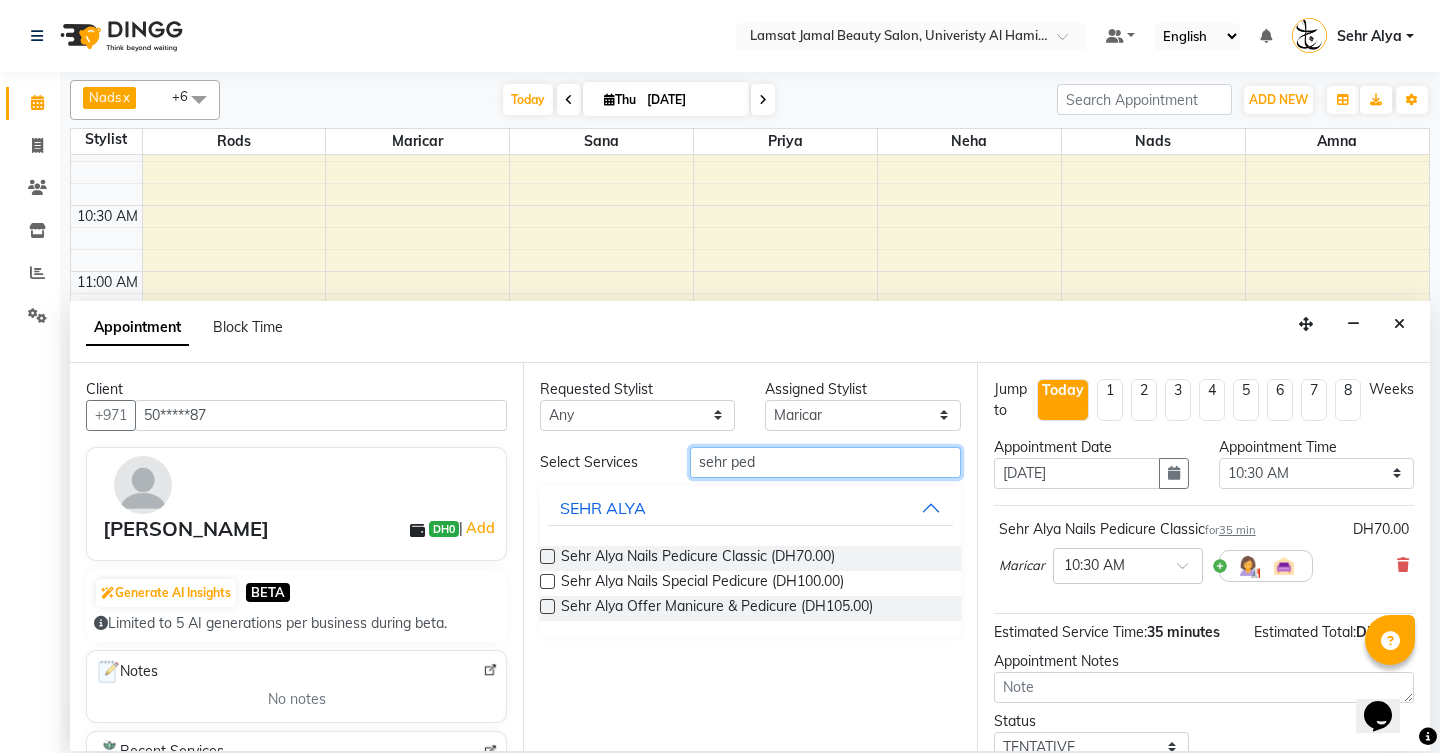 click on "sehr ped" at bounding box center [825, 462] 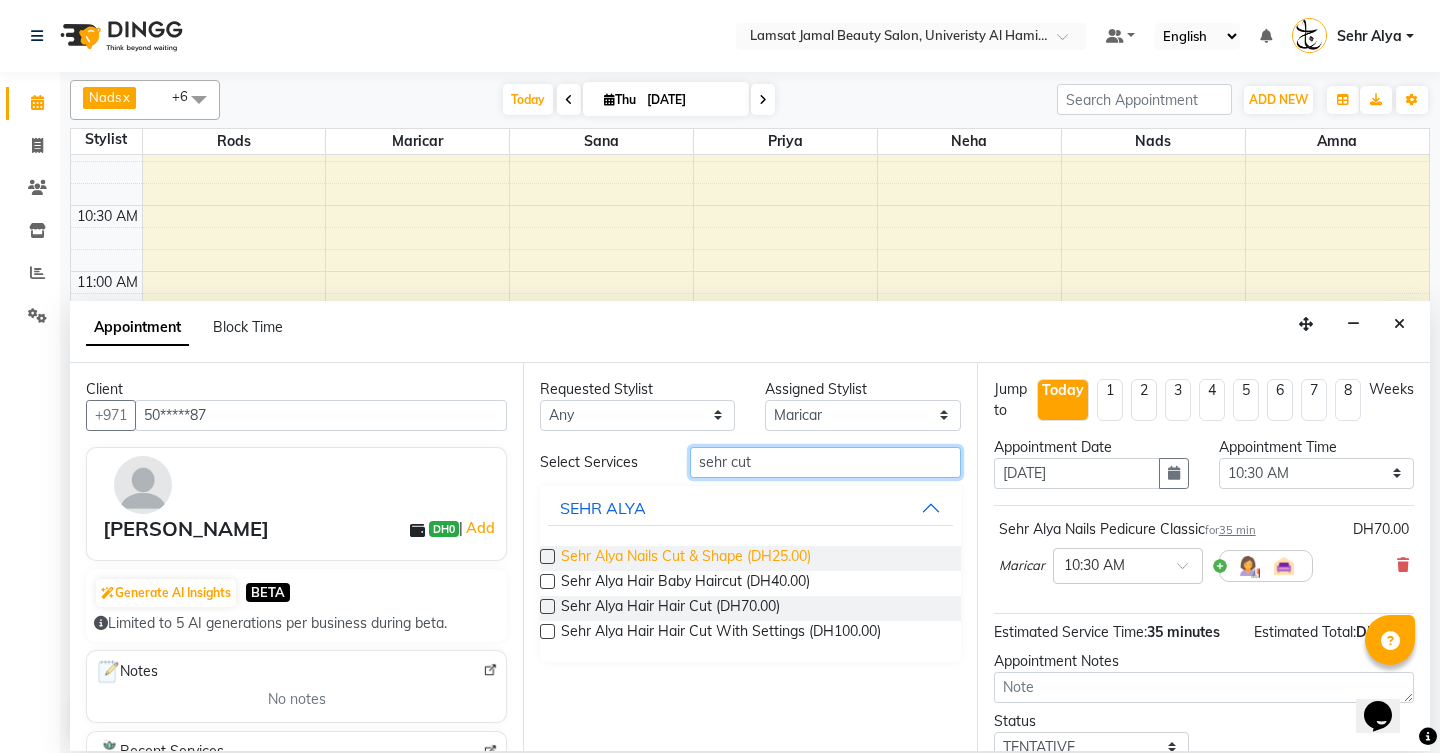 type on "sehr cut" 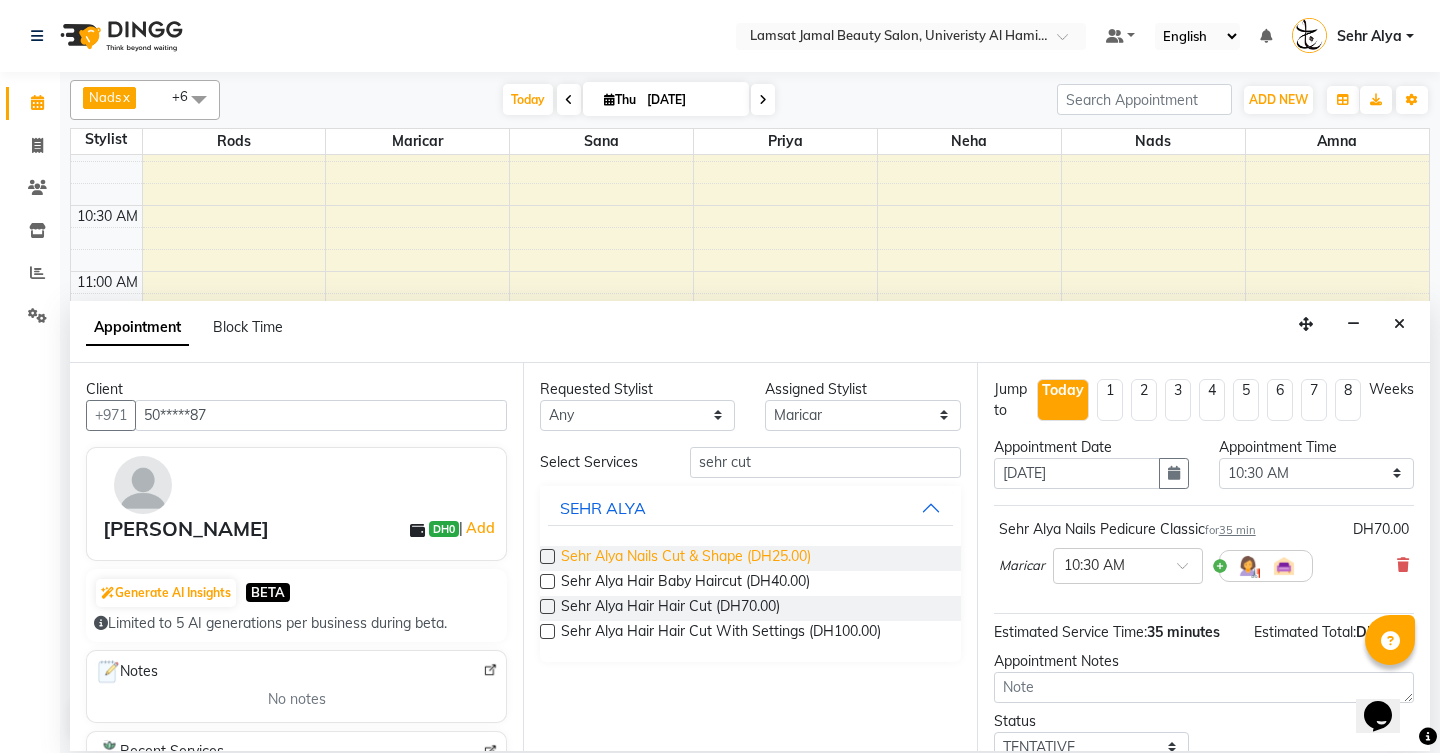 click on "Sehr Alya Nails Cut & Shape (DH25.00)" at bounding box center [686, 558] 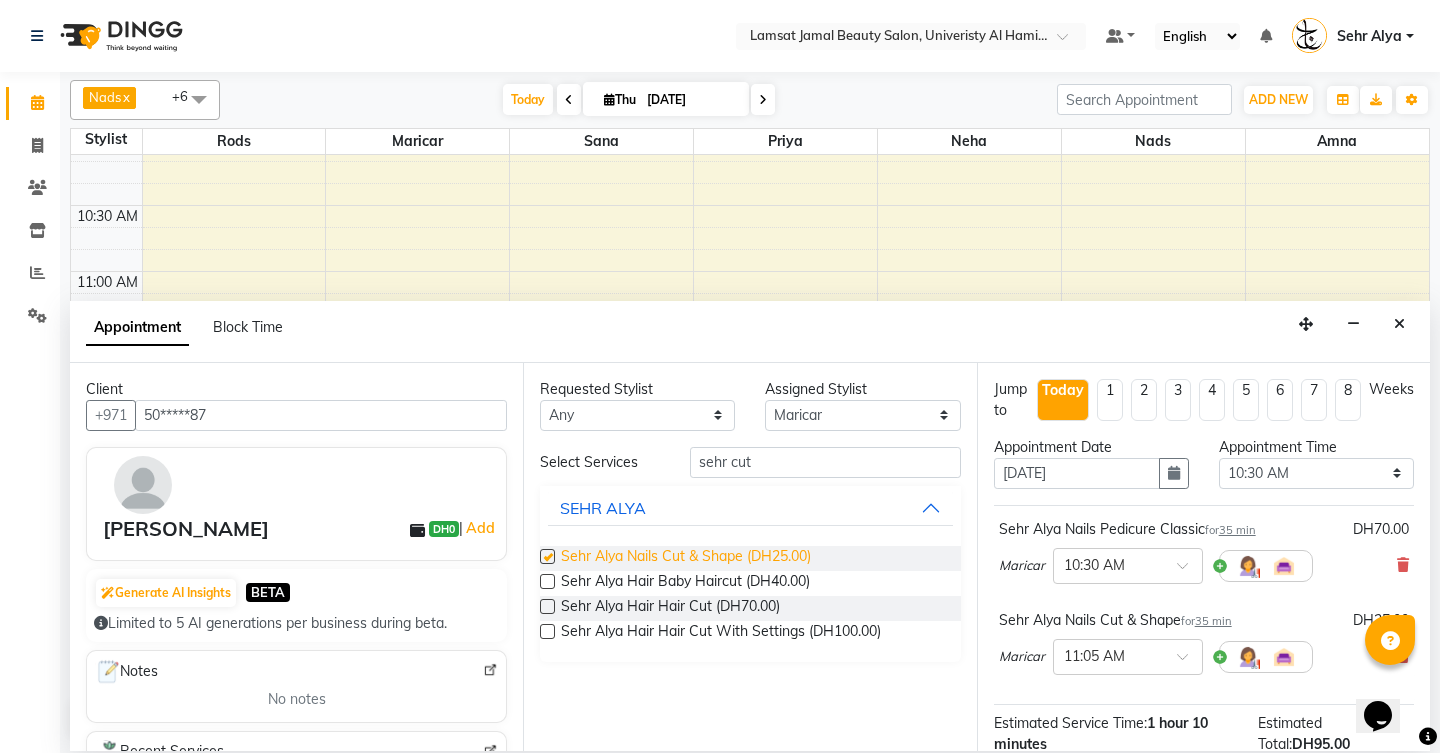 checkbox on "false" 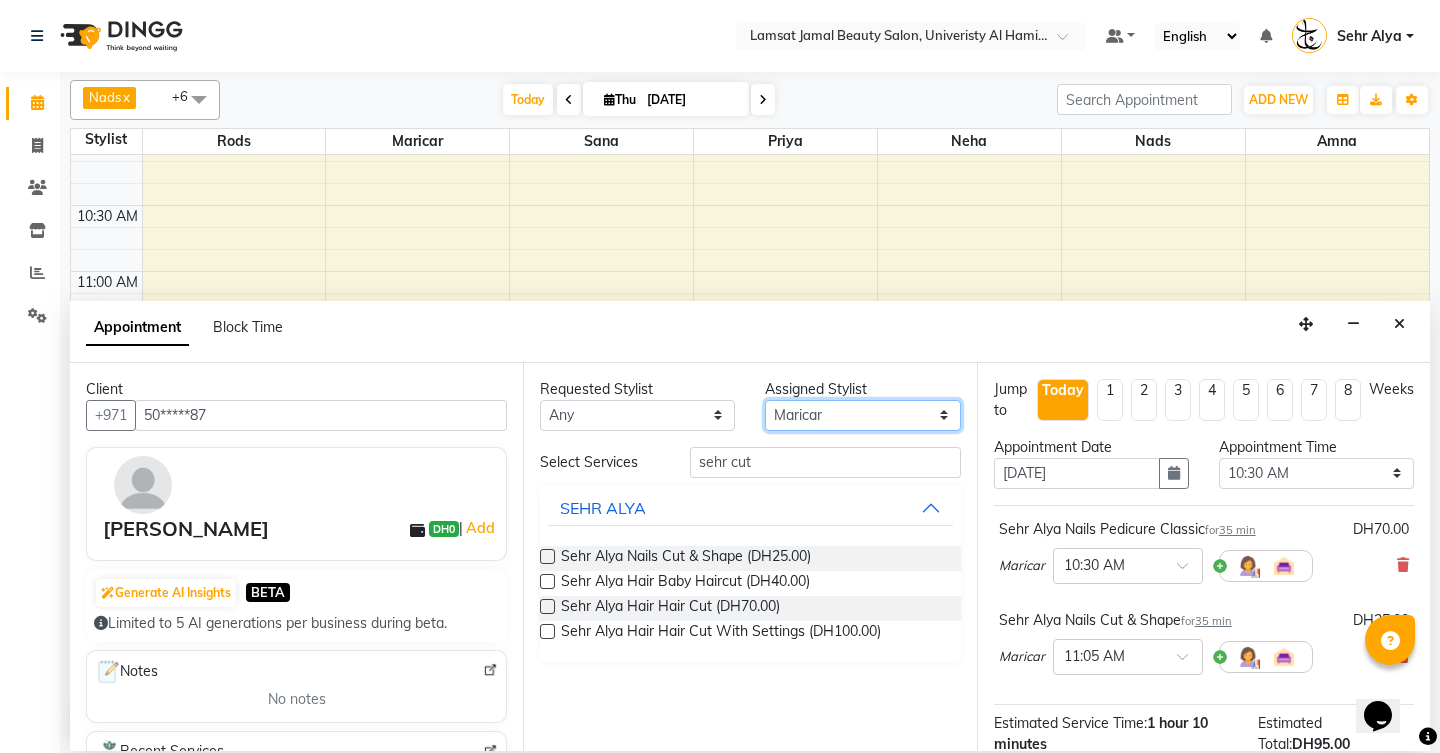 select on "79910" 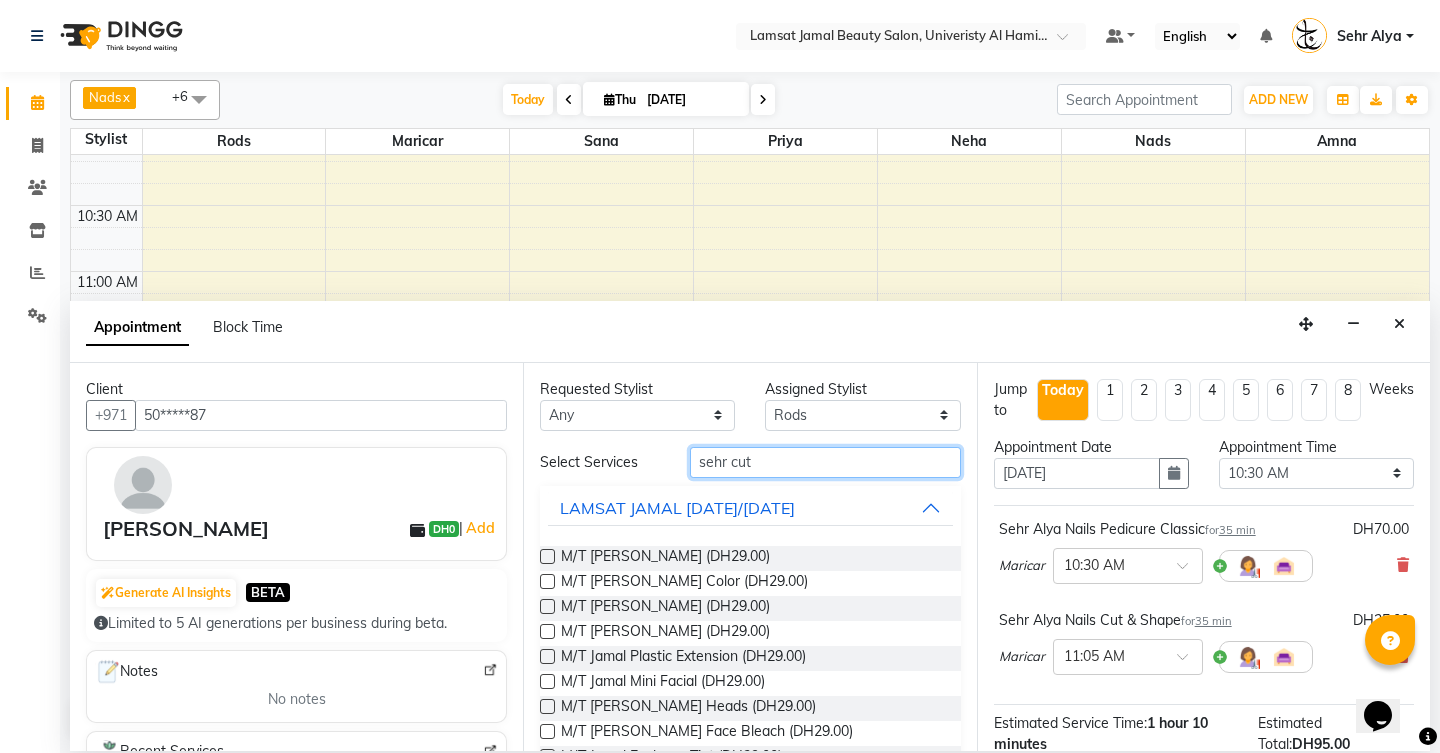 click on "sehr cut" at bounding box center (825, 462) 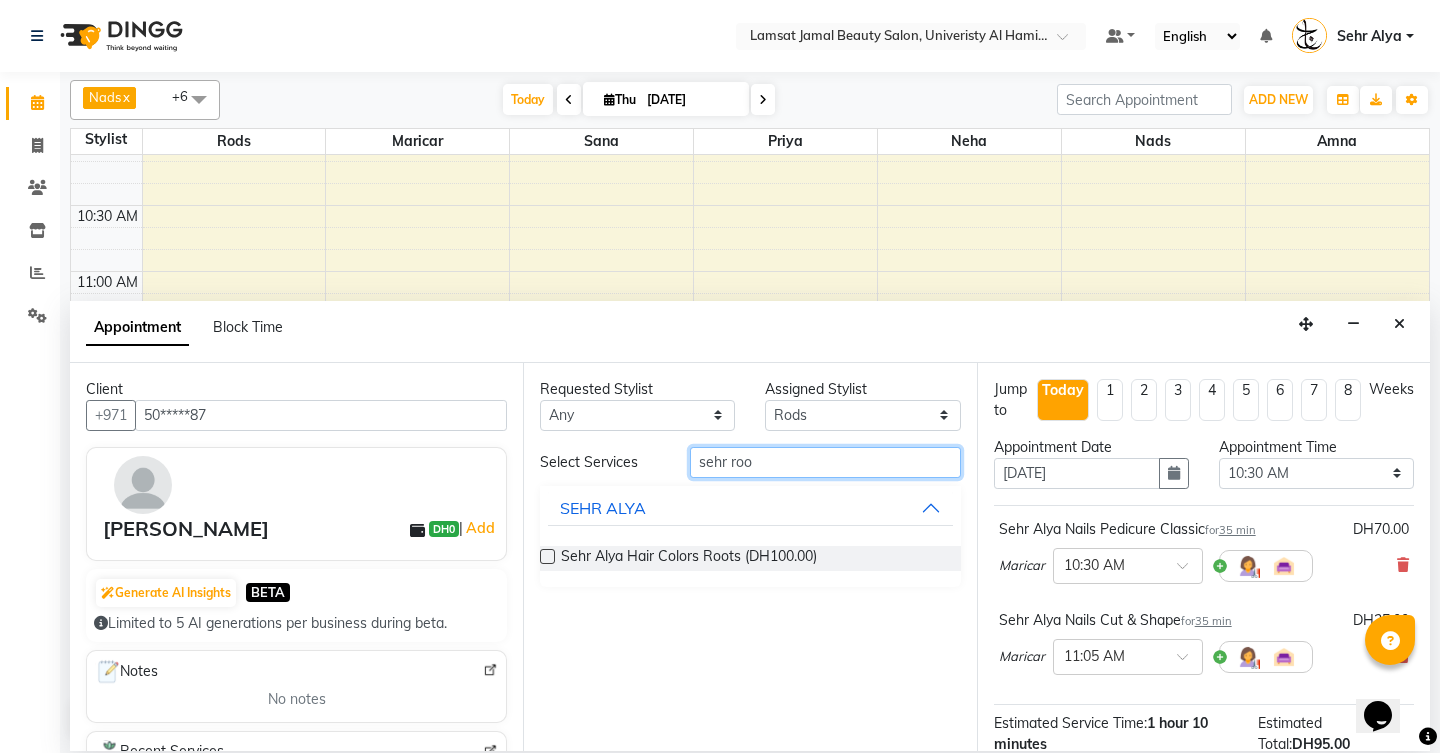 type on "sehr roh" 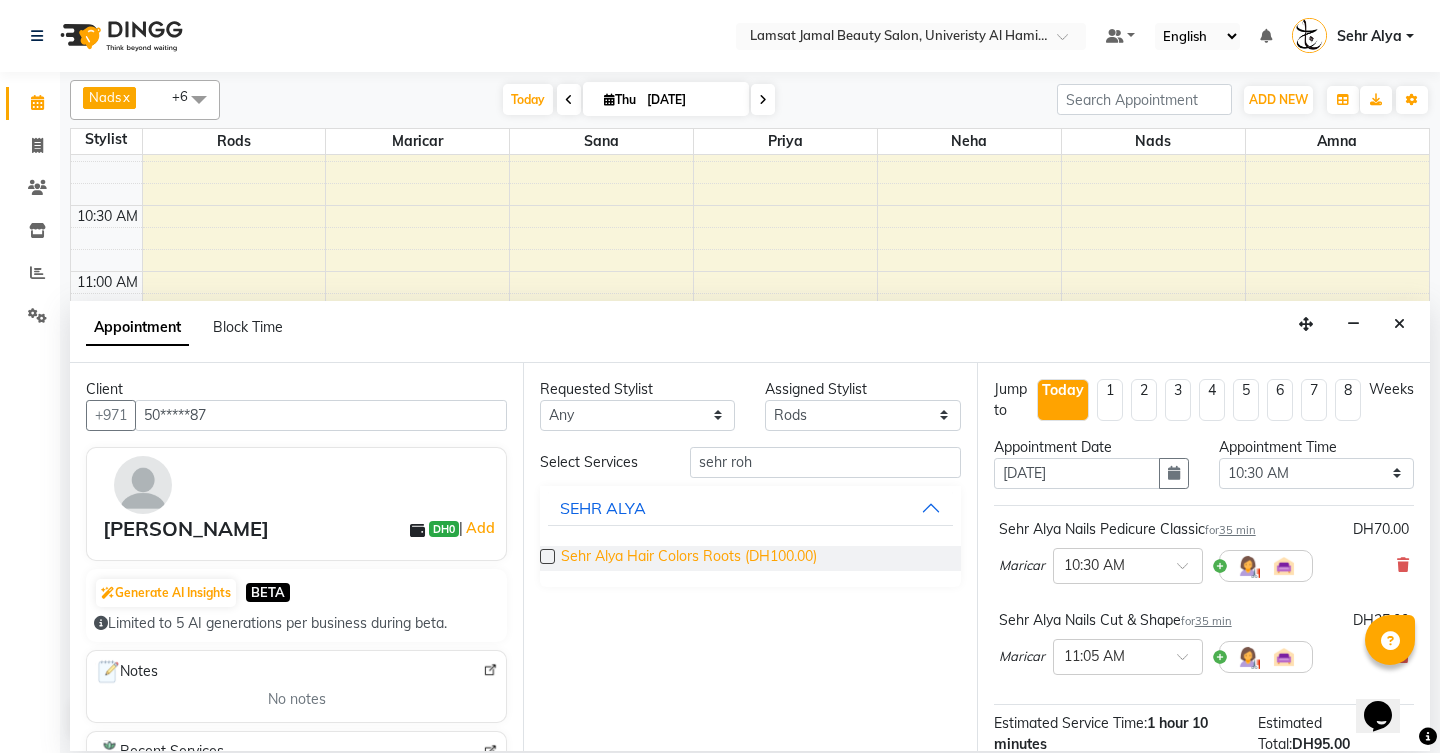 drag, startPoint x: 835, startPoint y: 470, endPoint x: 781, endPoint y: 559, distance: 104.100914 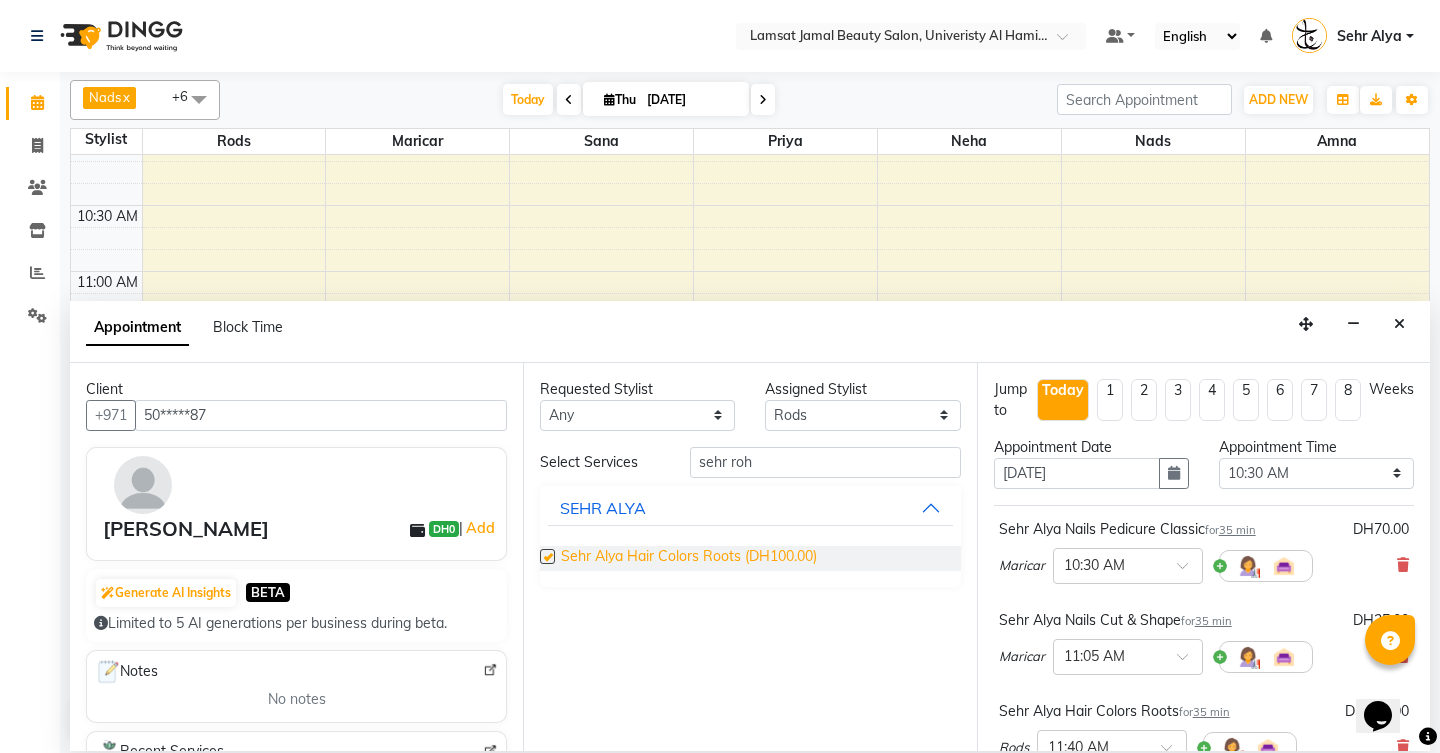 checkbox on "false" 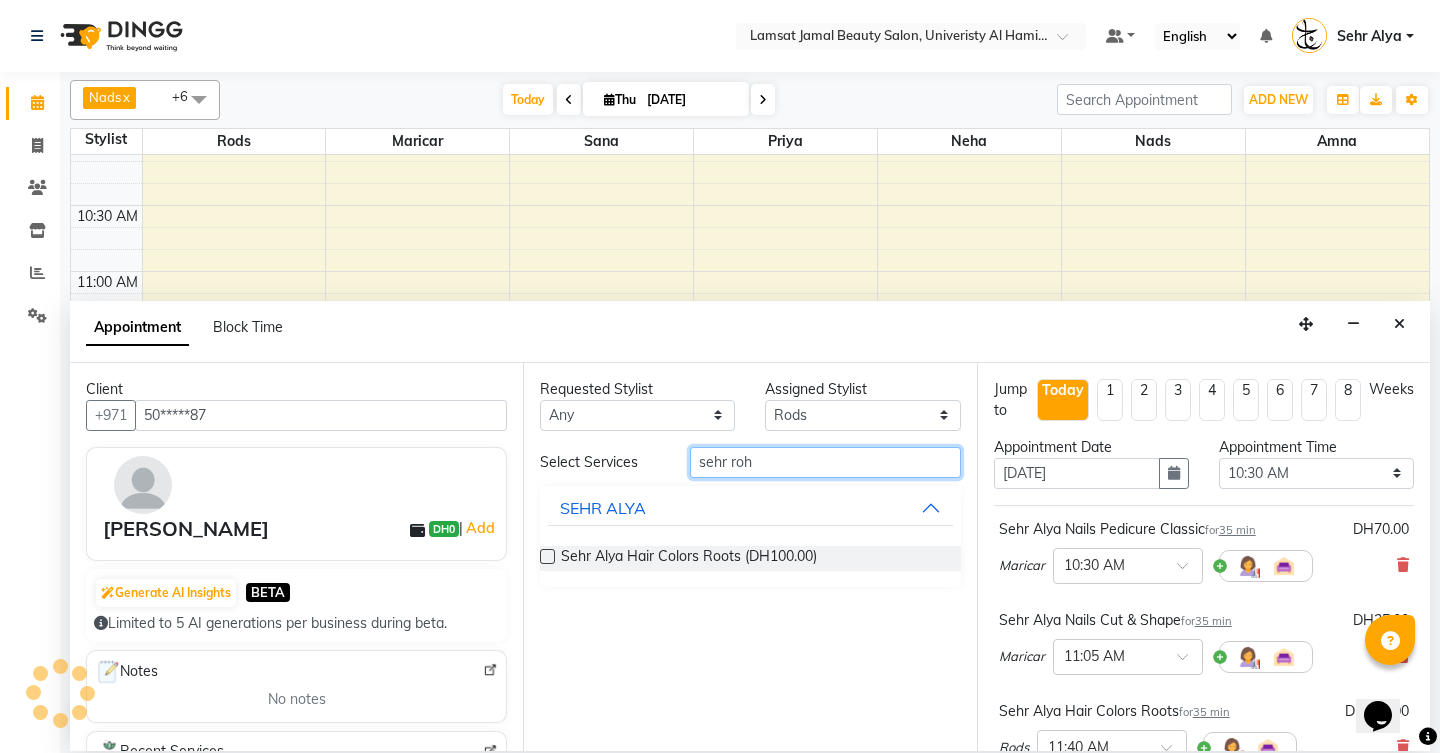 click on "sehr roh" at bounding box center [825, 462] 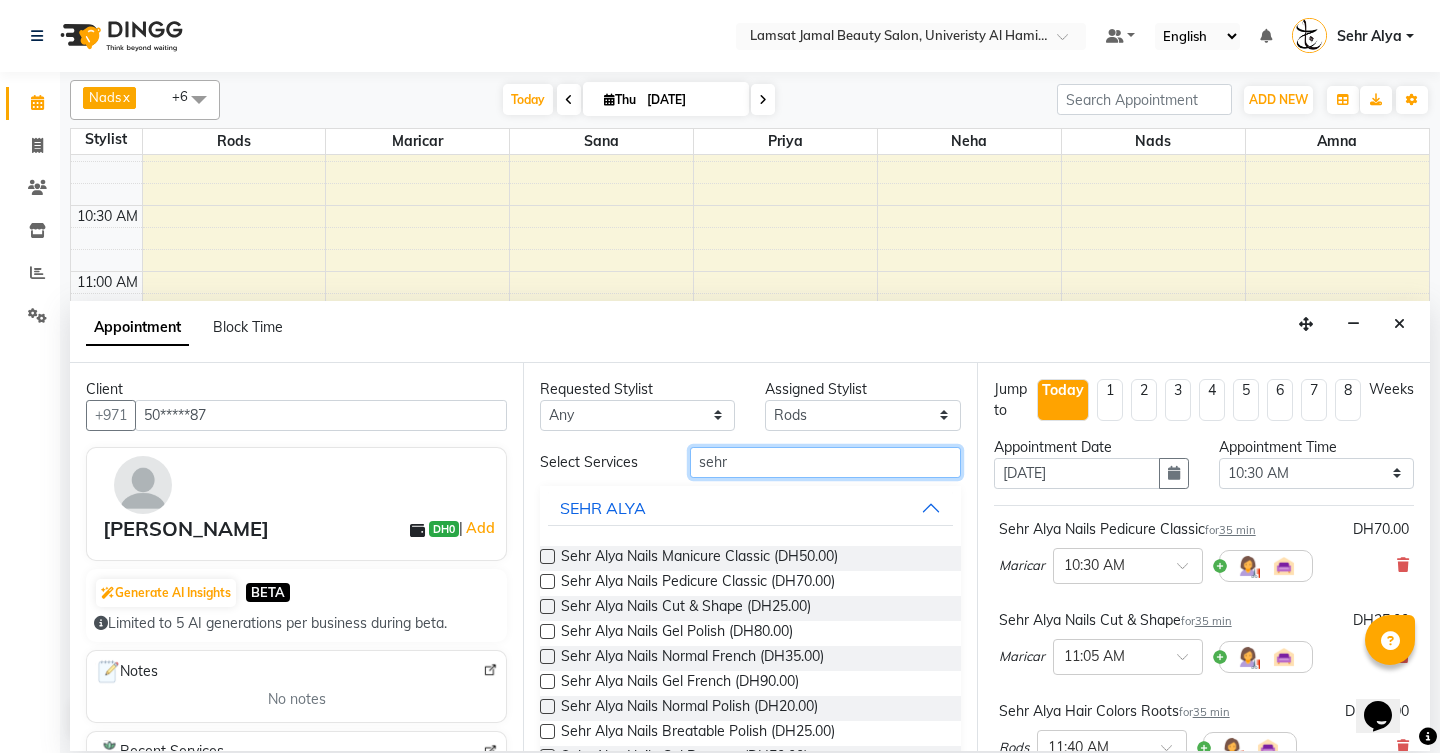 type on "sehr" 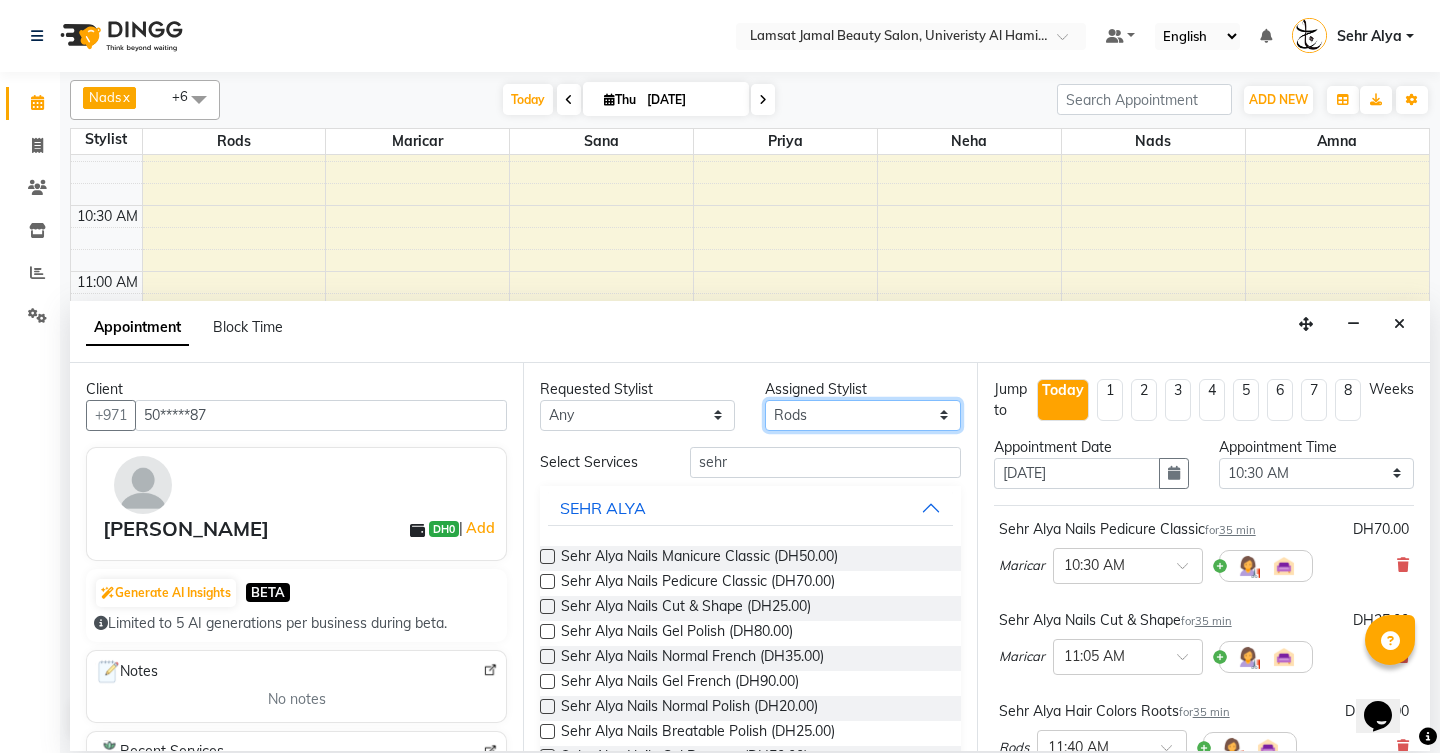 select on "79916" 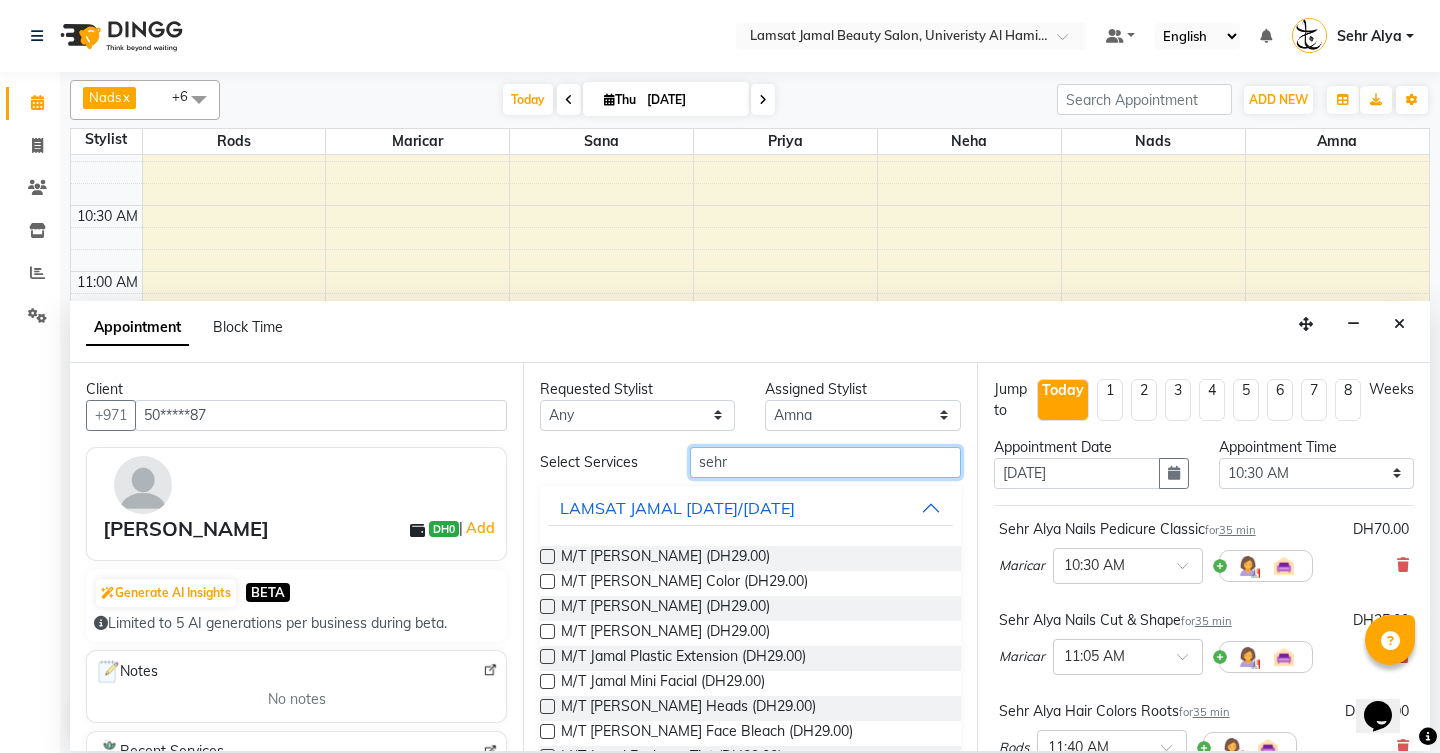 click on "sehr" at bounding box center (825, 462) 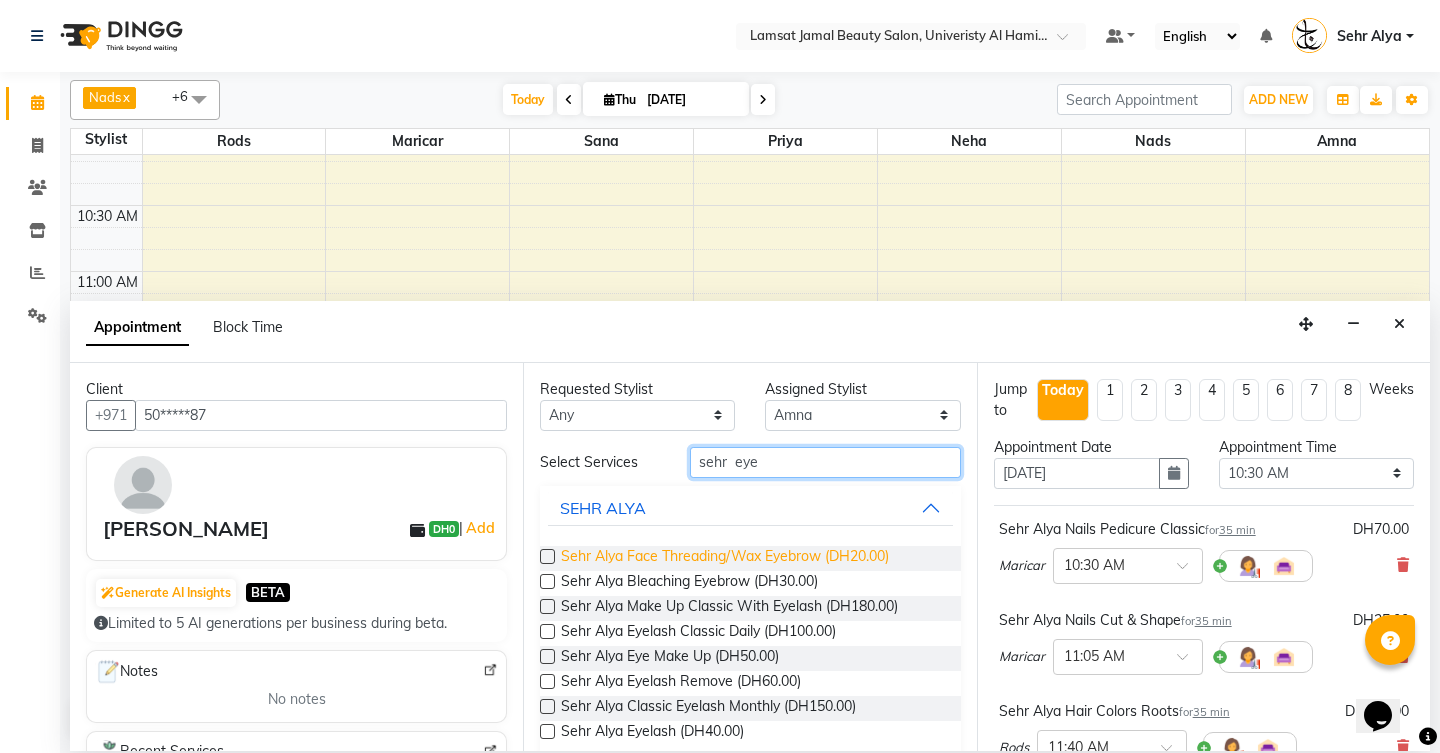 type on "sehr  eye" 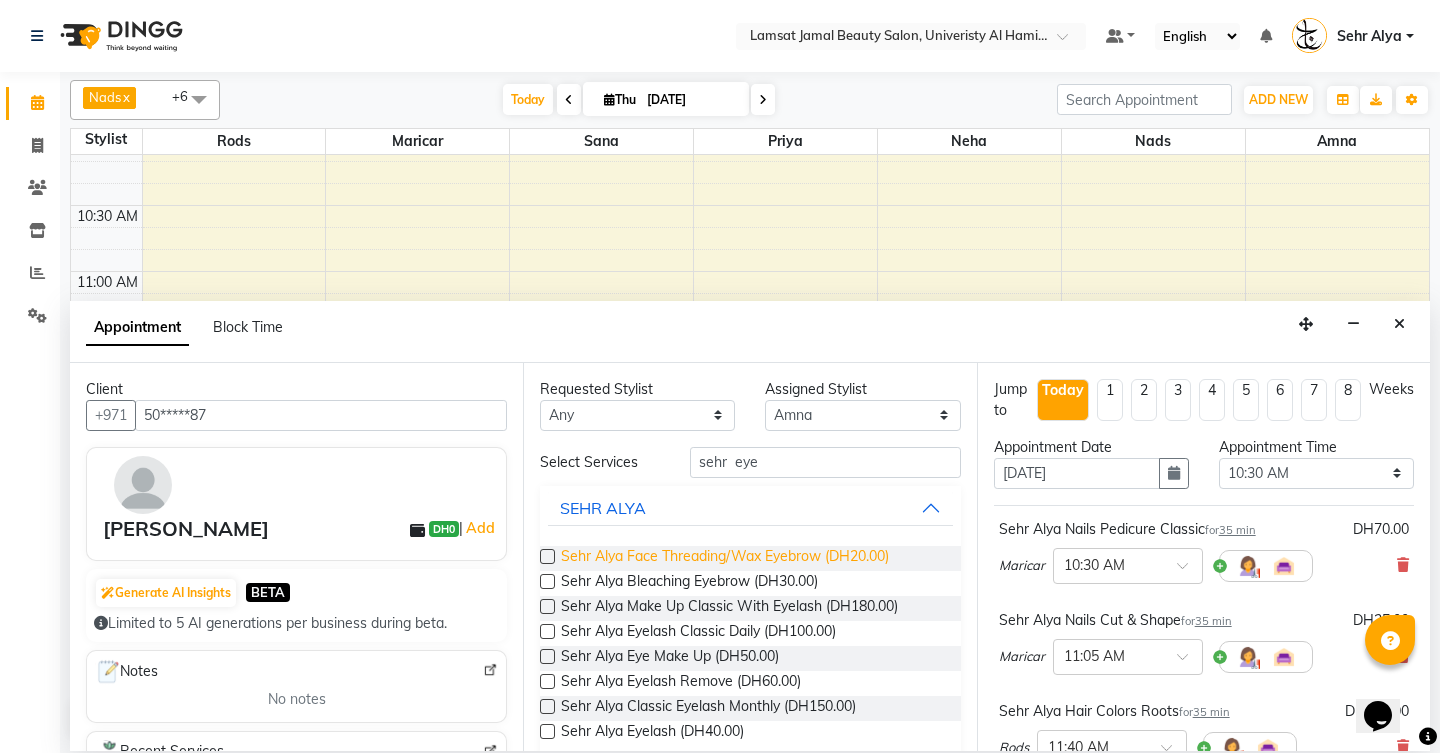 click on "Sehr Alya Face Threading/Wax Eyebrow (DH20.00)" at bounding box center (725, 558) 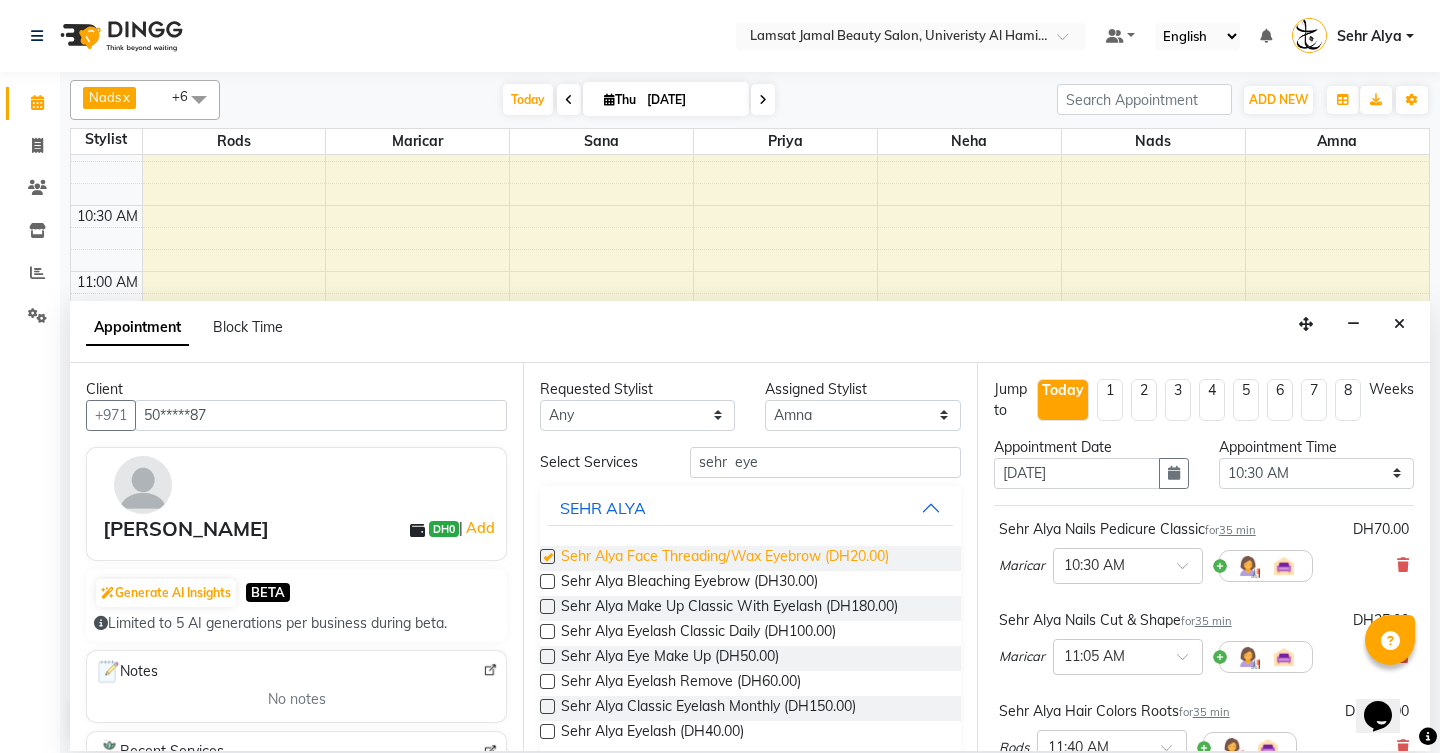 checkbox on "false" 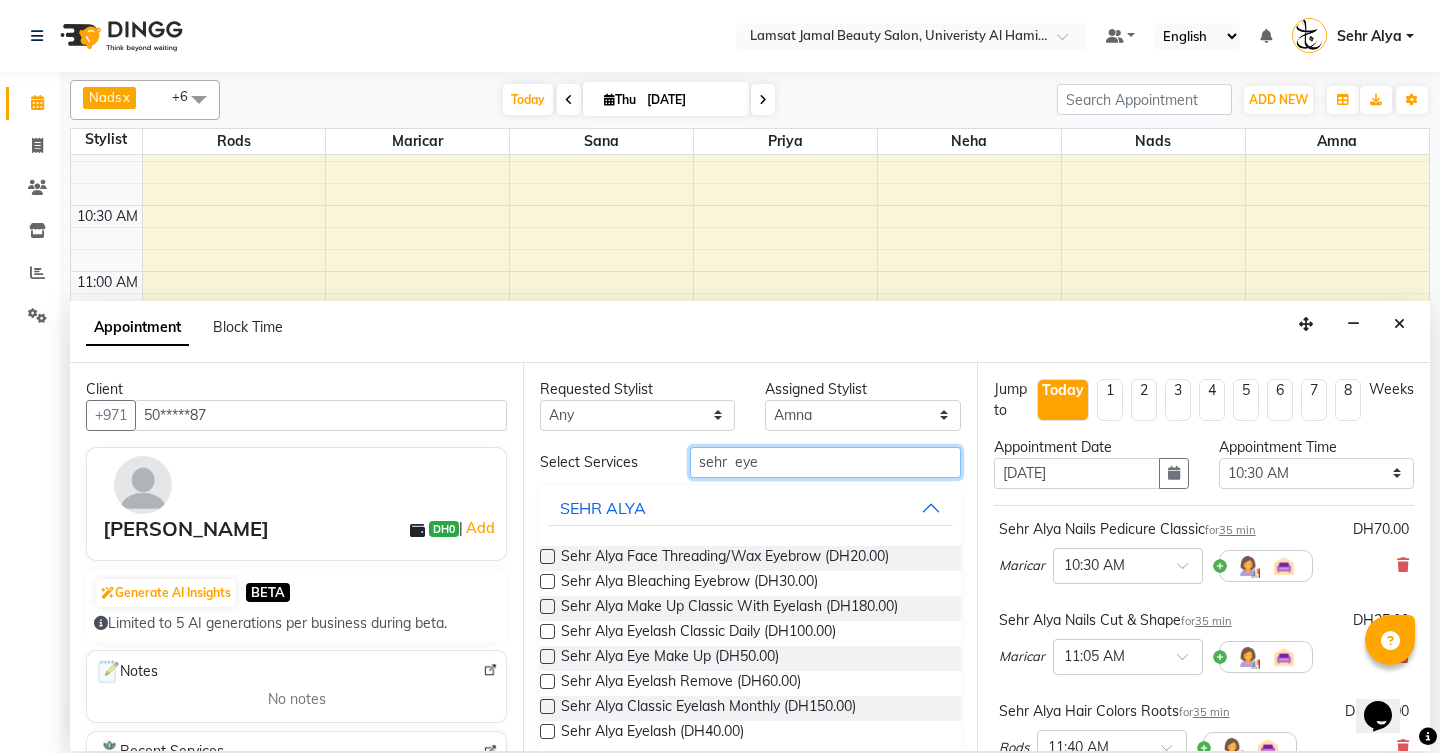 click on "sehr  eye" at bounding box center [825, 462] 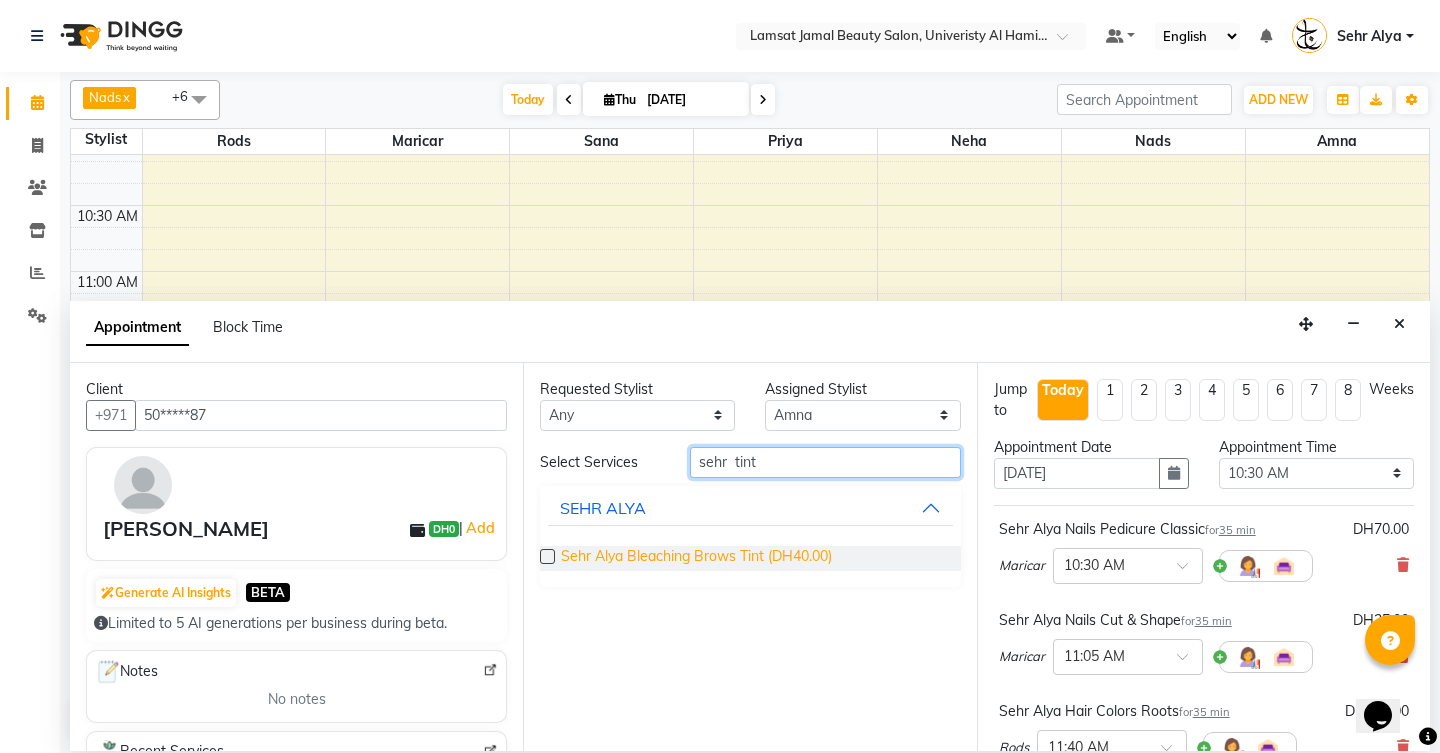 type on "sehr  tint" 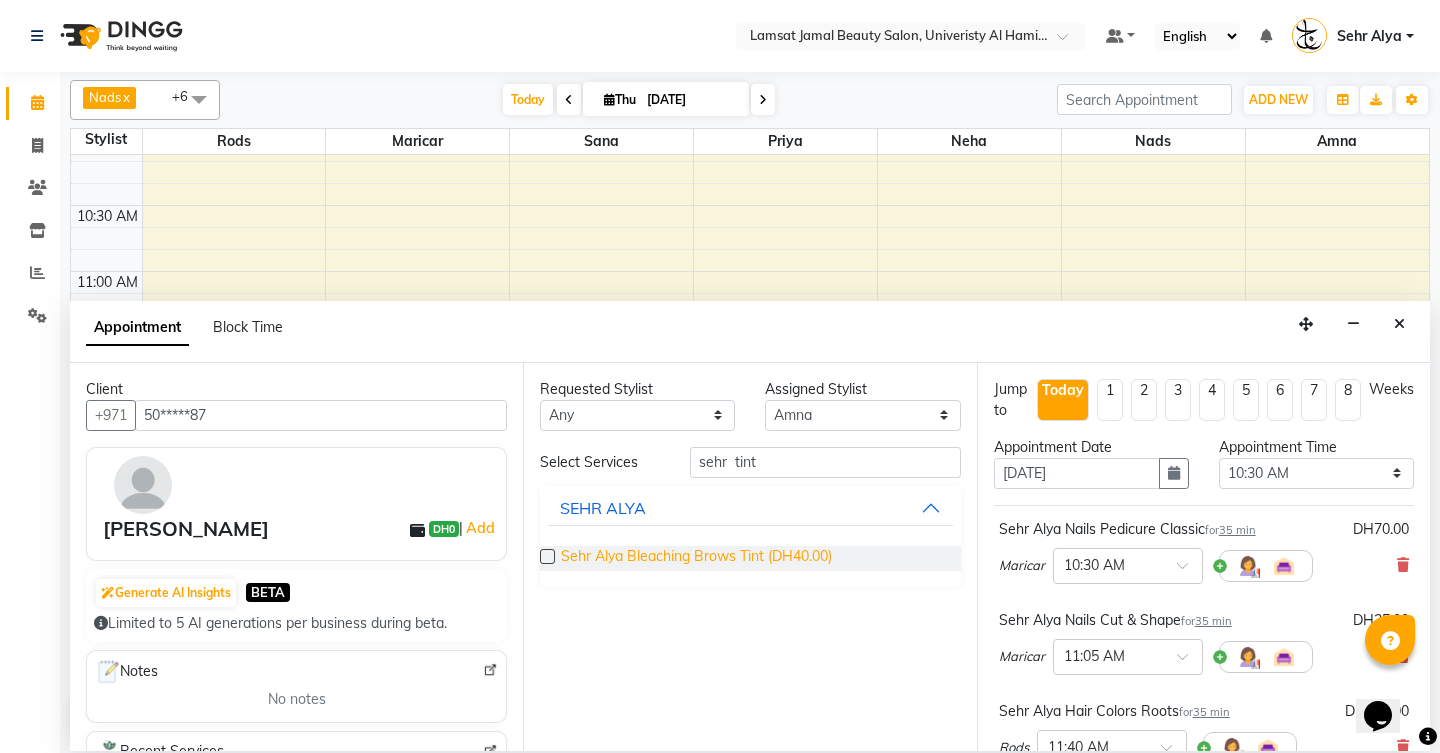 click on "Sehr Alya Bleaching Brows Tint (DH40.00)" at bounding box center (696, 558) 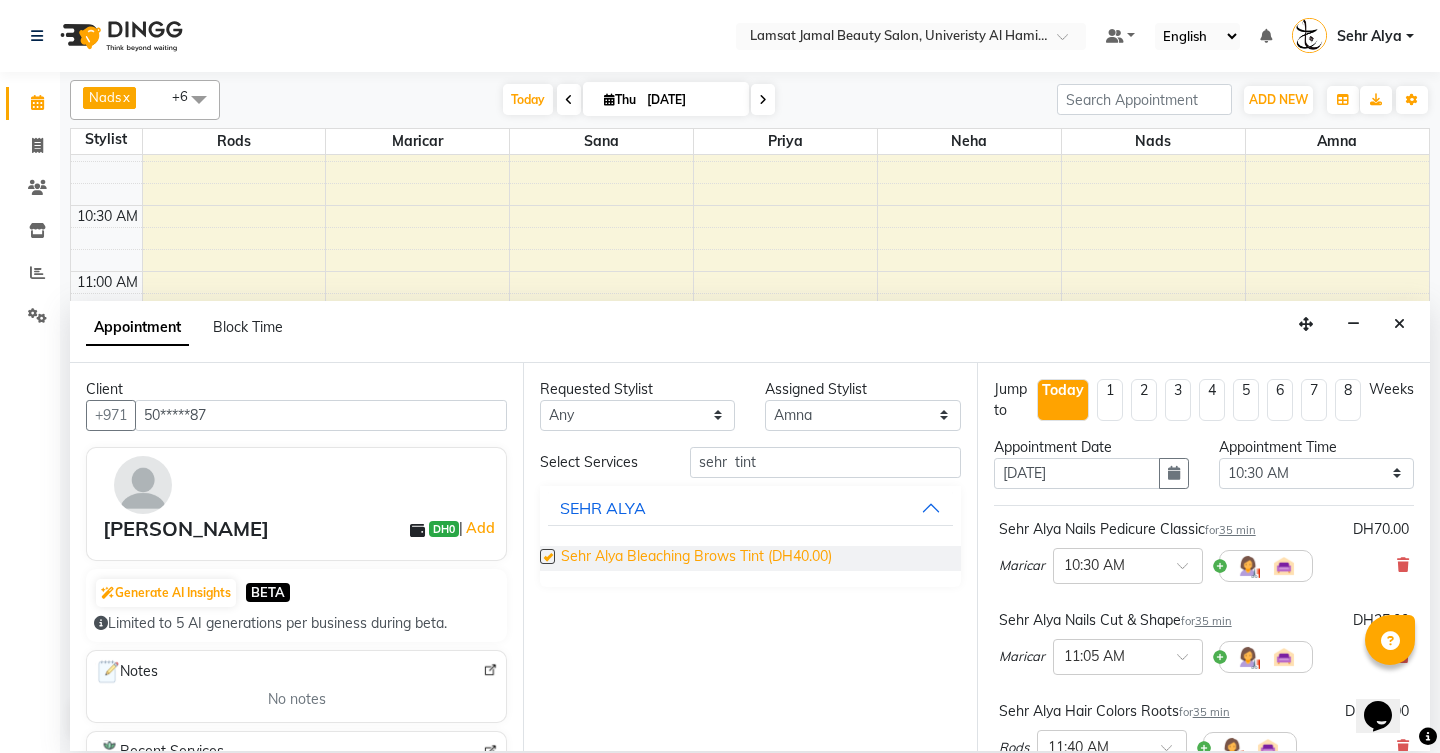 checkbox on "false" 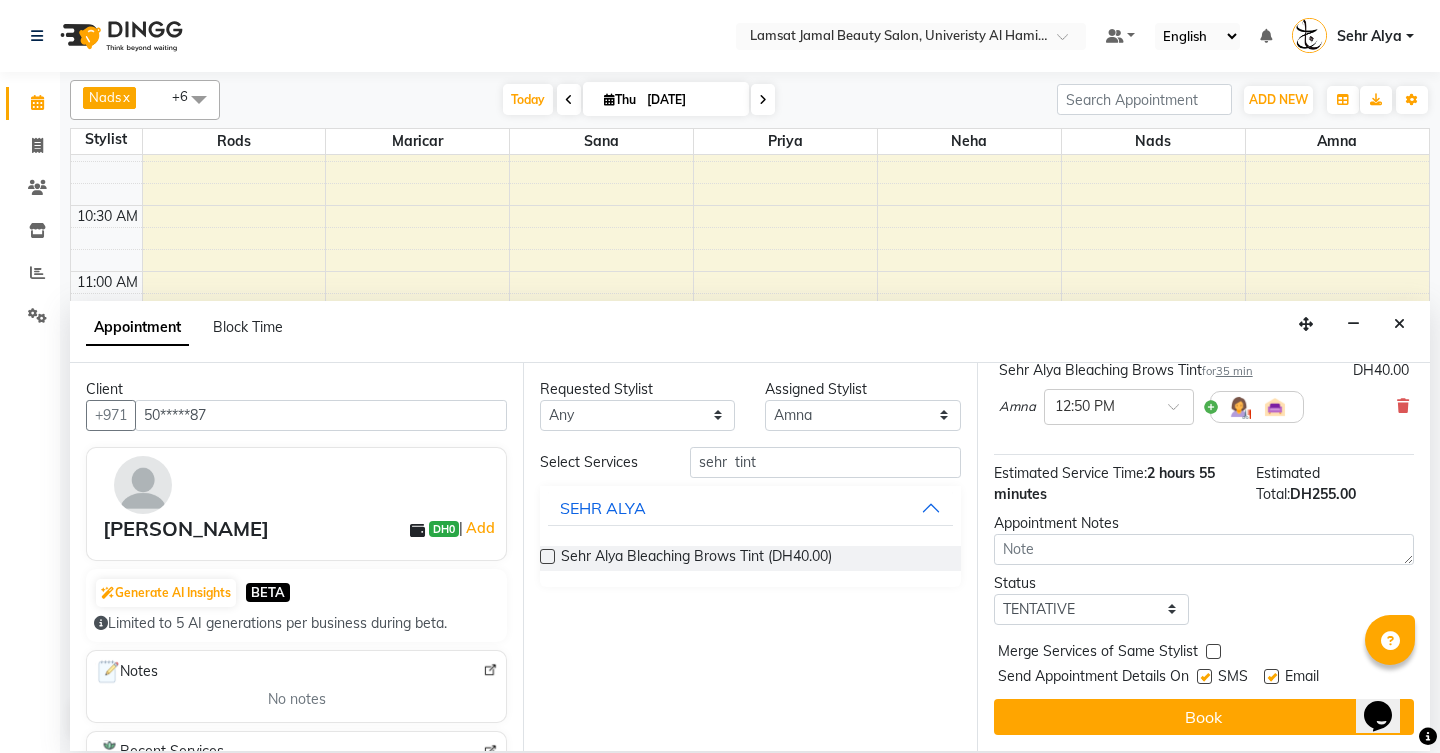 scroll, scrollTop: 523, scrollLeft: 0, axis: vertical 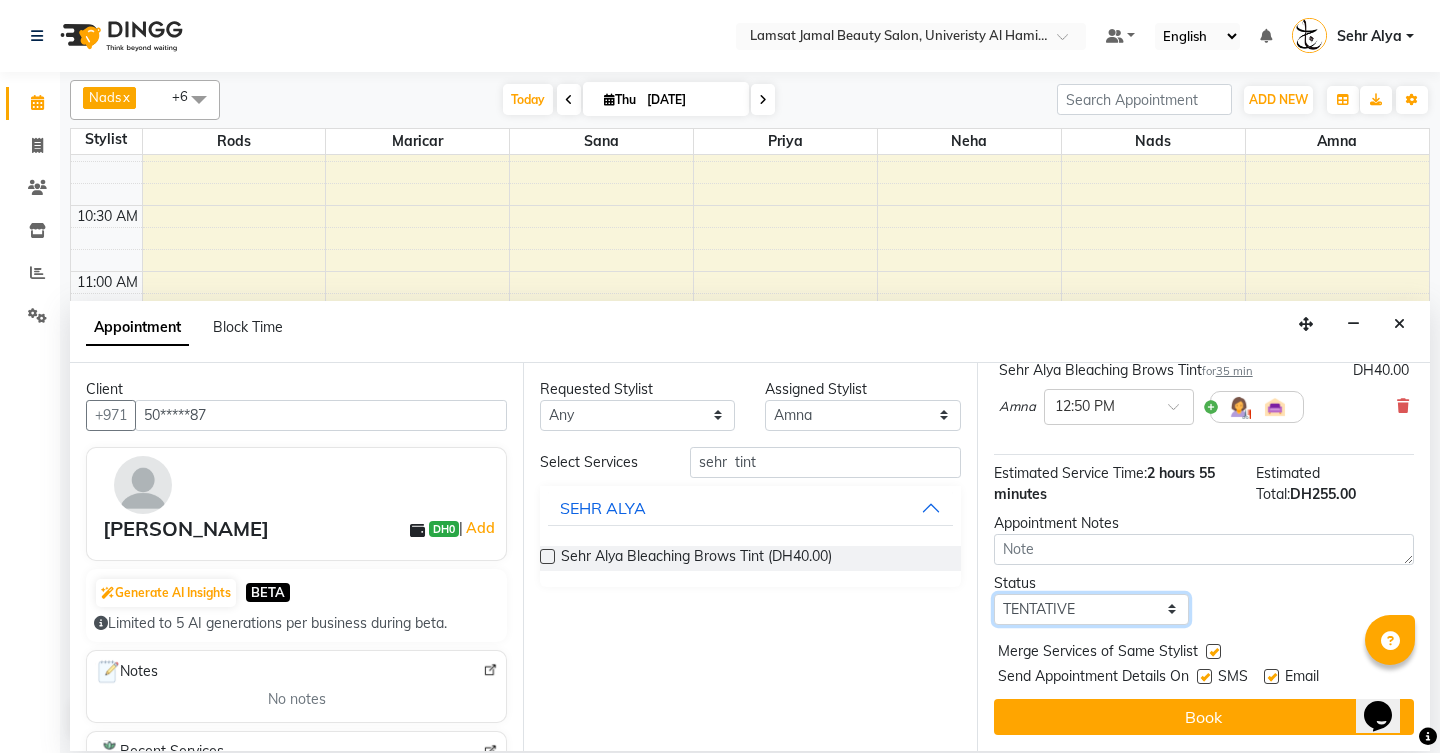 select on "confirm booking" 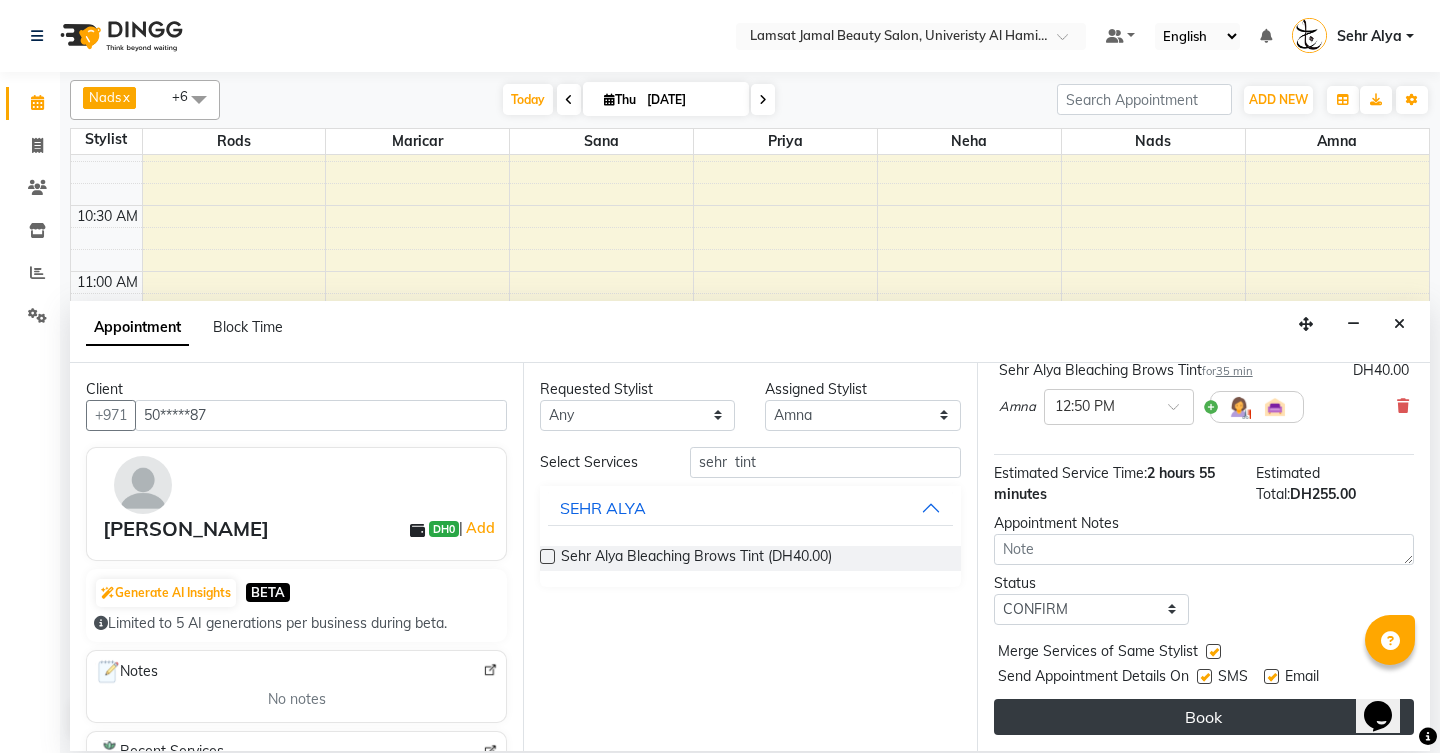 click on "Book" at bounding box center [1204, 717] 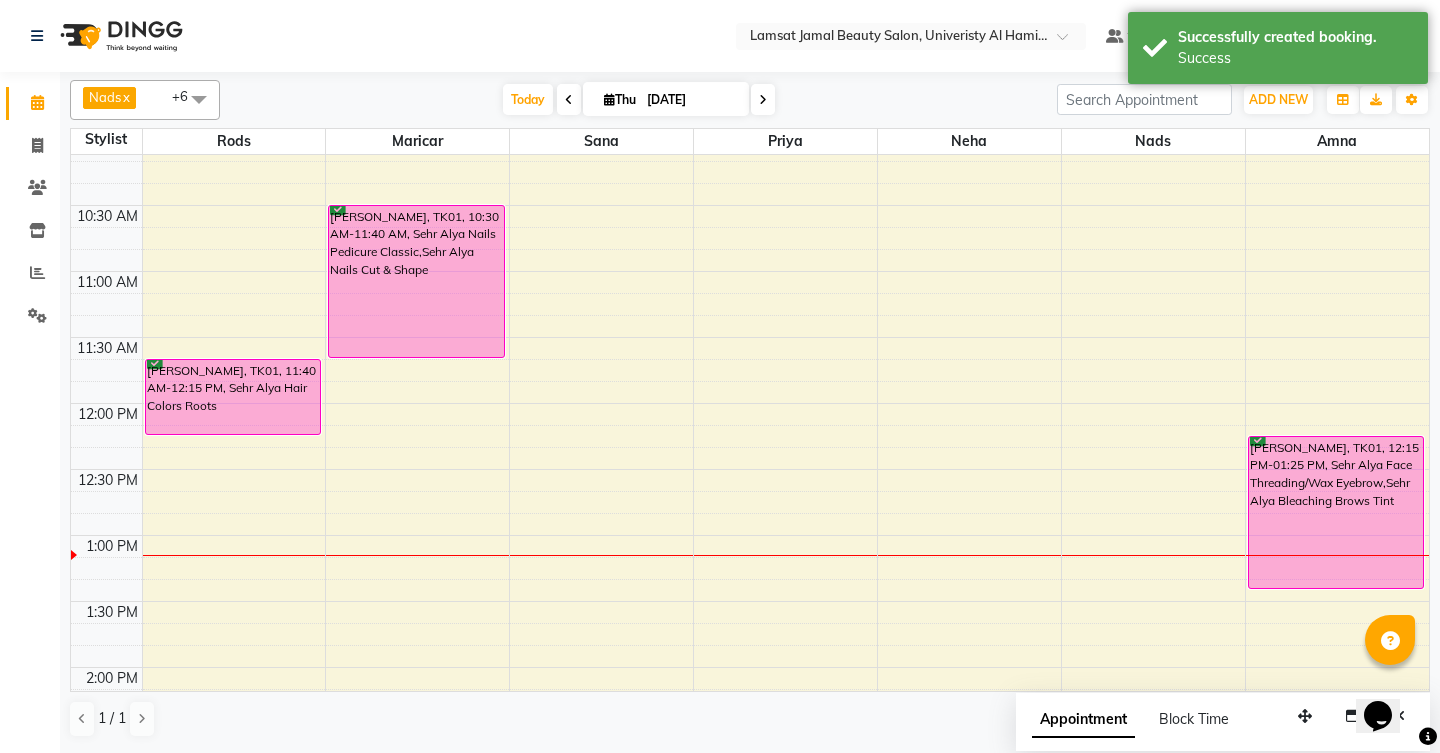 click on "Nads  x Rods  x Sana  x Priya  x Maricar  x Amna  x Neha  x +6" at bounding box center [145, 100] 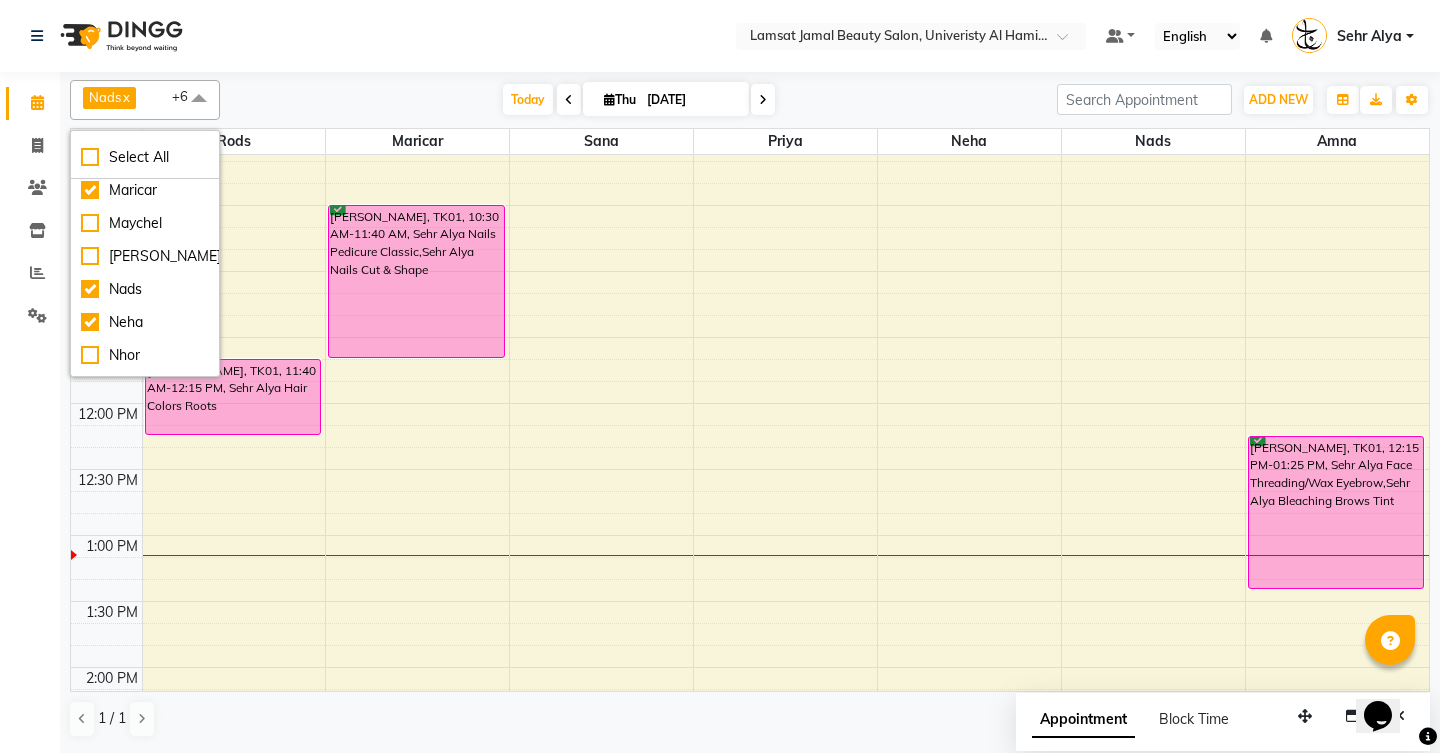 scroll, scrollTop: 311, scrollLeft: 0, axis: vertical 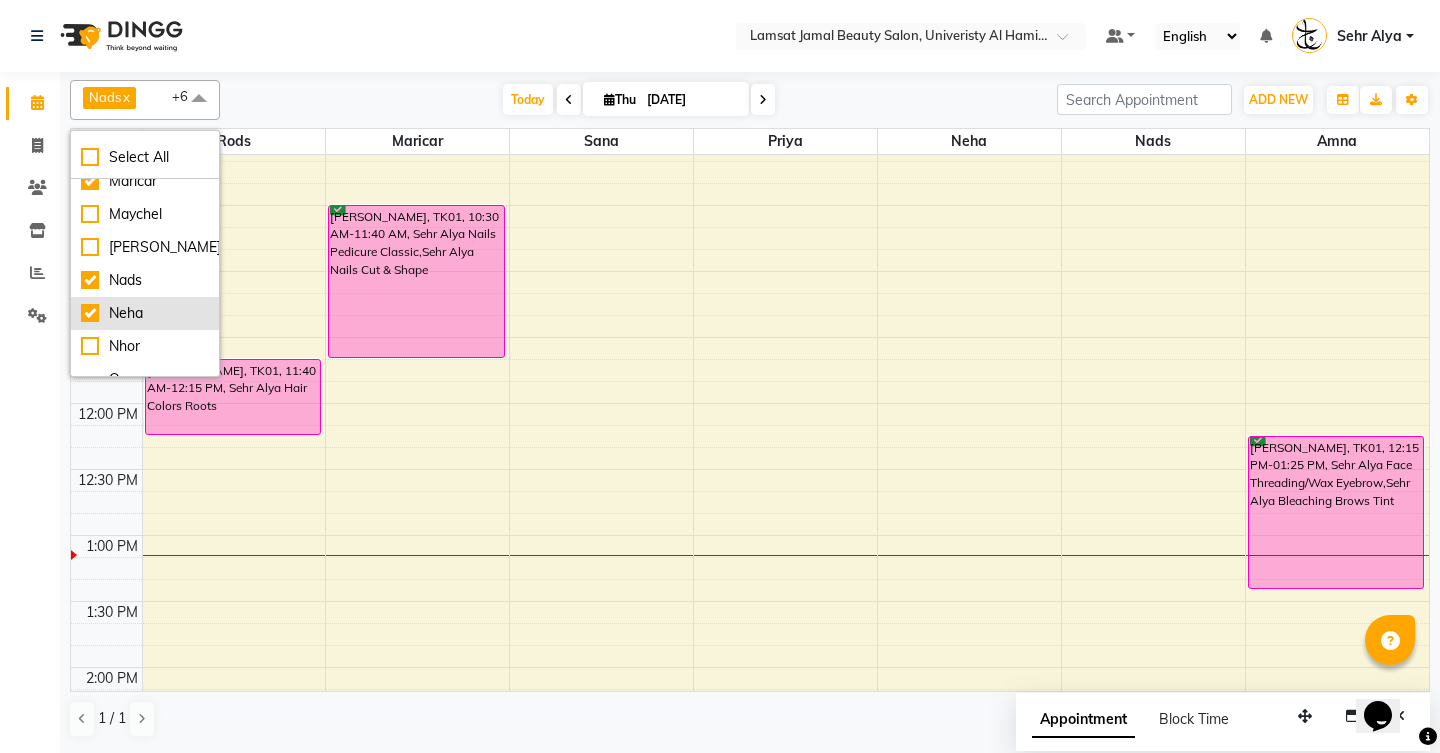 click on "Neha" at bounding box center [145, 313] 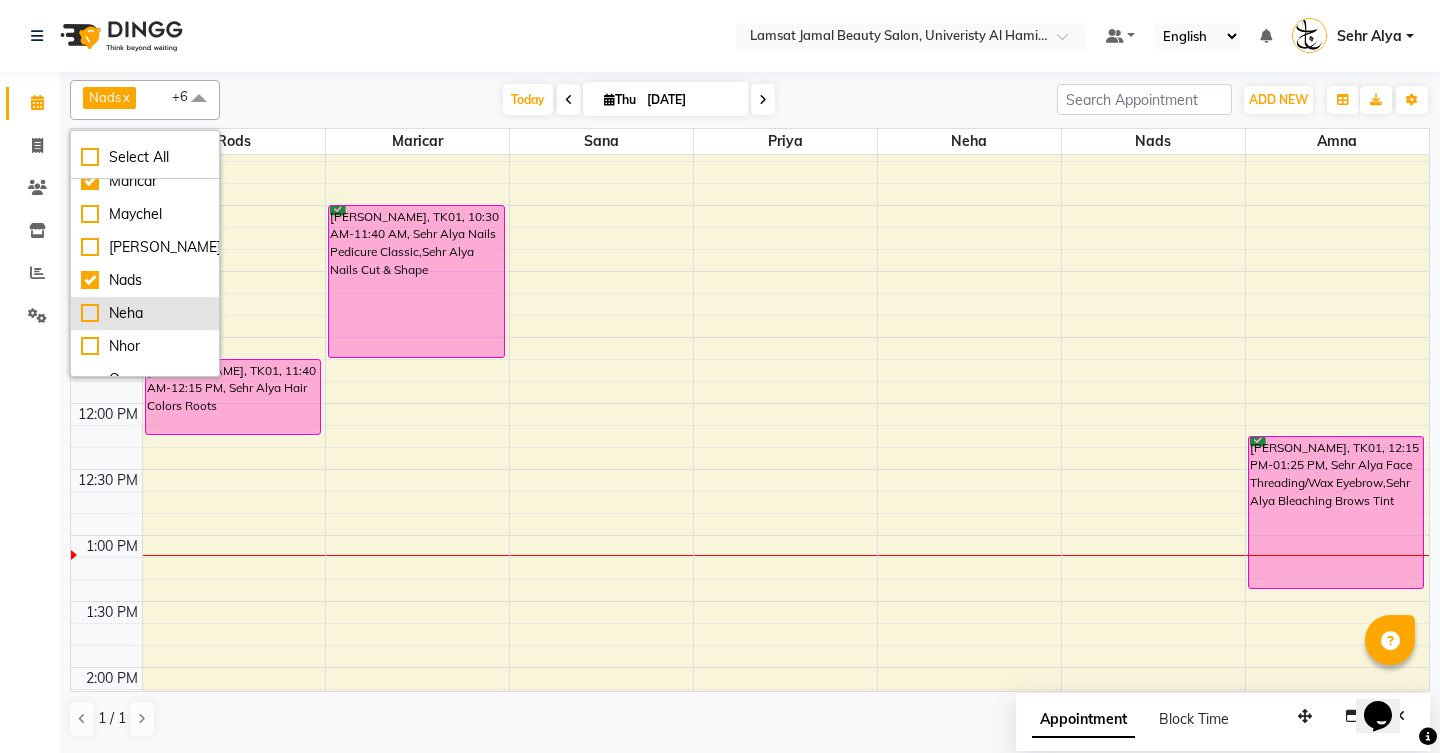 checkbox on "false" 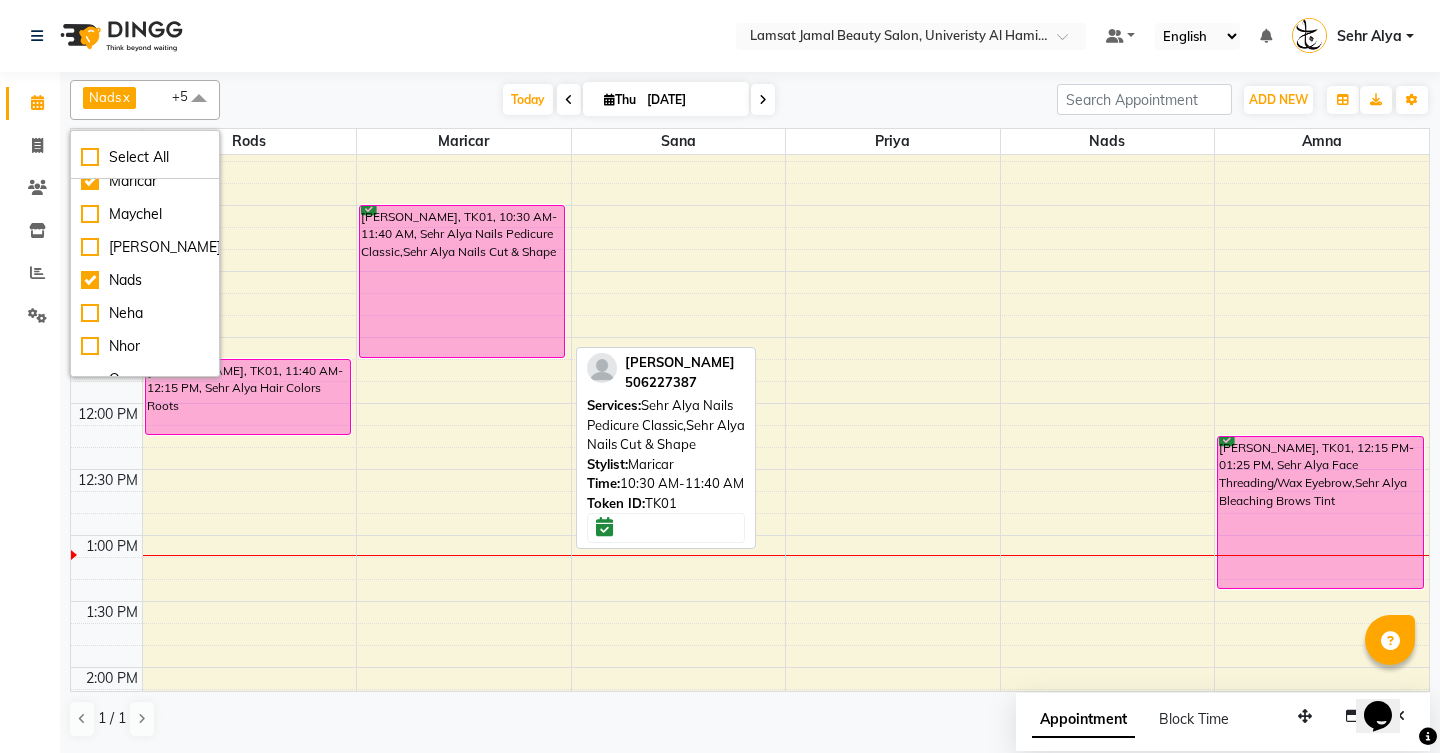 click on "[PERSON_NAME], TK01, 10:30 AM-11:40 AM, Sehr Alya Nails Pedicure Classic,Sehr Alya Nails Cut & Shape" at bounding box center (462, 281) 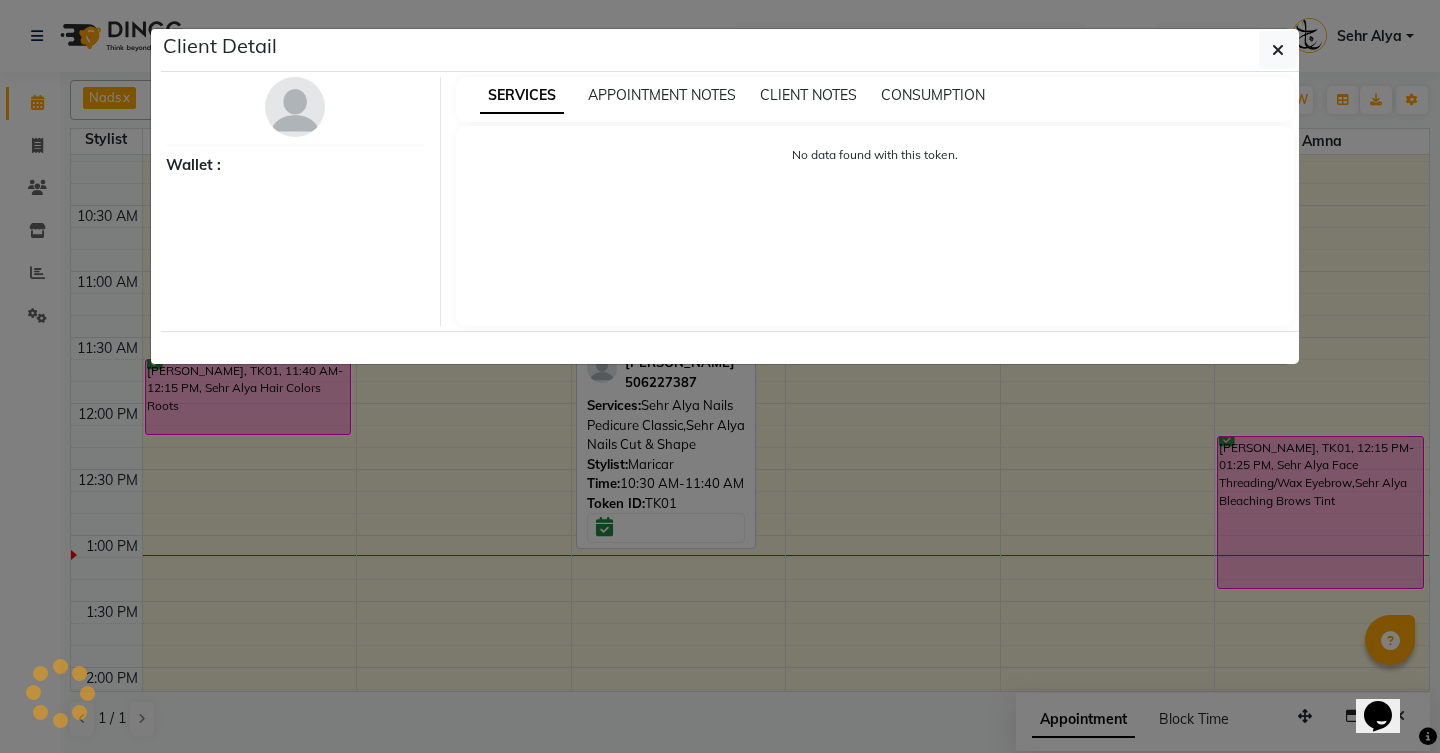 select on "6" 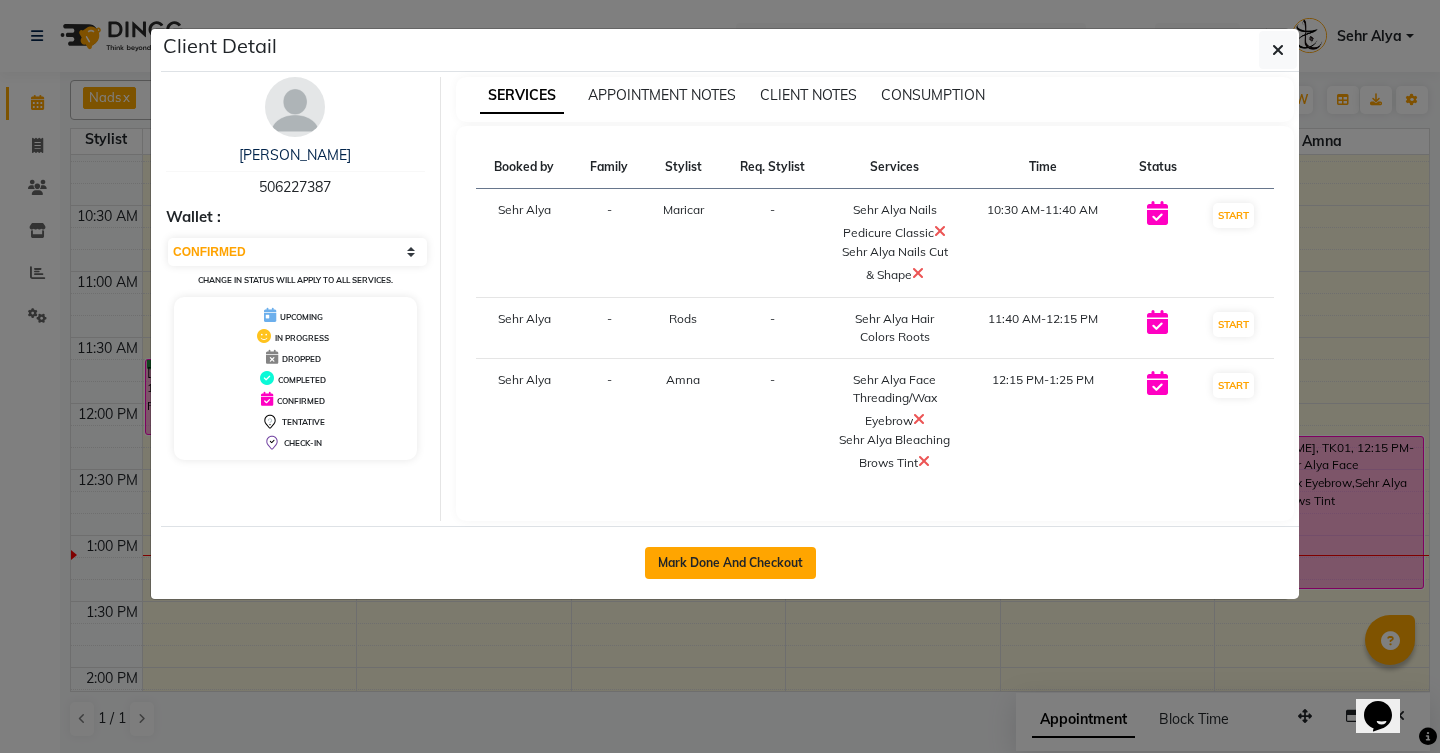 click on "Mark Done And Checkout" 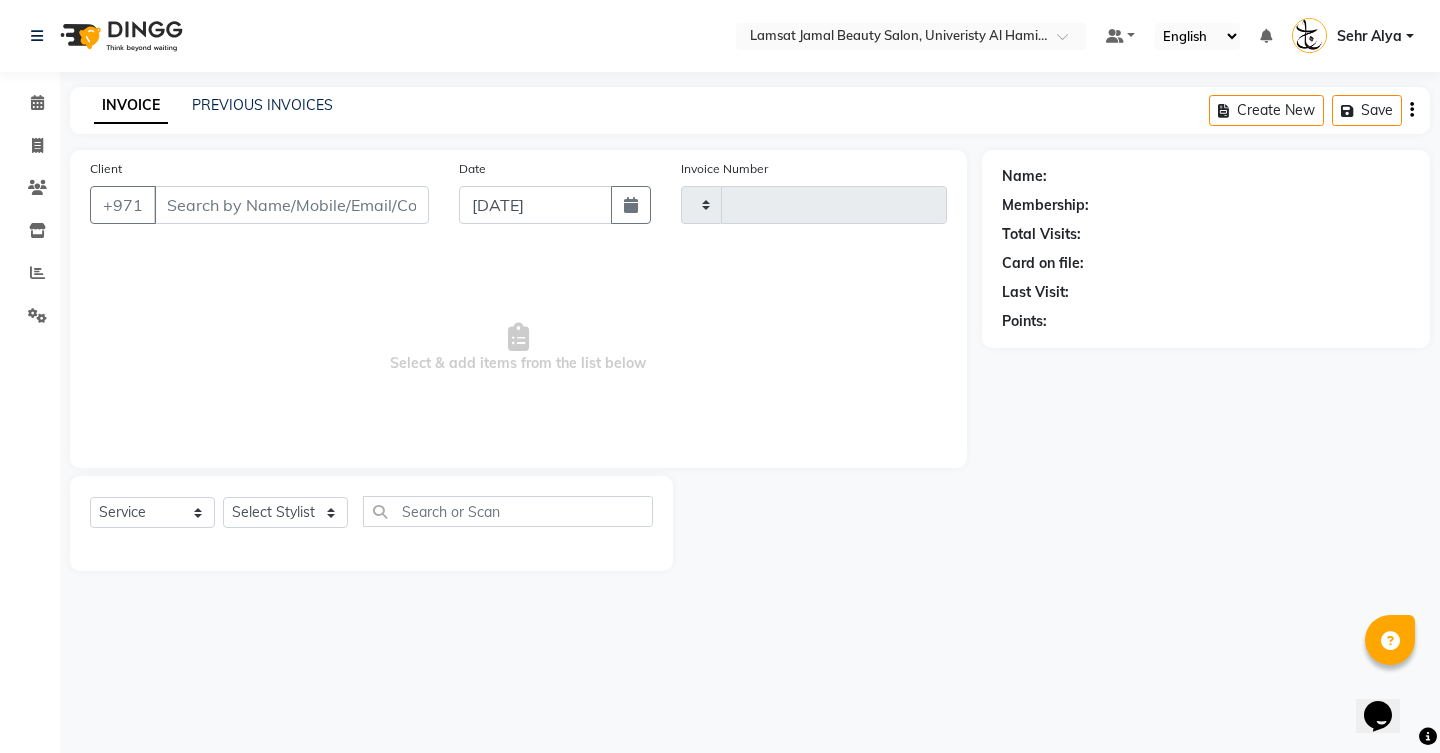 type on "1605" 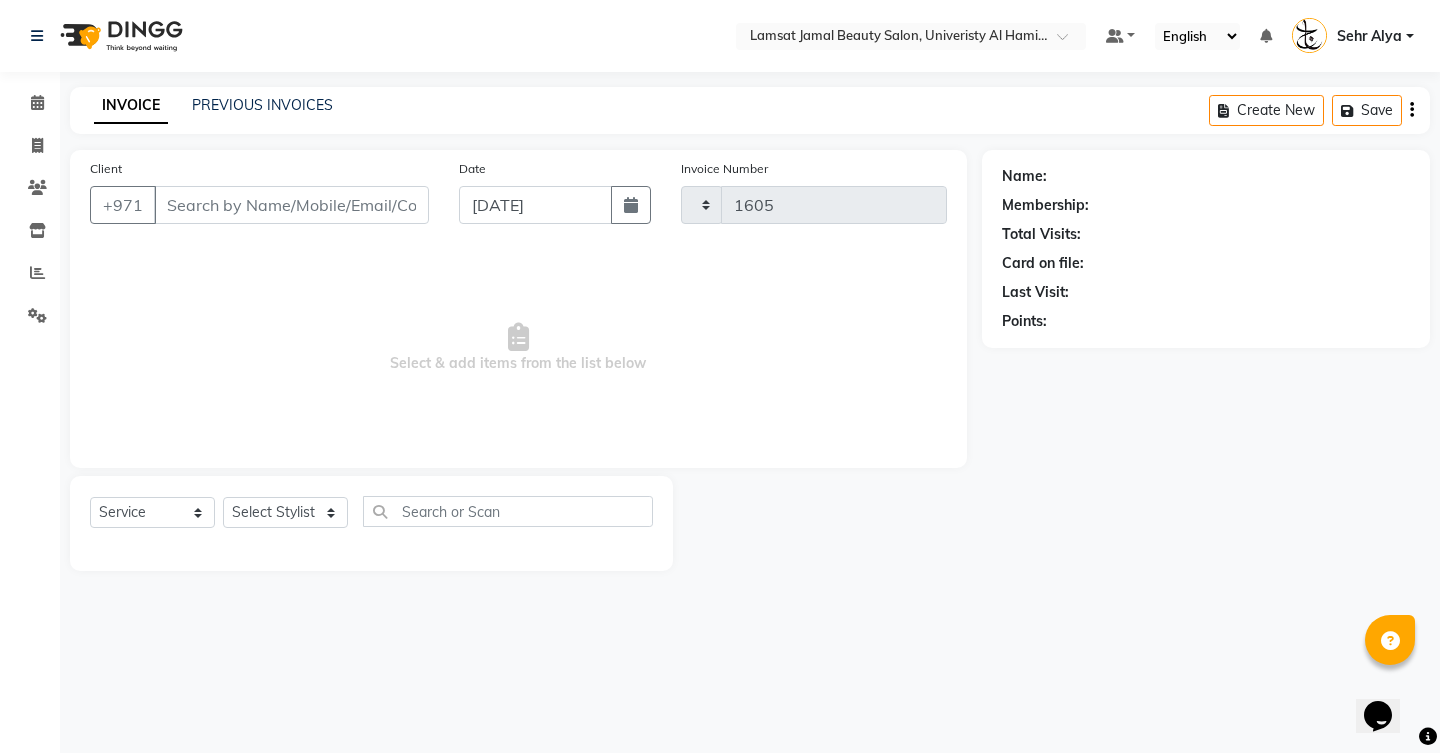 select on "8294" 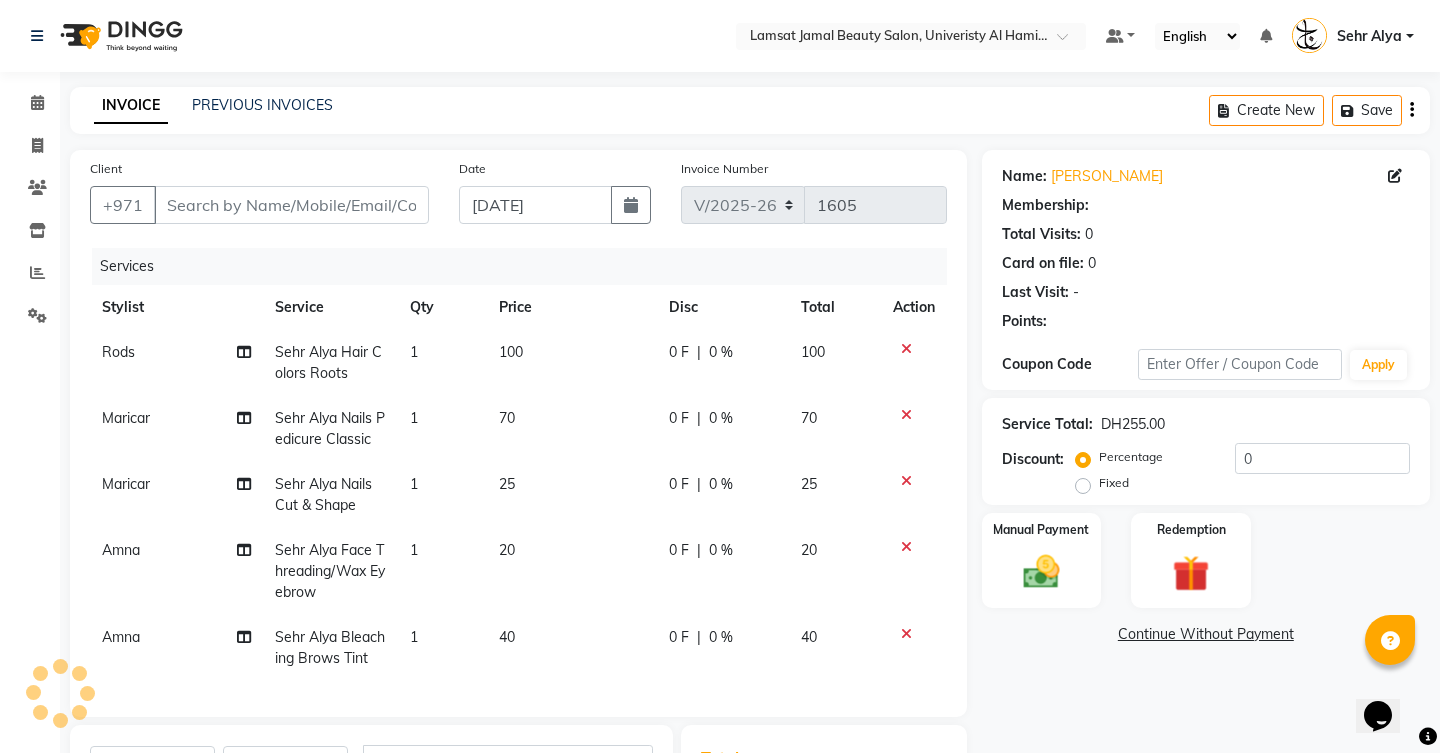 type on "50*****87" 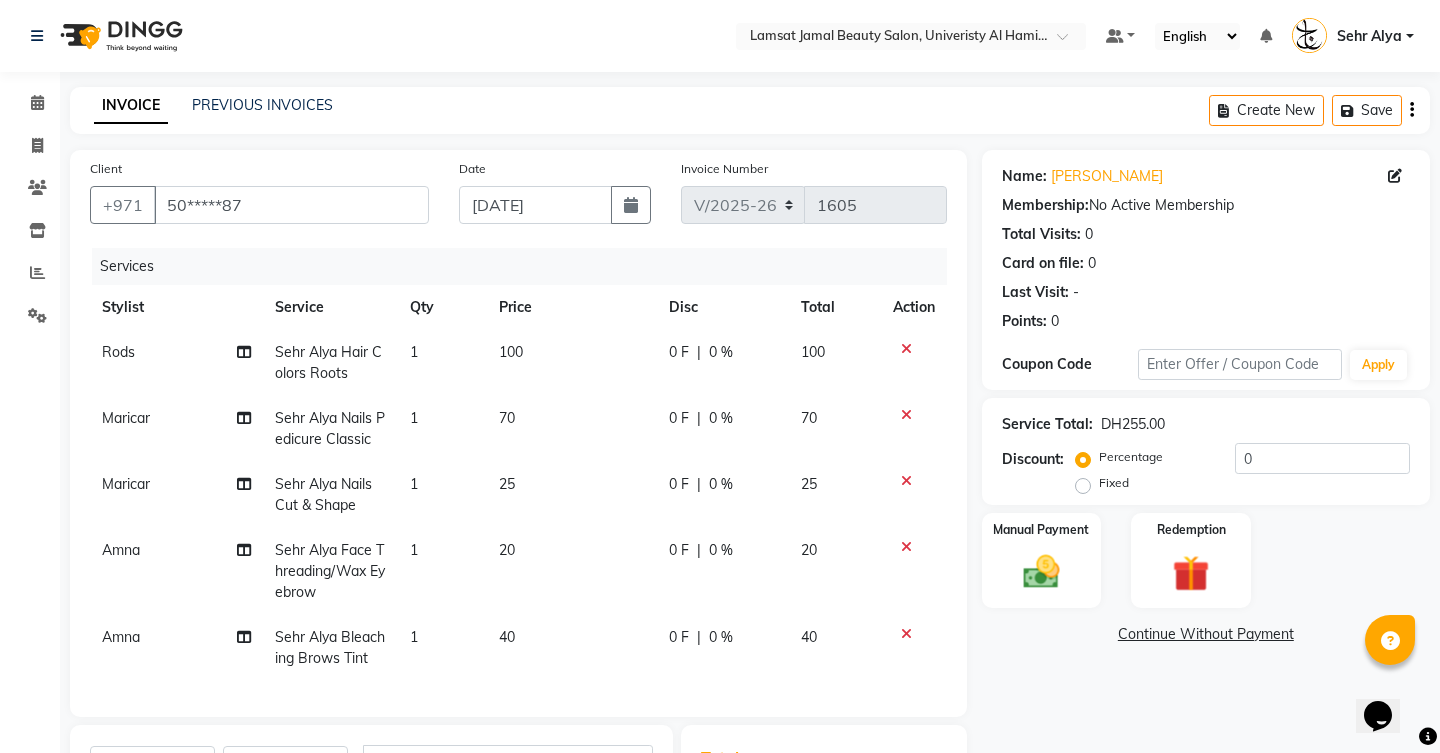 click on "70" 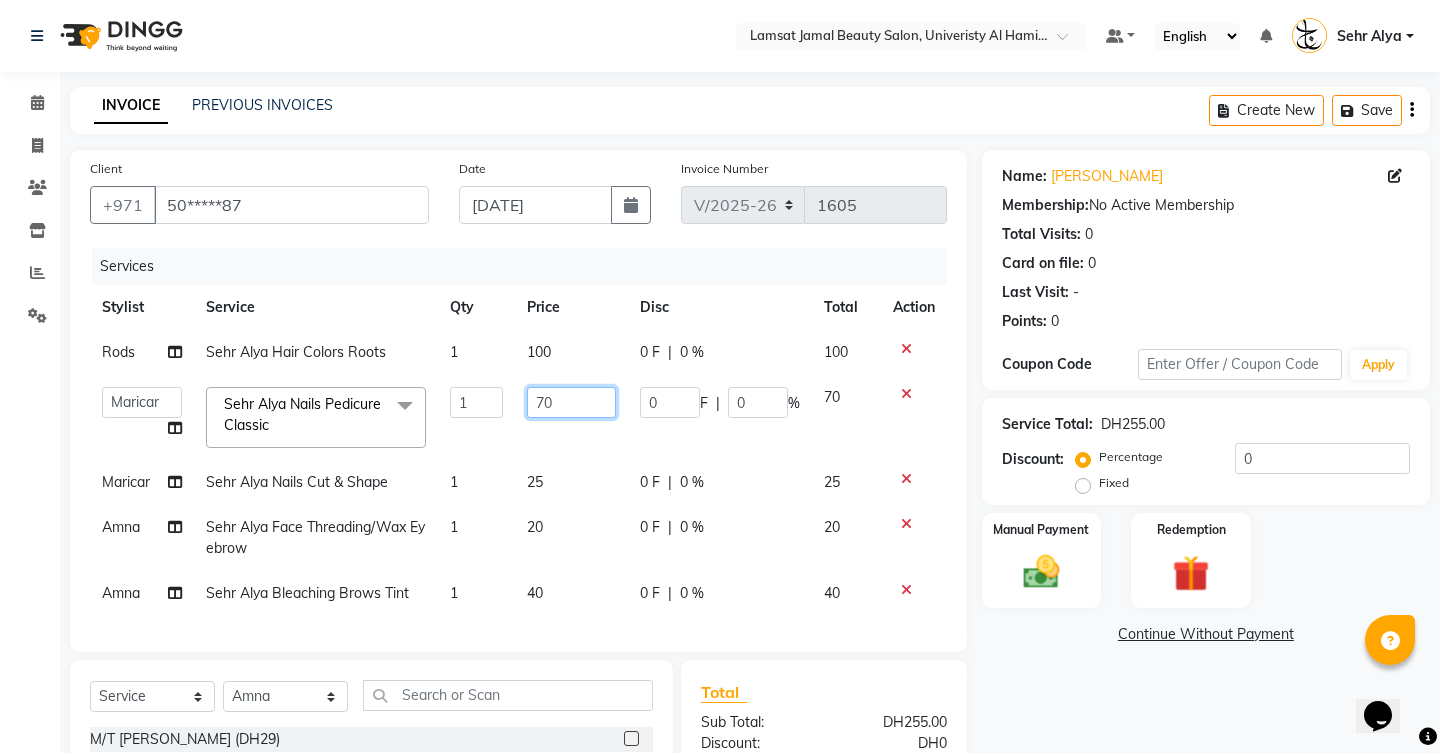 click on "70" 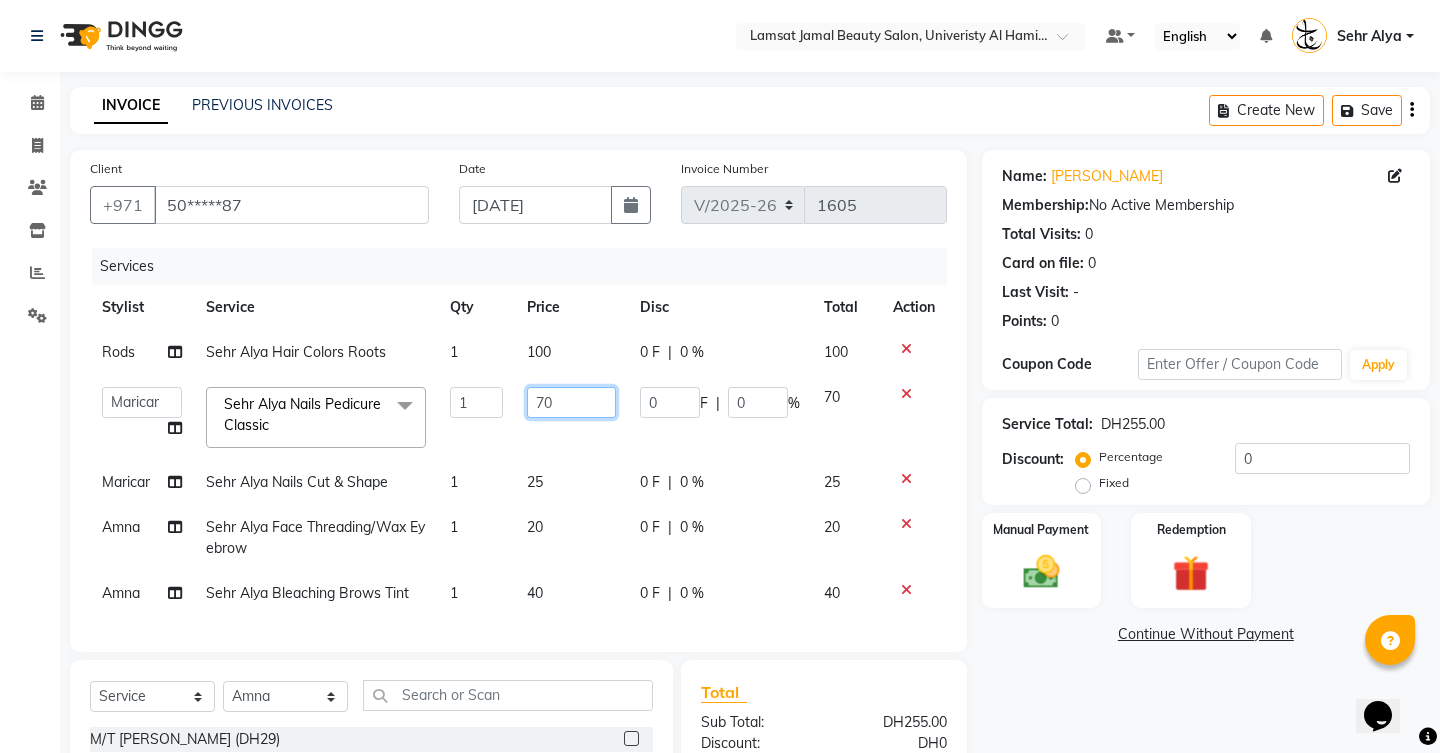 type on "7" 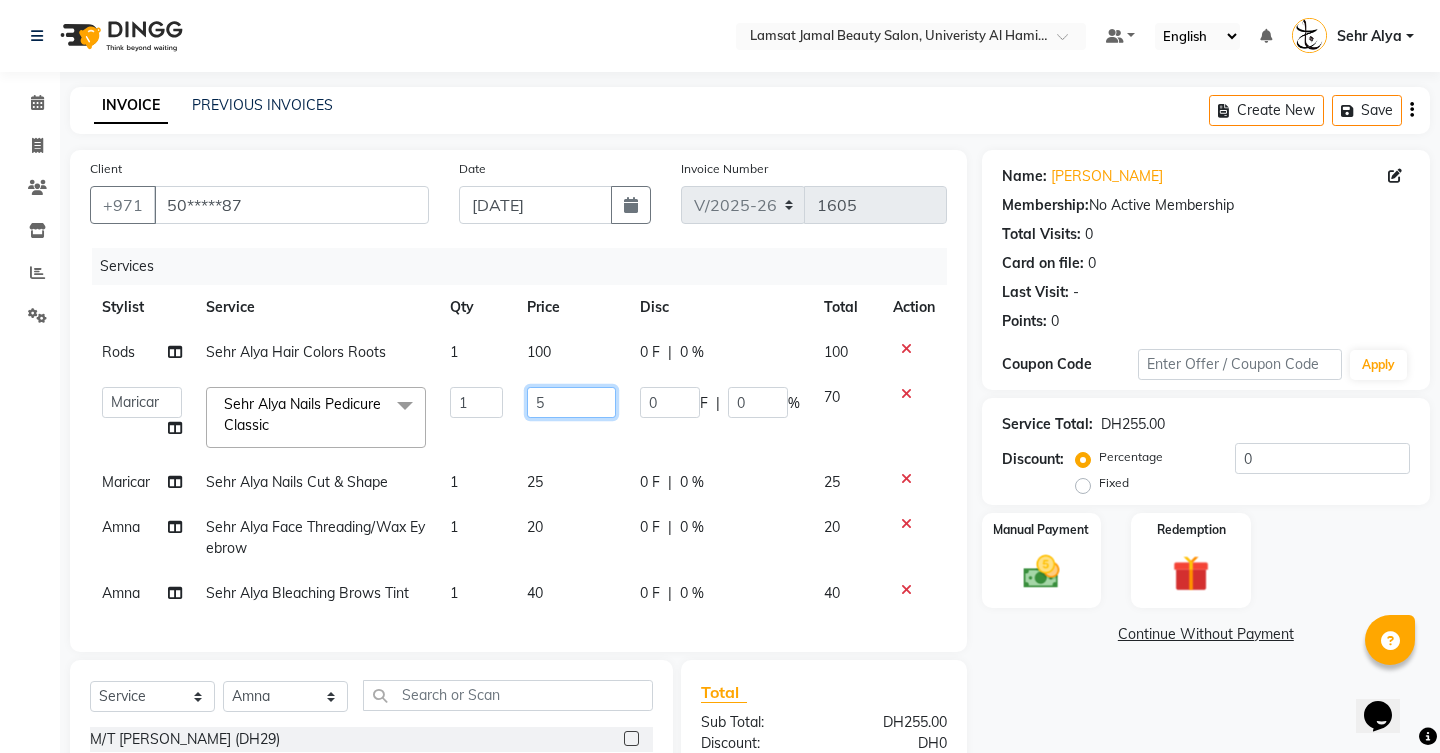 type on "50" 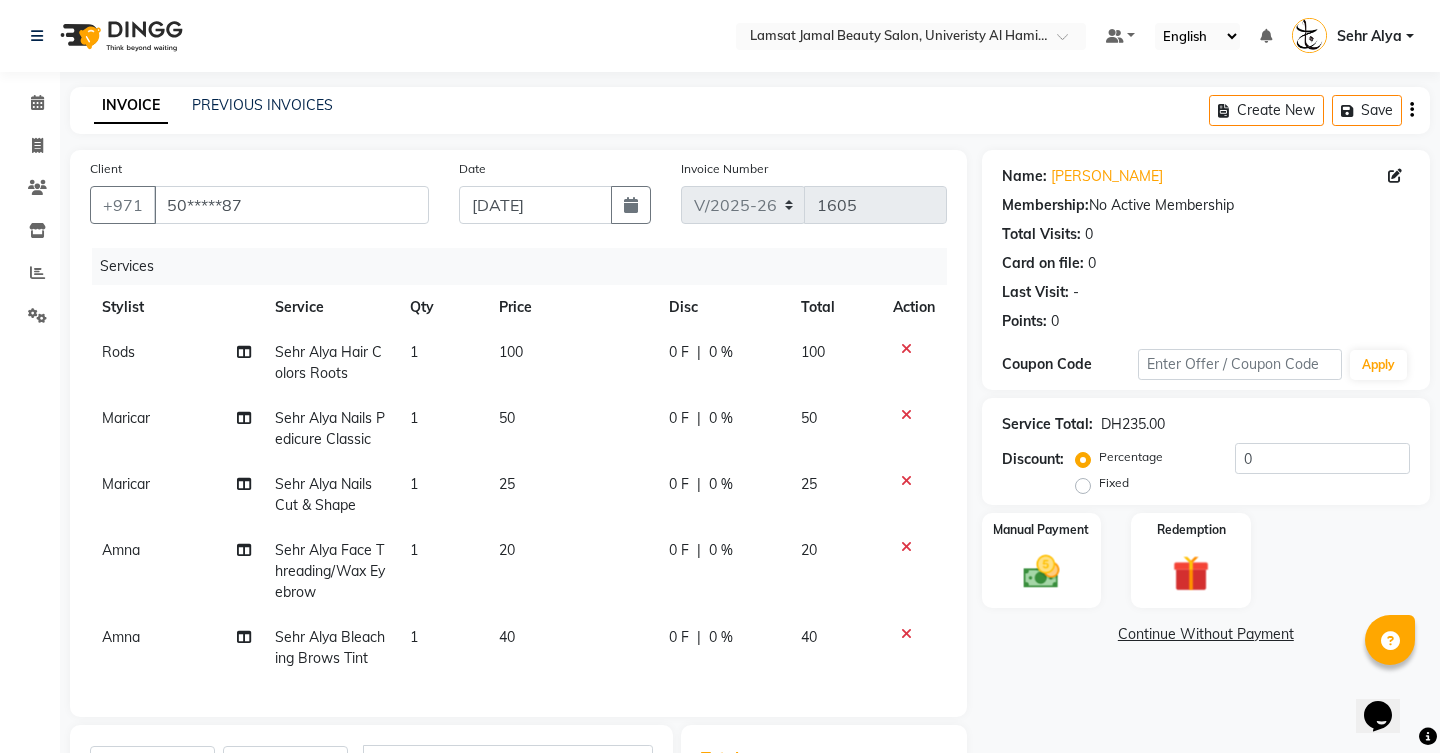 click on "25" 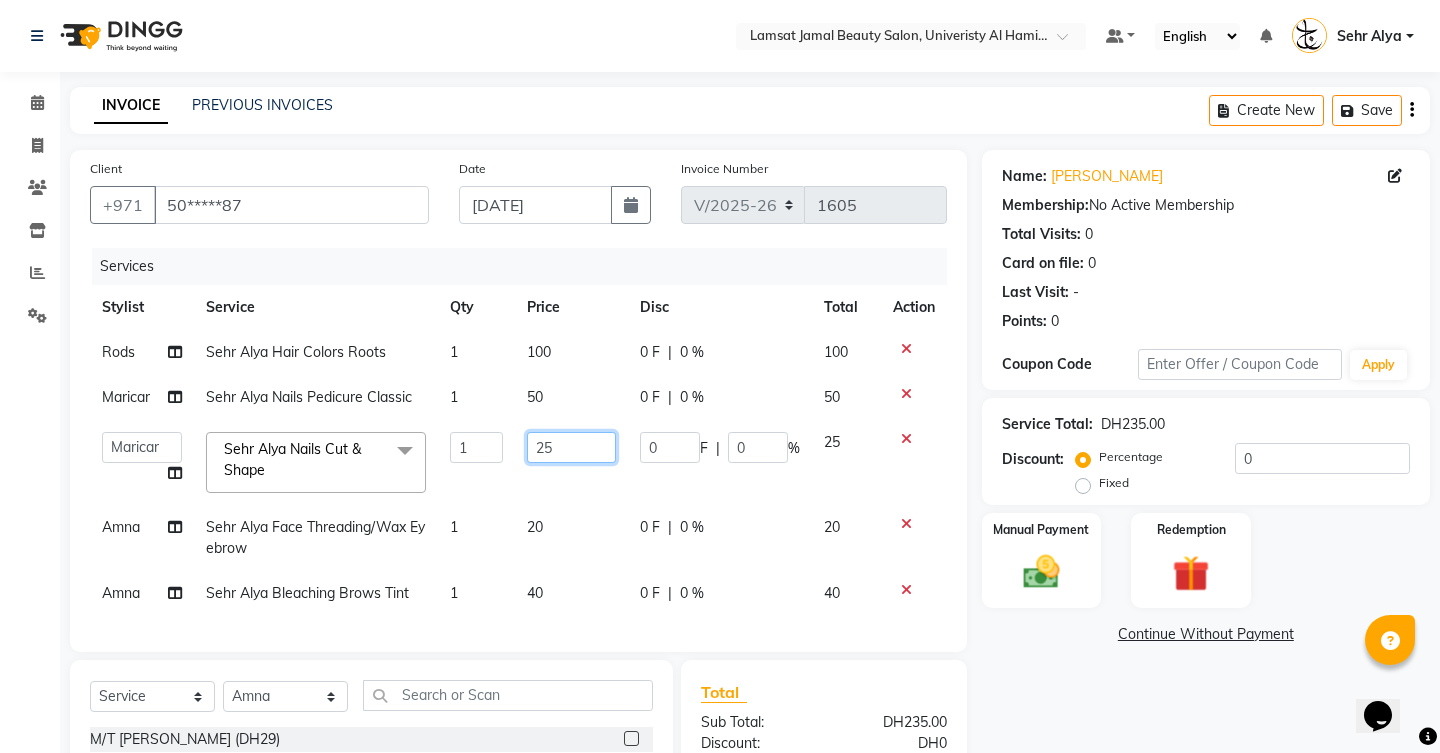click on "25" 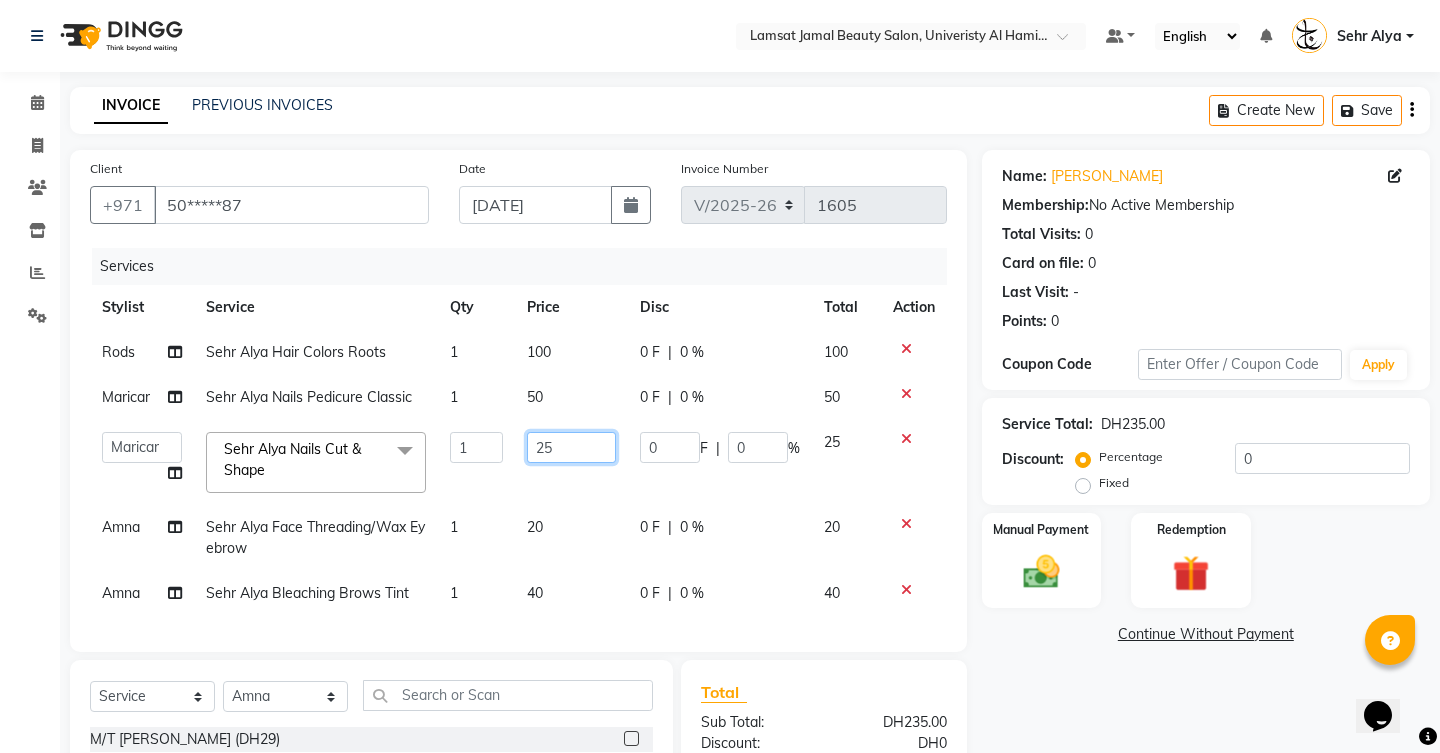 type on "2" 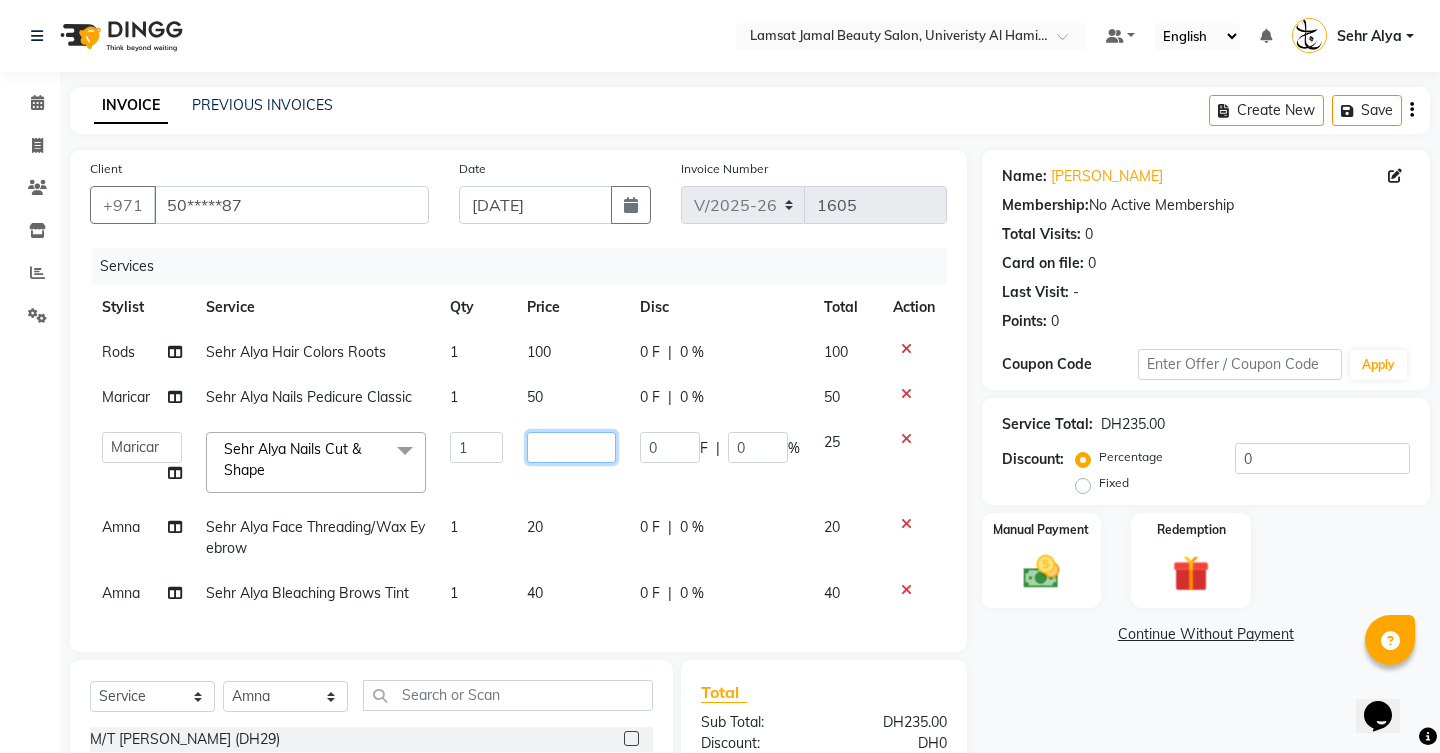 type on "2" 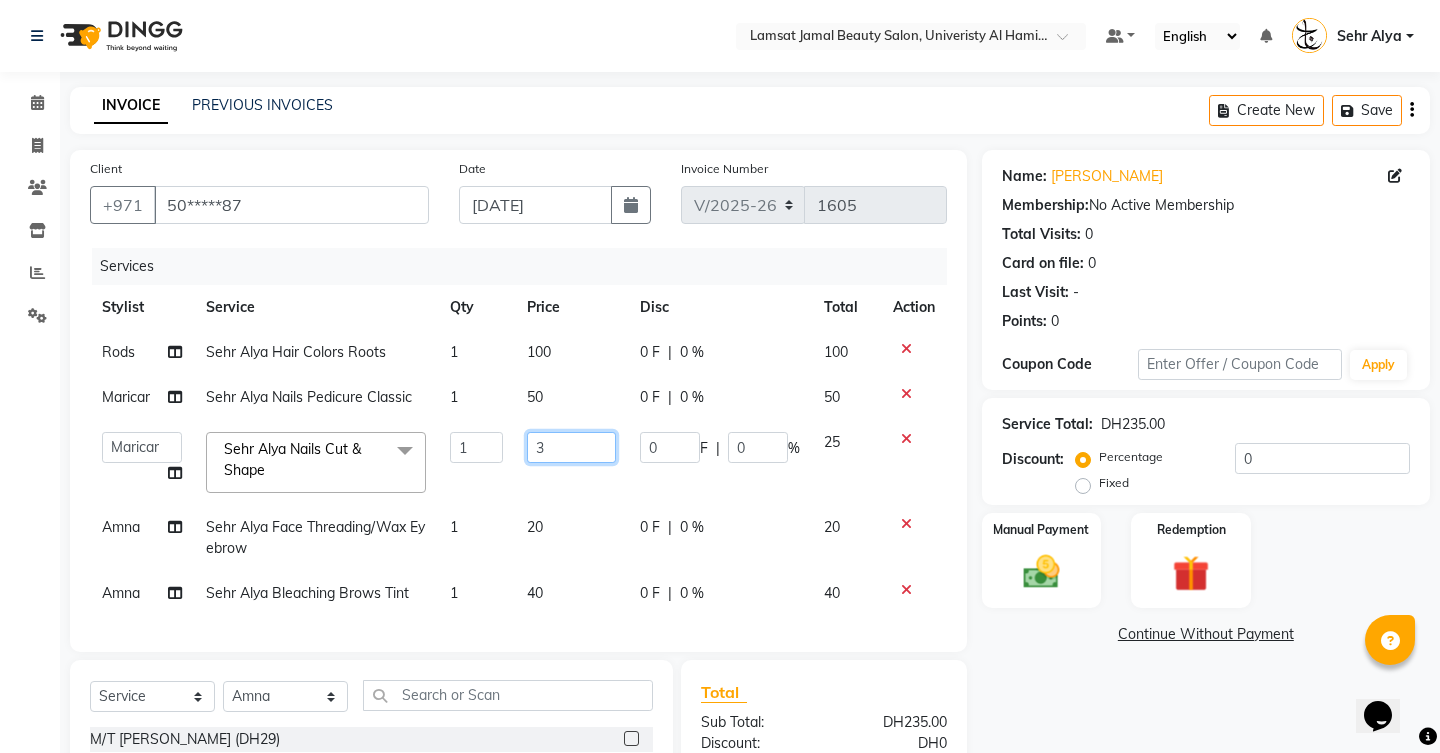 type on "30" 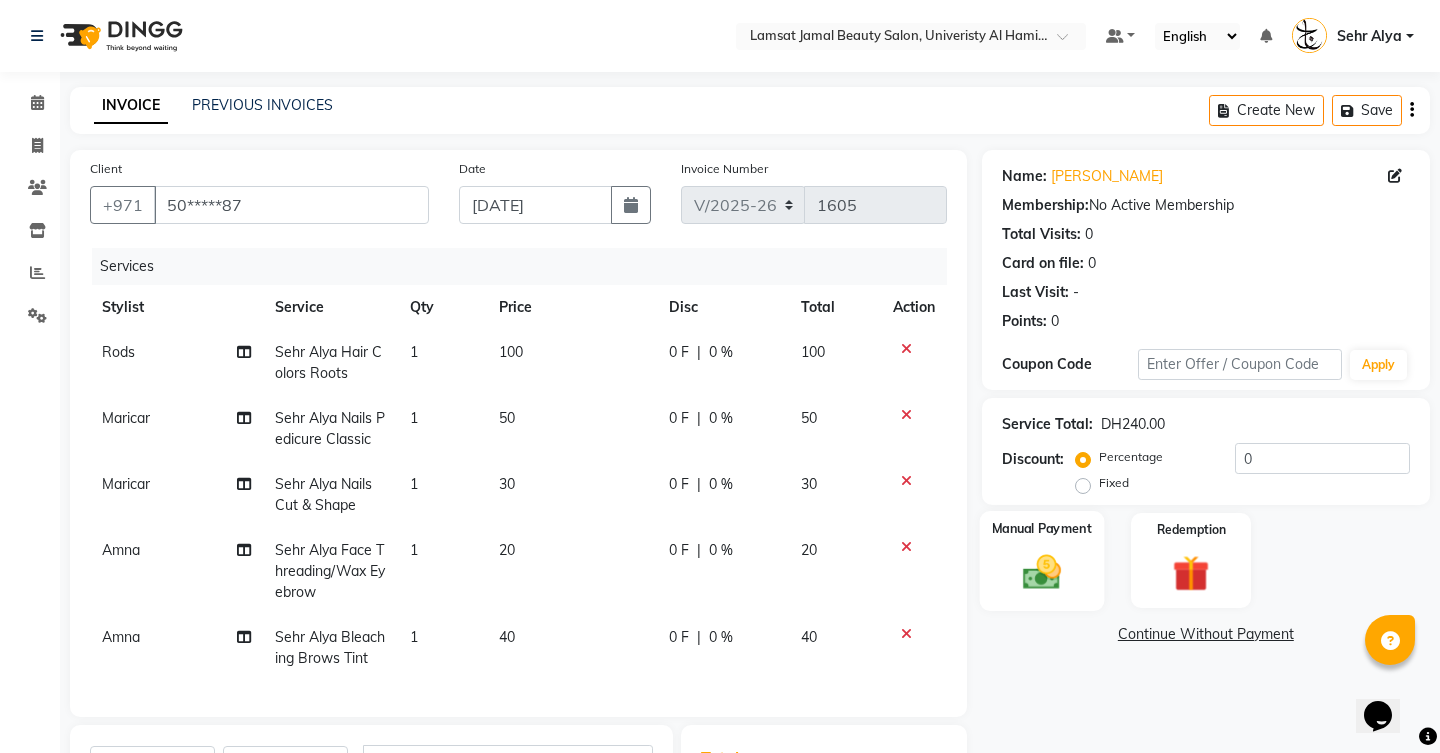 click 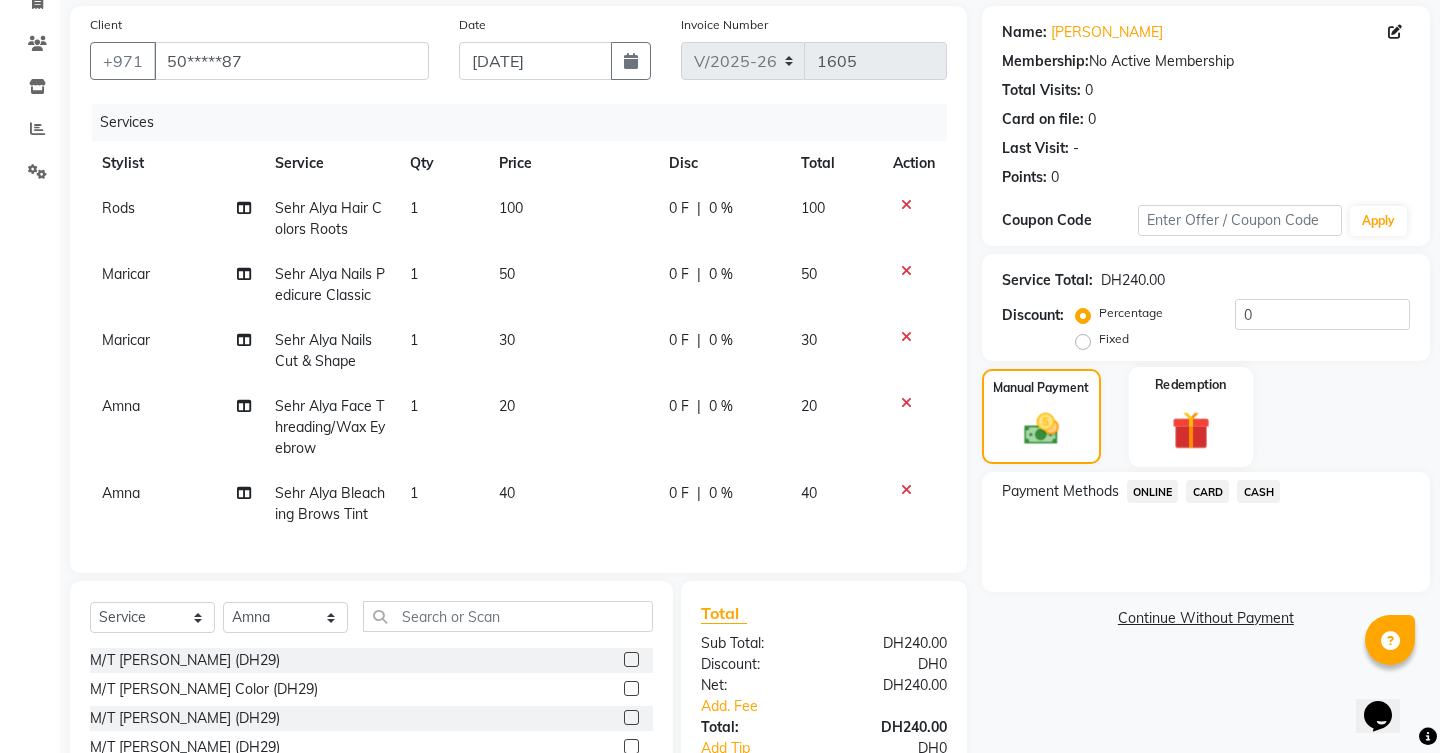 scroll, scrollTop: 135, scrollLeft: 0, axis: vertical 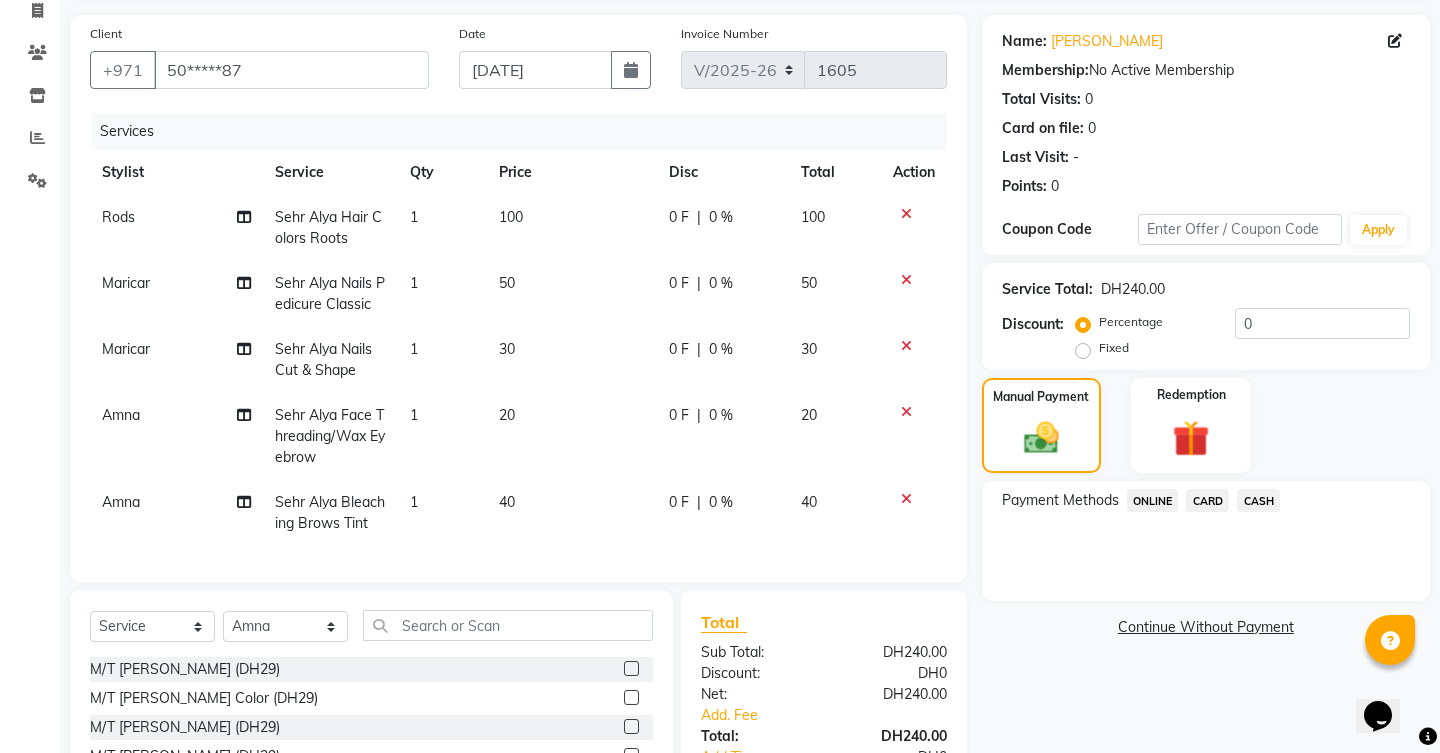 click on "CARD" 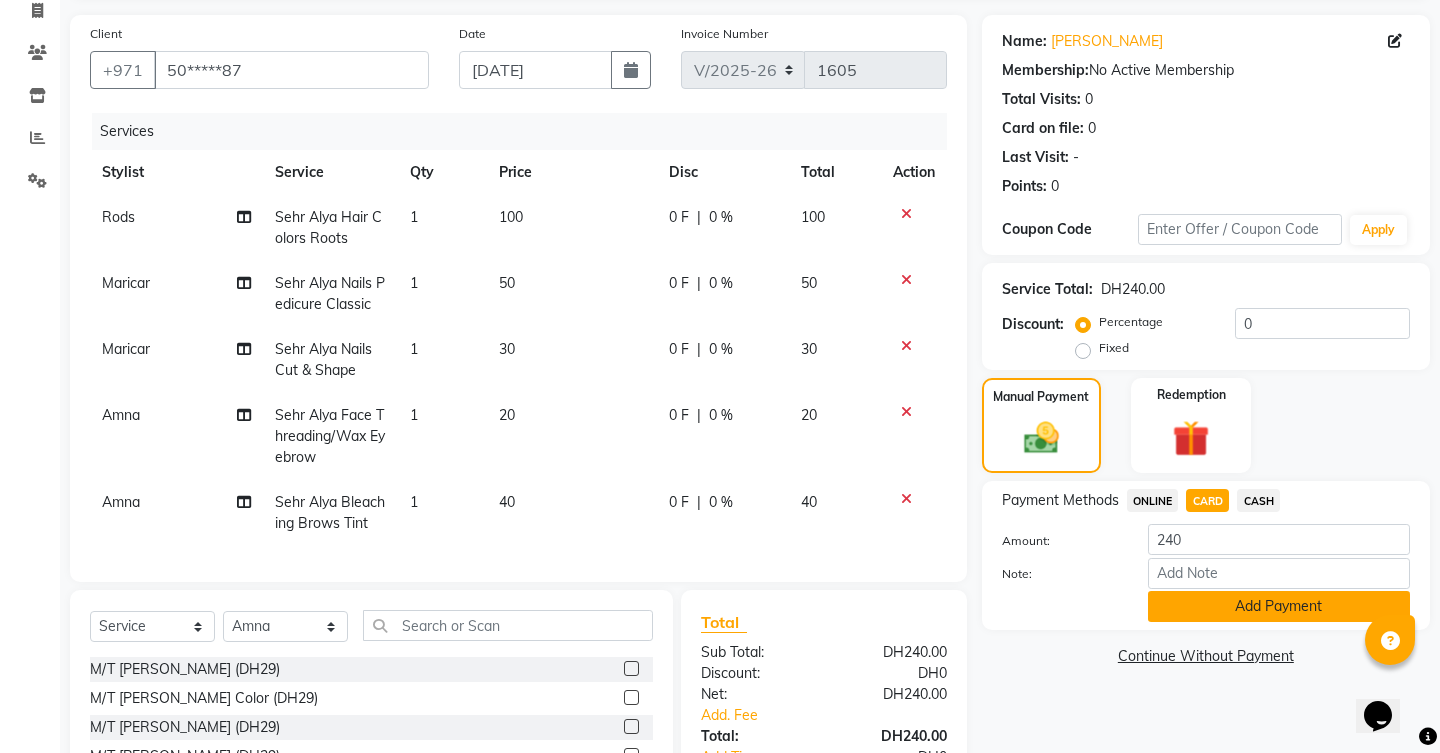 click on "Add Payment" 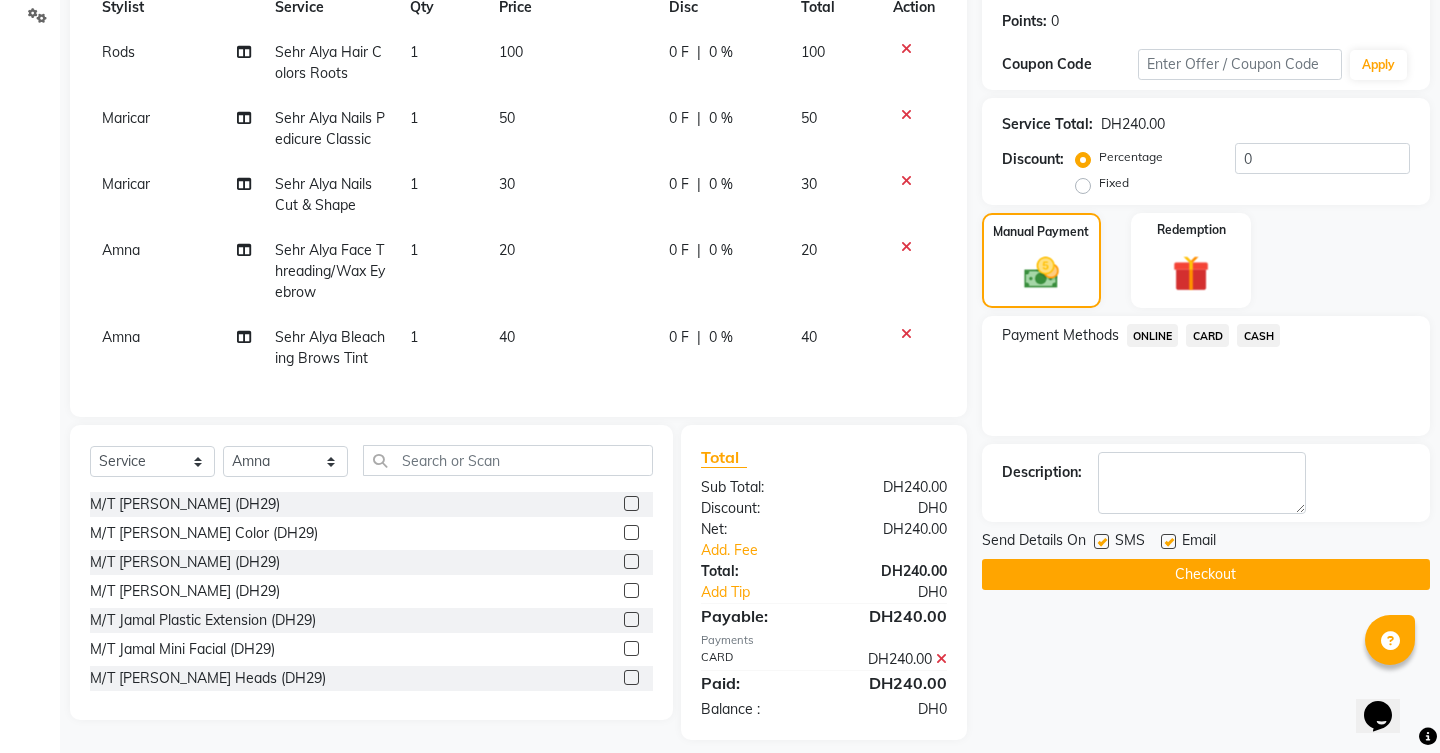 scroll, scrollTop: 314, scrollLeft: 0, axis: vertical 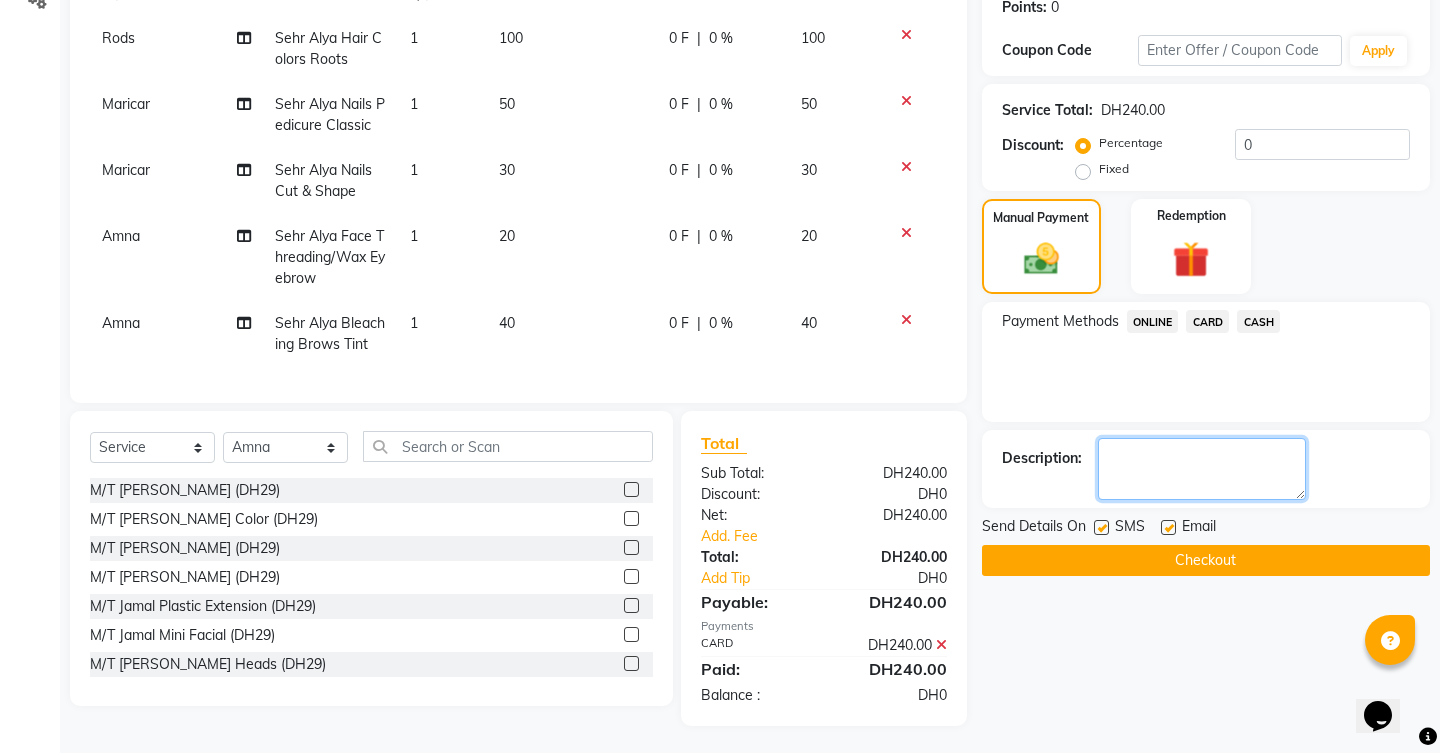 click 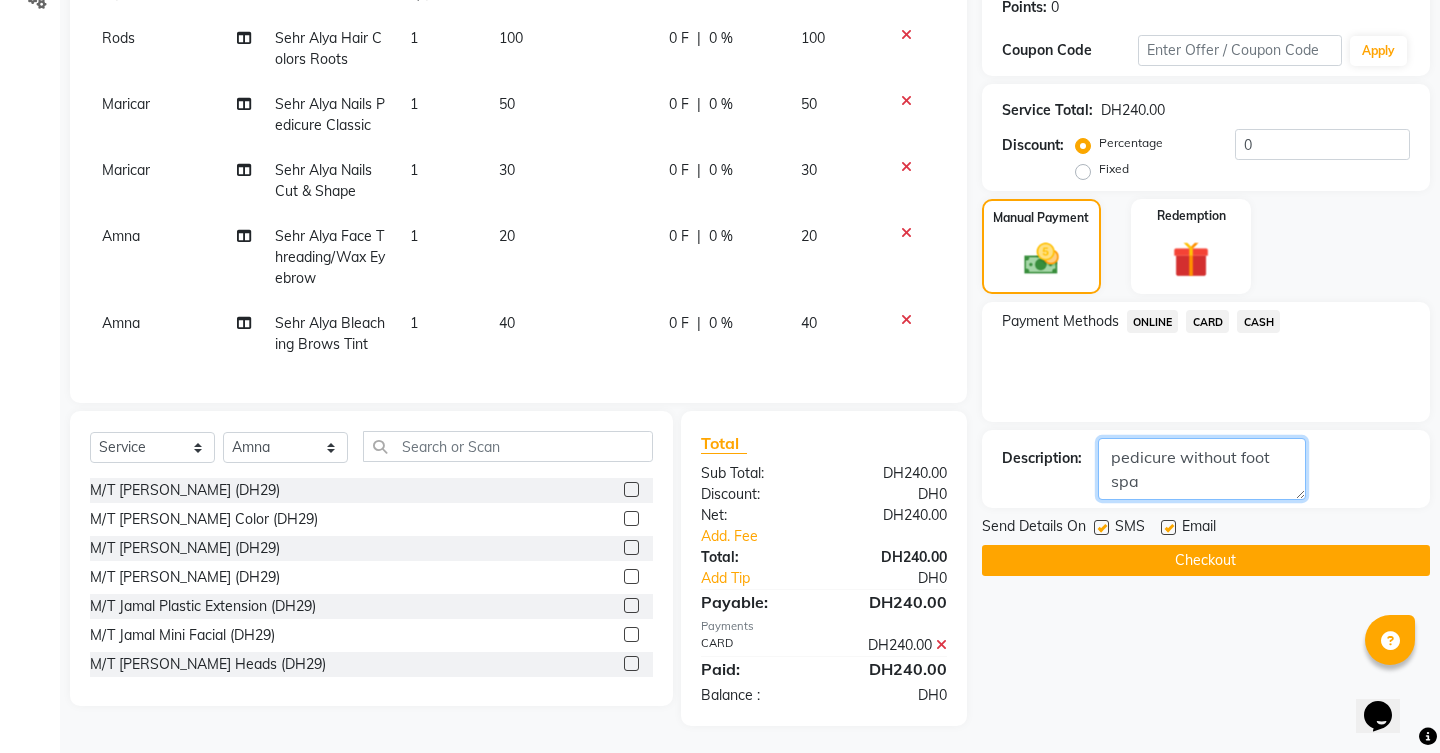 type on "pedicure without foot spa" 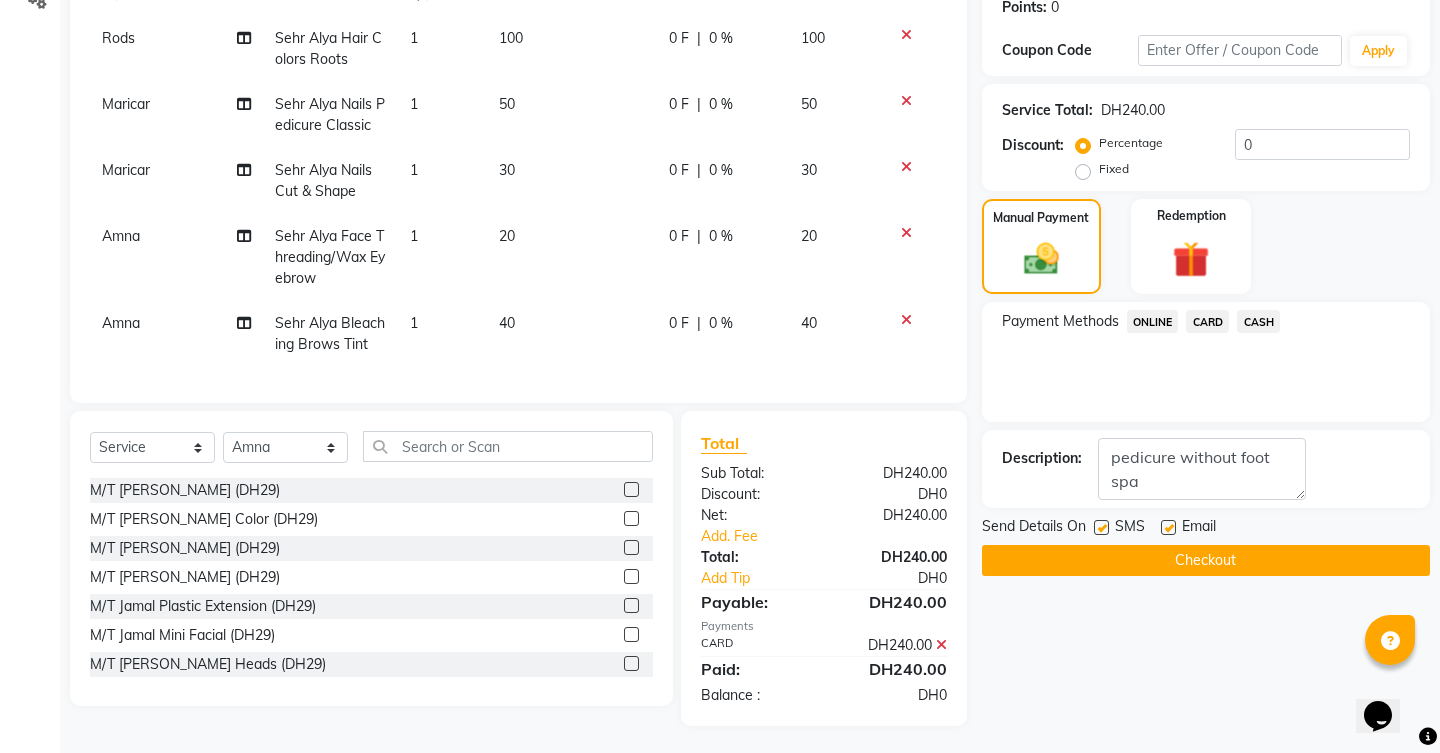 click on "Checkout" 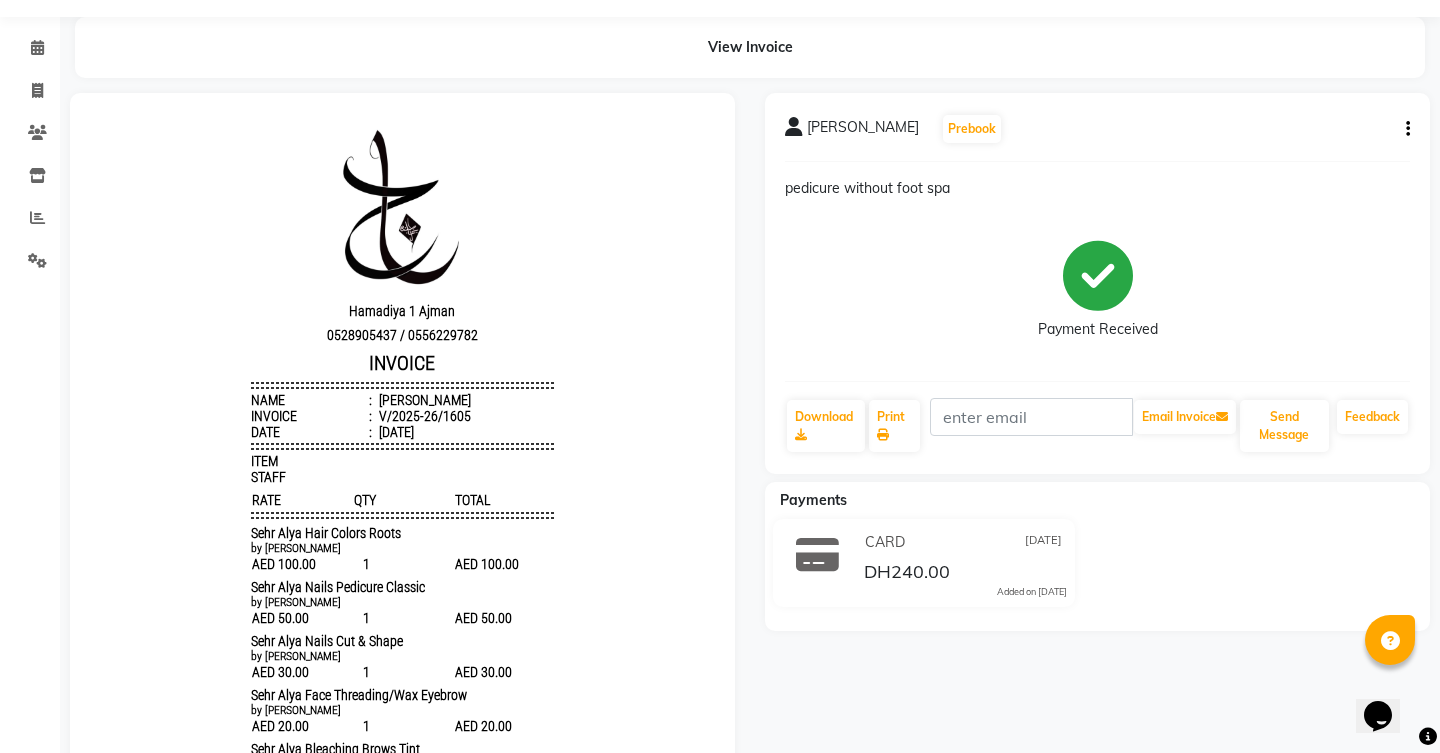 scroll, scrollTop: 58, scrollLeft: 0, axis: vertical 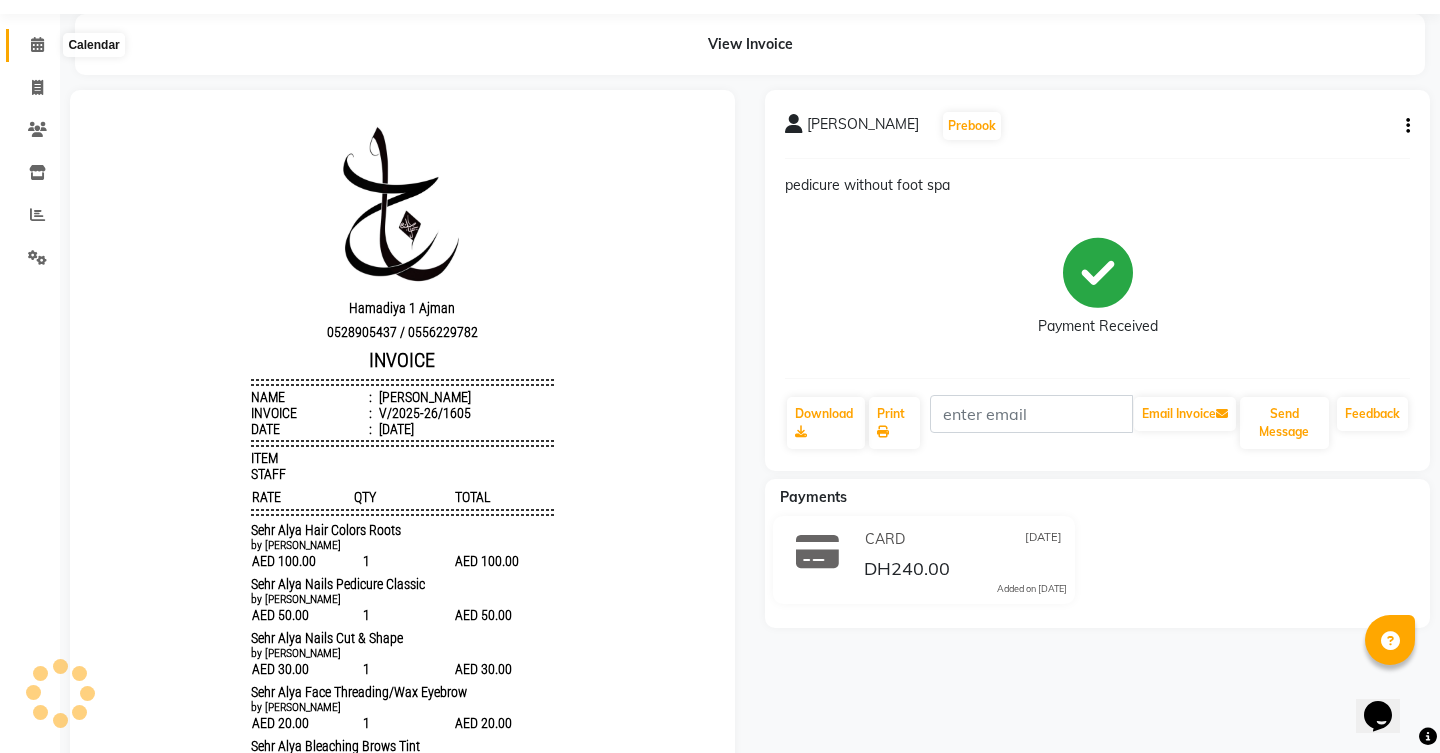 click 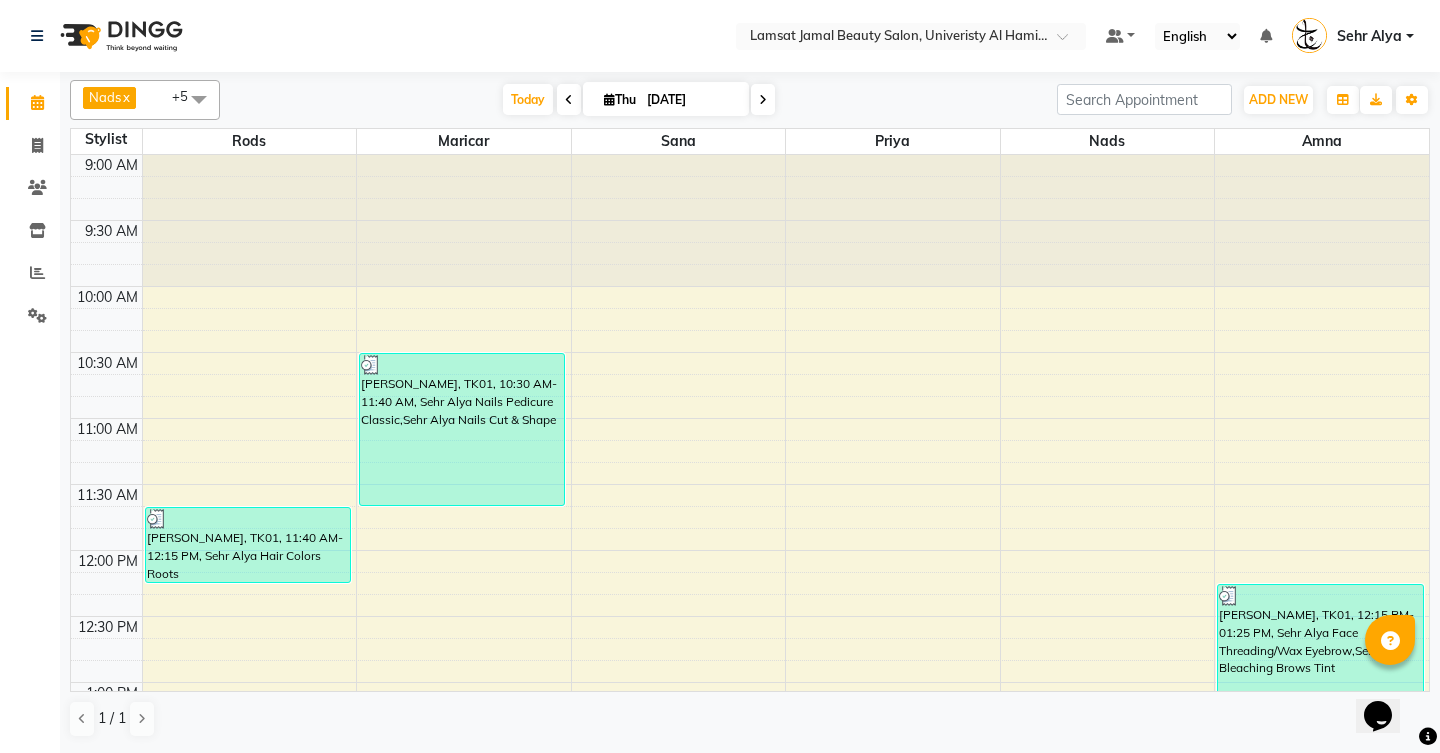 scroll, scrollTop: 0, scrollLeft: 0, axis: both 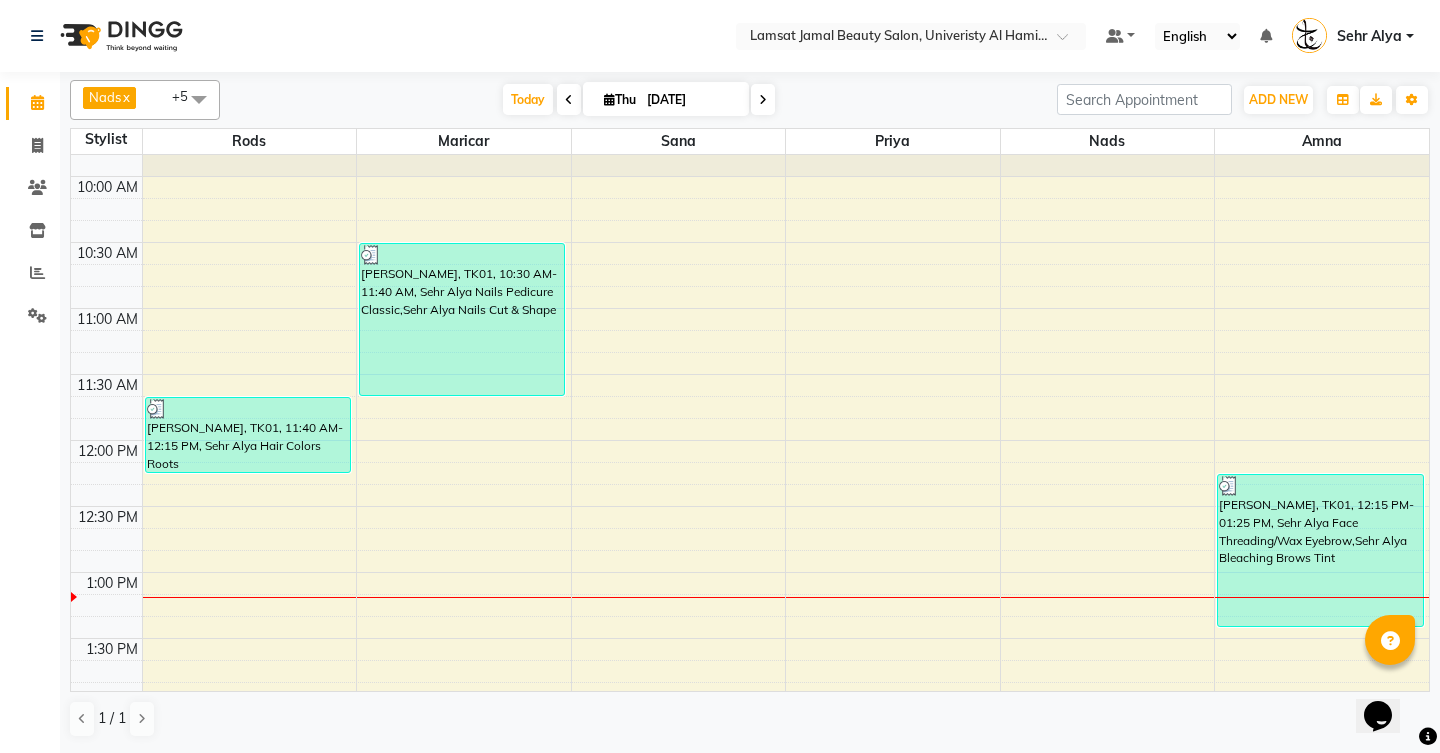 click on "9:00 AM 9:30 AM 10:00 AM 10:30 AM 11:00 AM 11:30 AM 12:00 PM 12:30 PM 1:00 PM 1:30 PM 2:00 PM 2:30 PM 3:00 PM 3:30 PM 4:00 PM 4:30 PM 5:00 PM 5:30 PM 6:00 PM 6:30 PM 7:00 PM 7:30 PM 8:00 PM 8:30 PM 9:00 PM 9:30 PM 10:00 PM 10:30 PM 11:00 PM 11:30 PM     [PERSON_NAME], TK01, 11:40 AM-12:15 PM, Sehr Alya Hair Colors Roots     Sehr Nadia, TK01, 10:30 AM-11:40 AM, Sehr Alya Nails Pedicure Classic,Sehr Alya Nails Cut & Shape     Sehr Nadia, TK01, 12:15 PM-01:25 PM, Sehr Alya Face Threading/Wax Eyebrow,Sehr Alya Bleaching Brows Tint" at bounding box center (750, 1034) 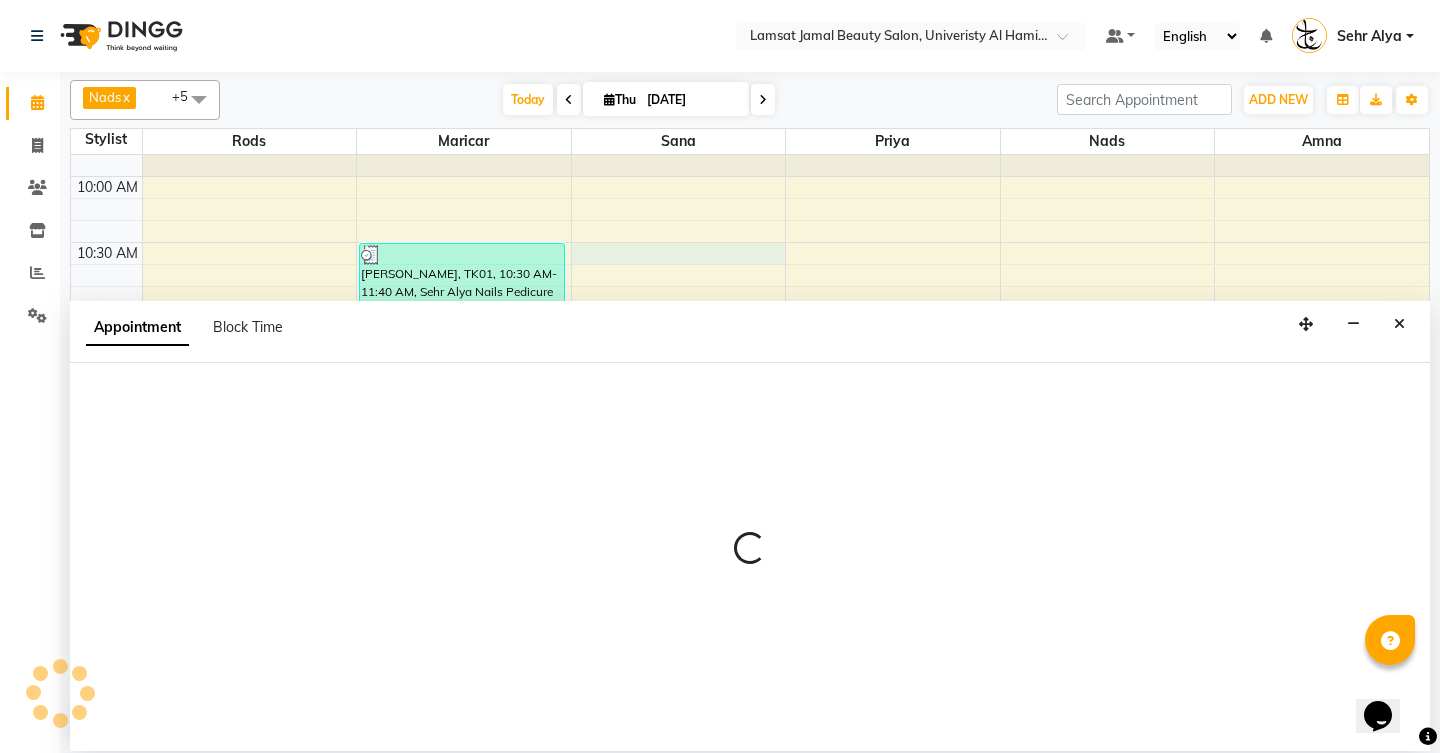 select on "79912" 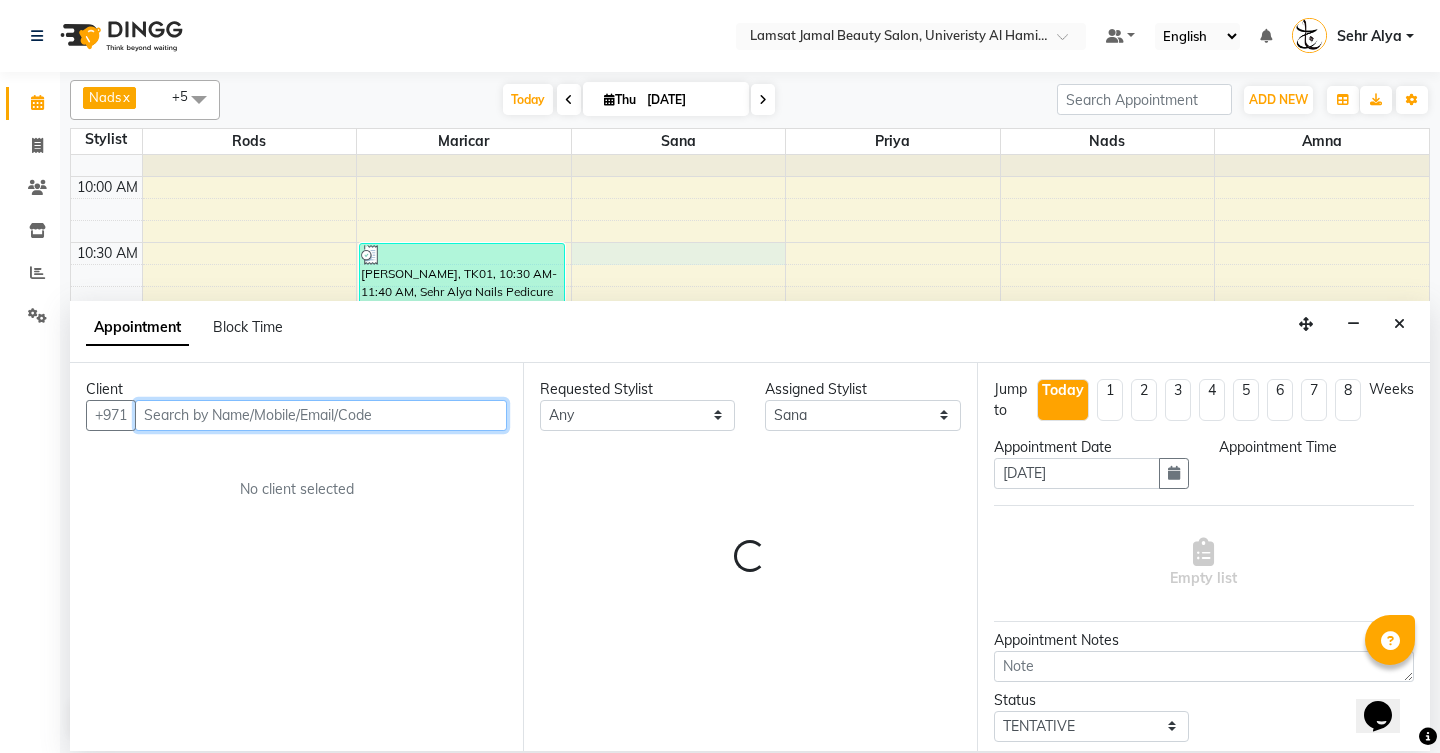 select on "630" 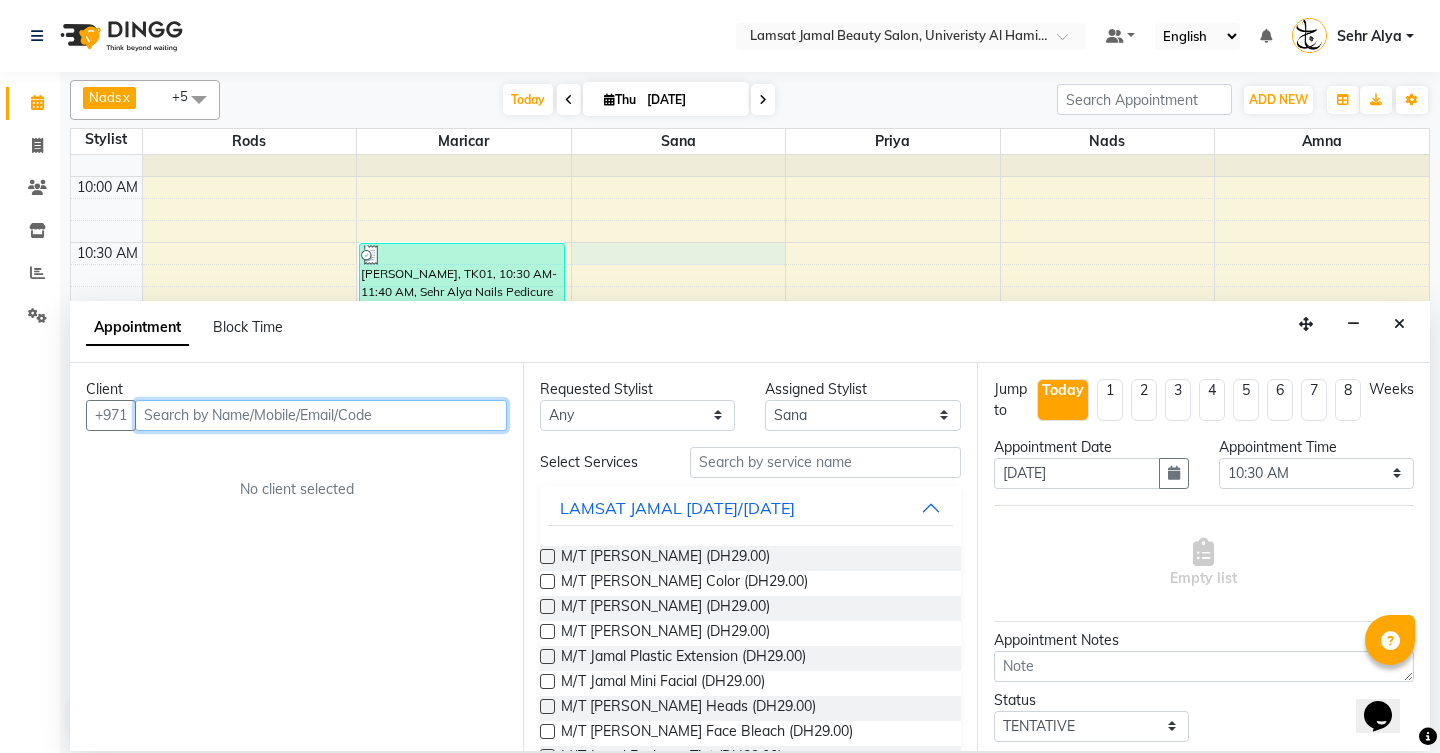 click at bounding box center (321, 415) 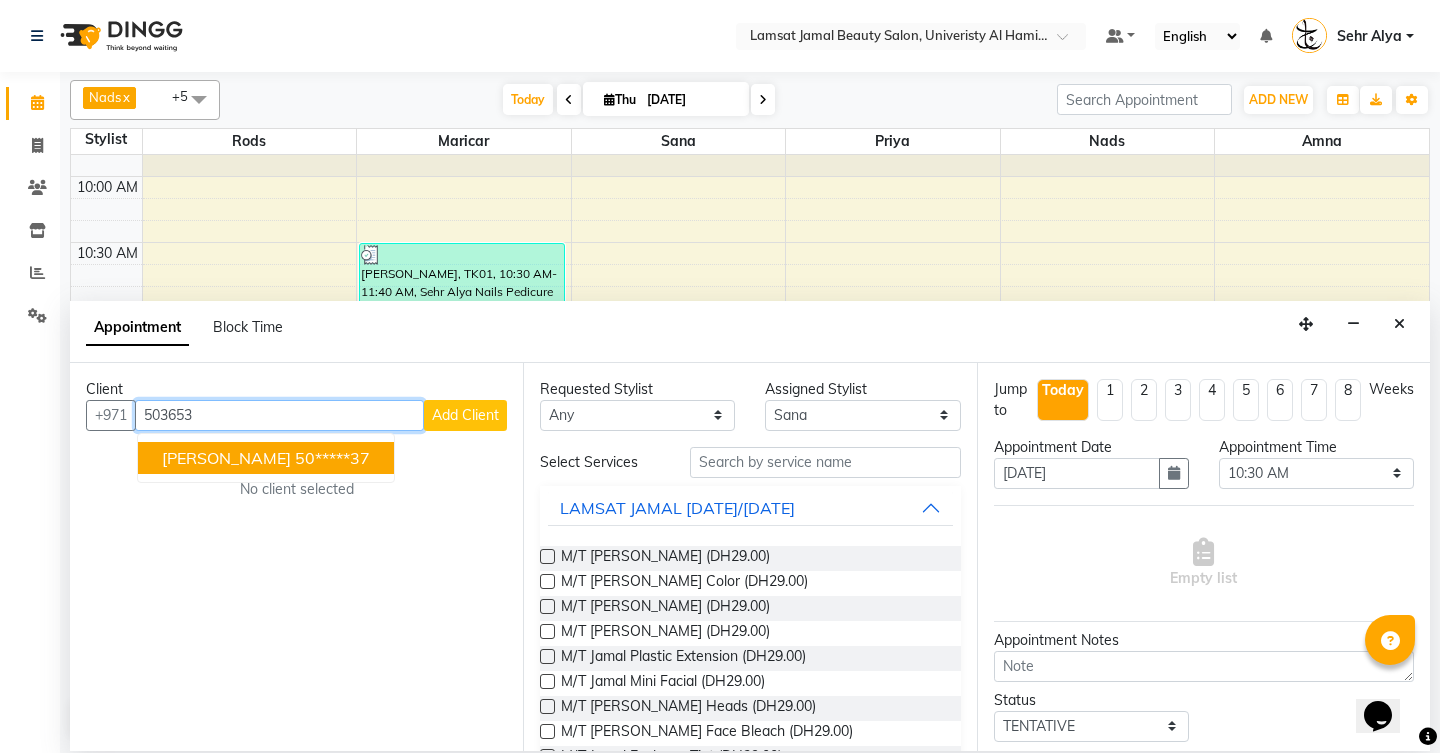 click on "50*****37" at bounding box center (332, 458) 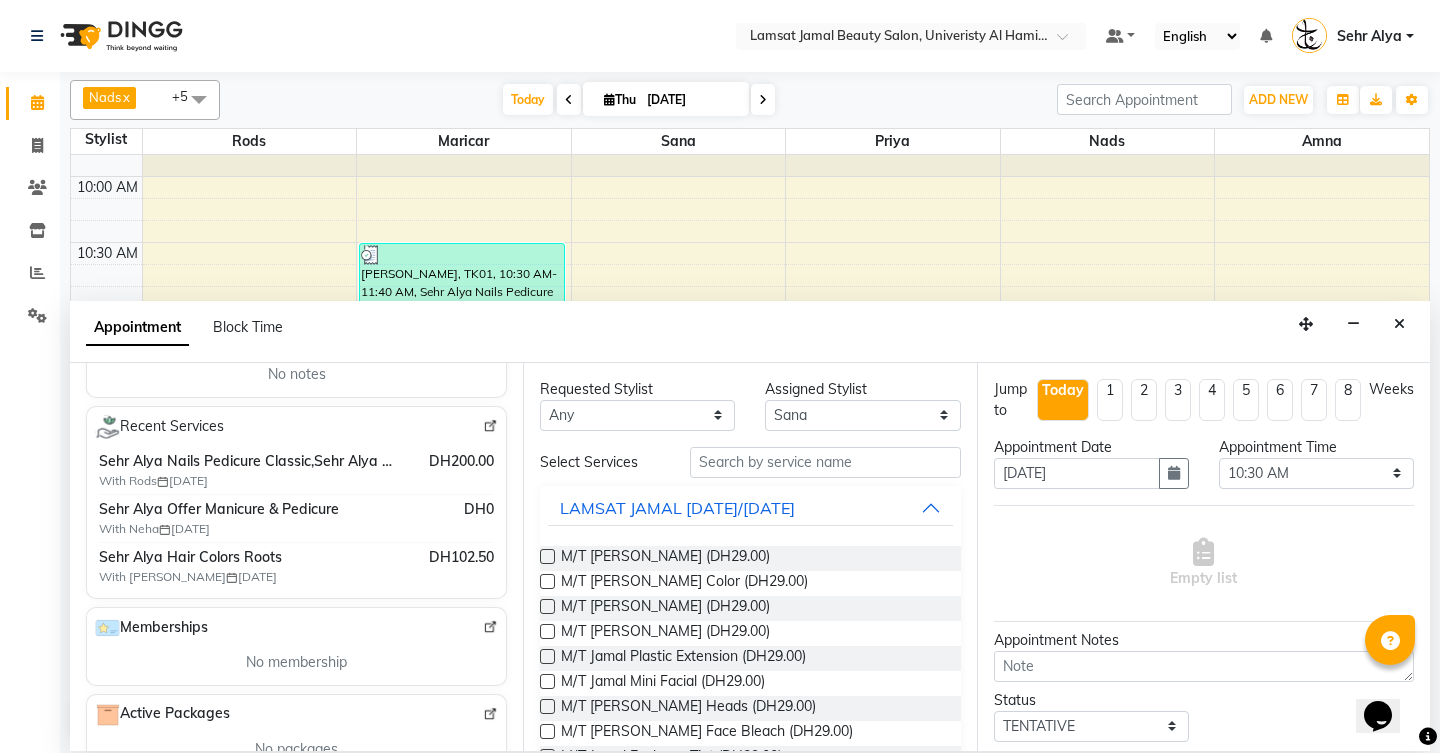 scroll, scrollTop: 327, scrollLeft: 0, axis: vertical 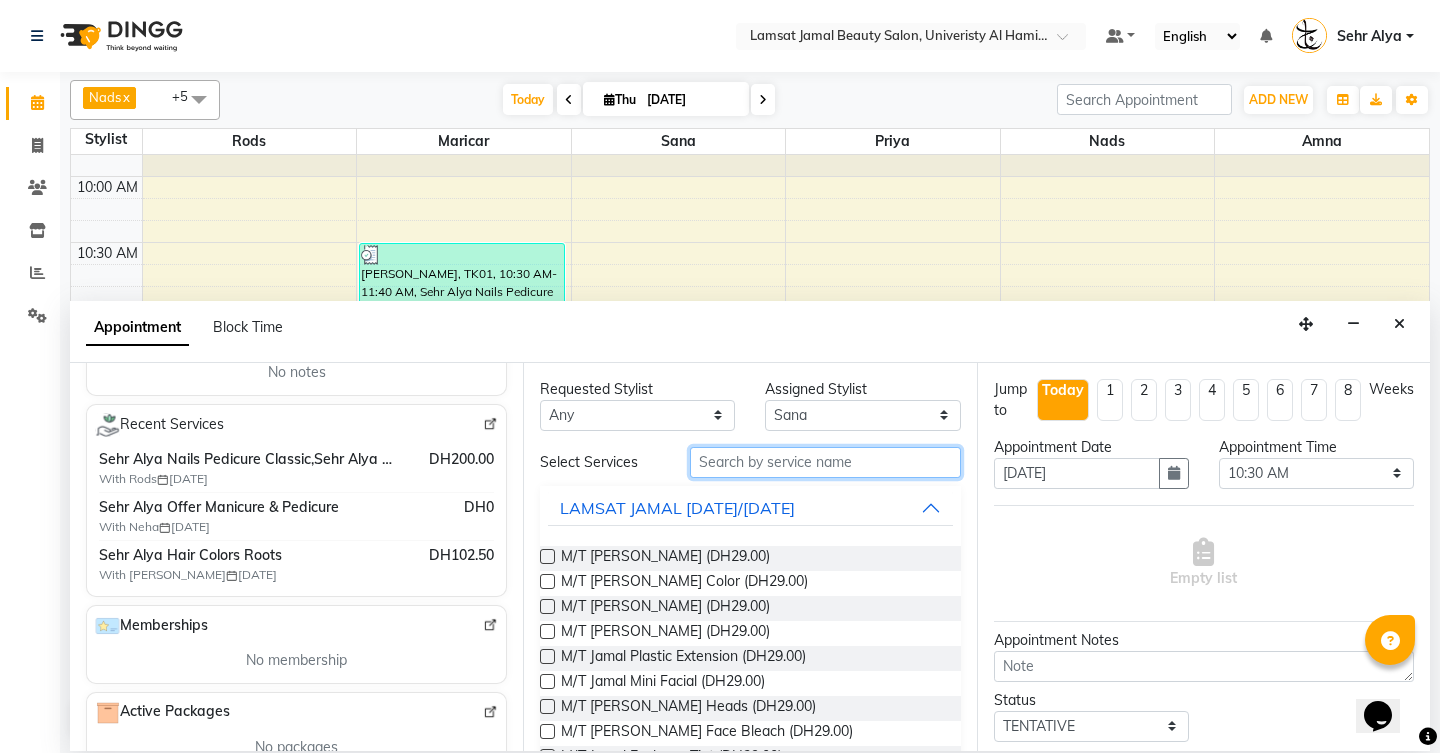 click at bounding box center [825, 462] 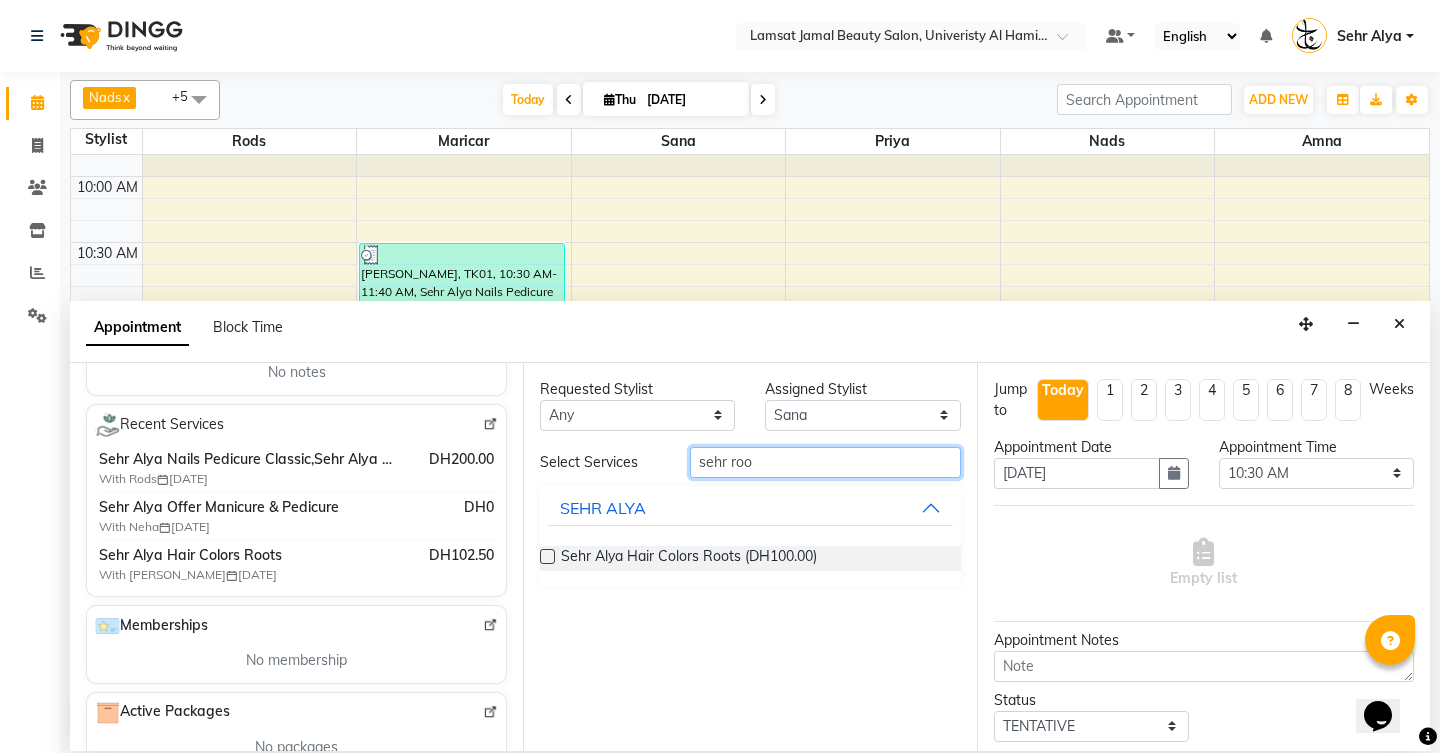 type on "sehr roh" 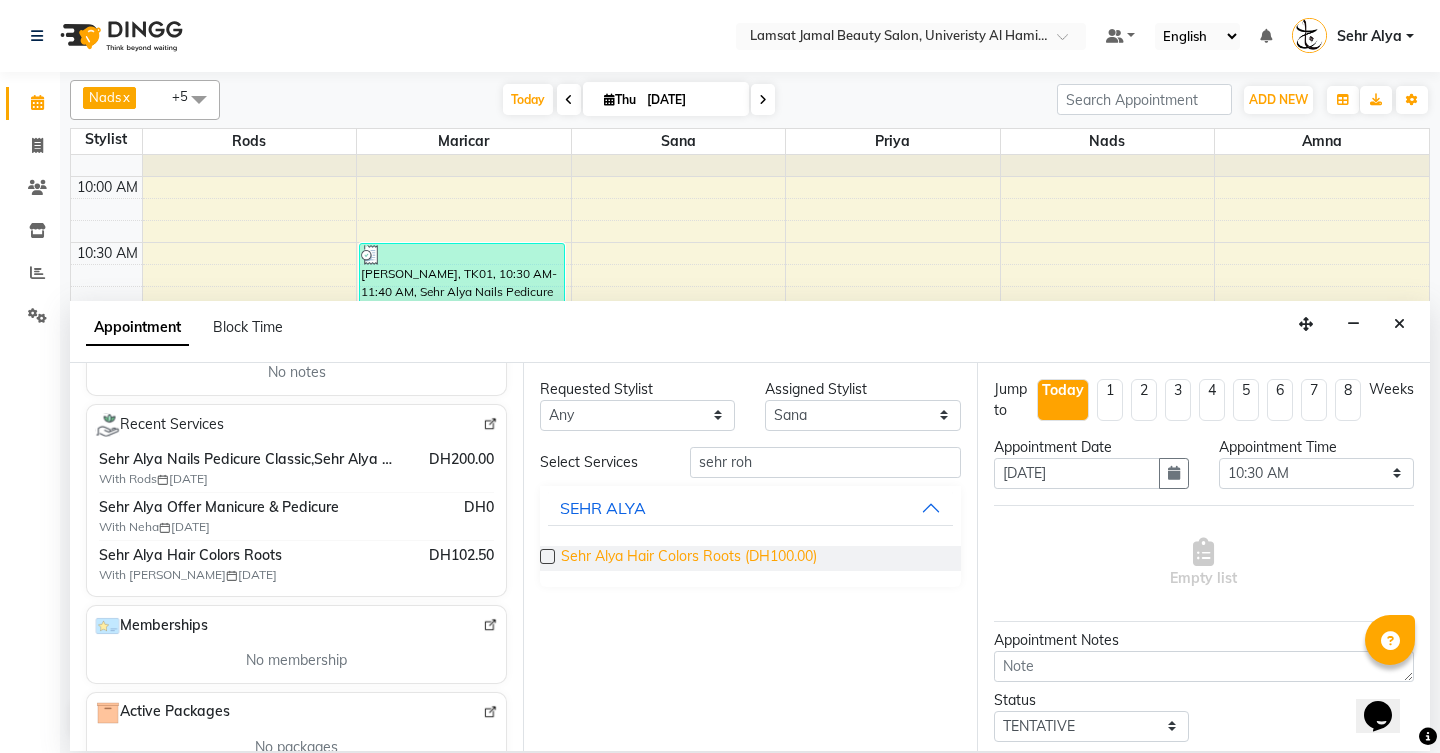 drag, startPoint x: 736, startPoint y: 496, endPoint x: 703, endPoint y: 553, distance: 65.863495 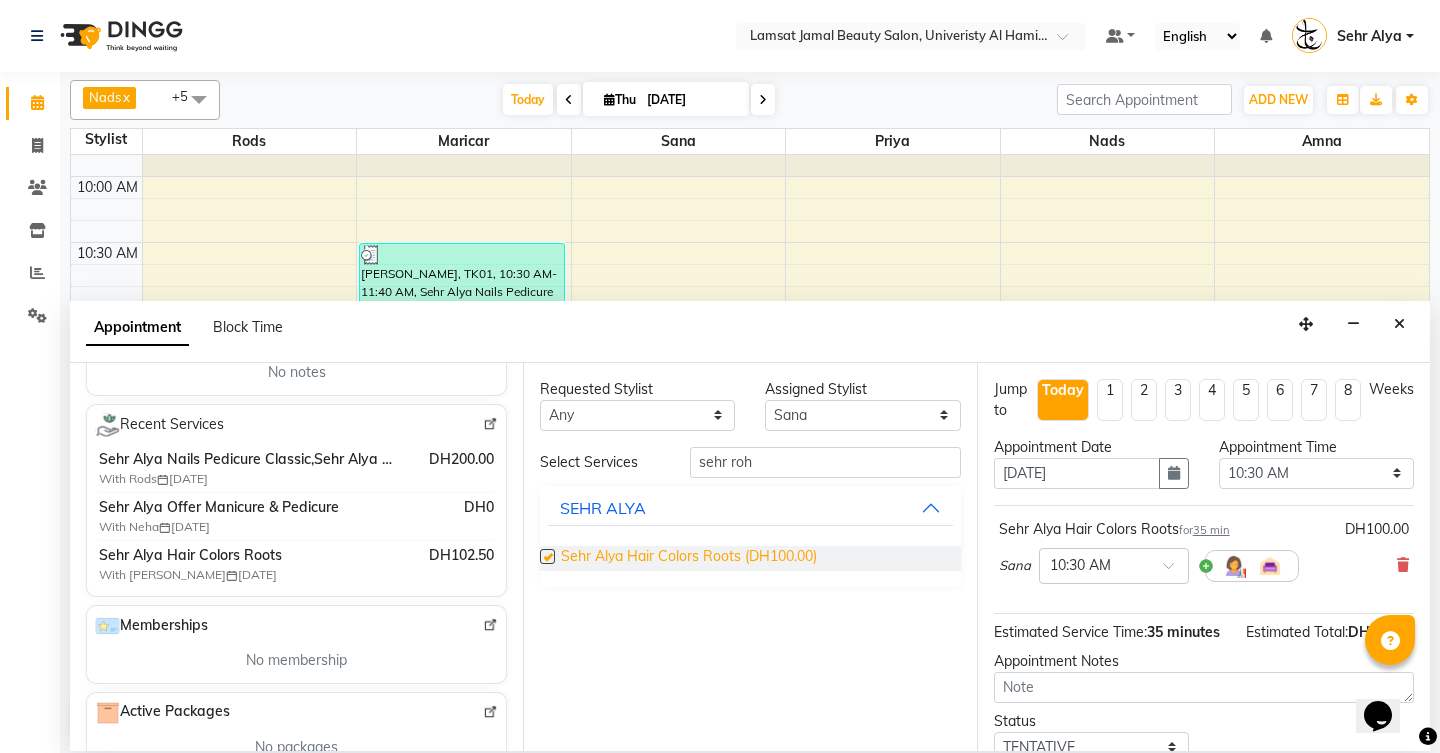 checkbox on "false" 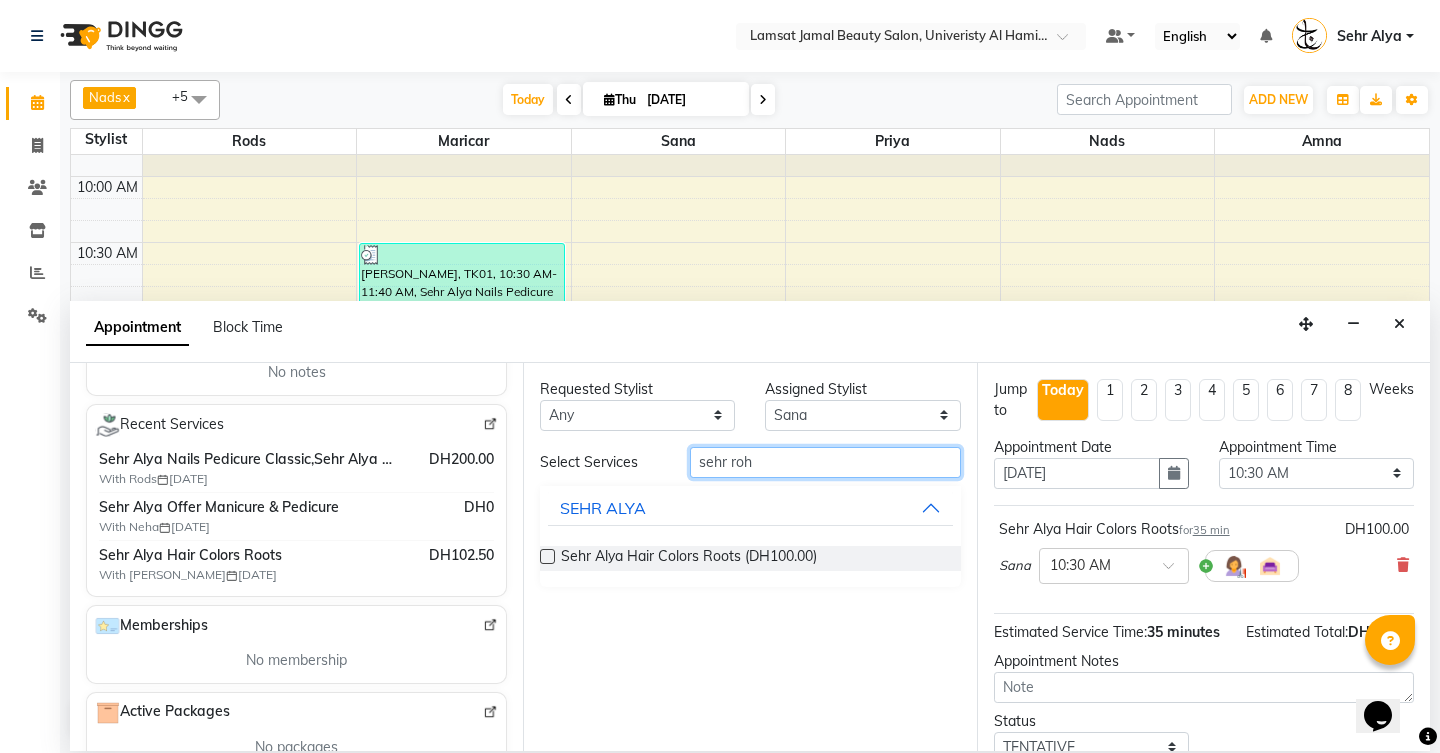 click on "sehr roh" at bounding box center (825, 462) 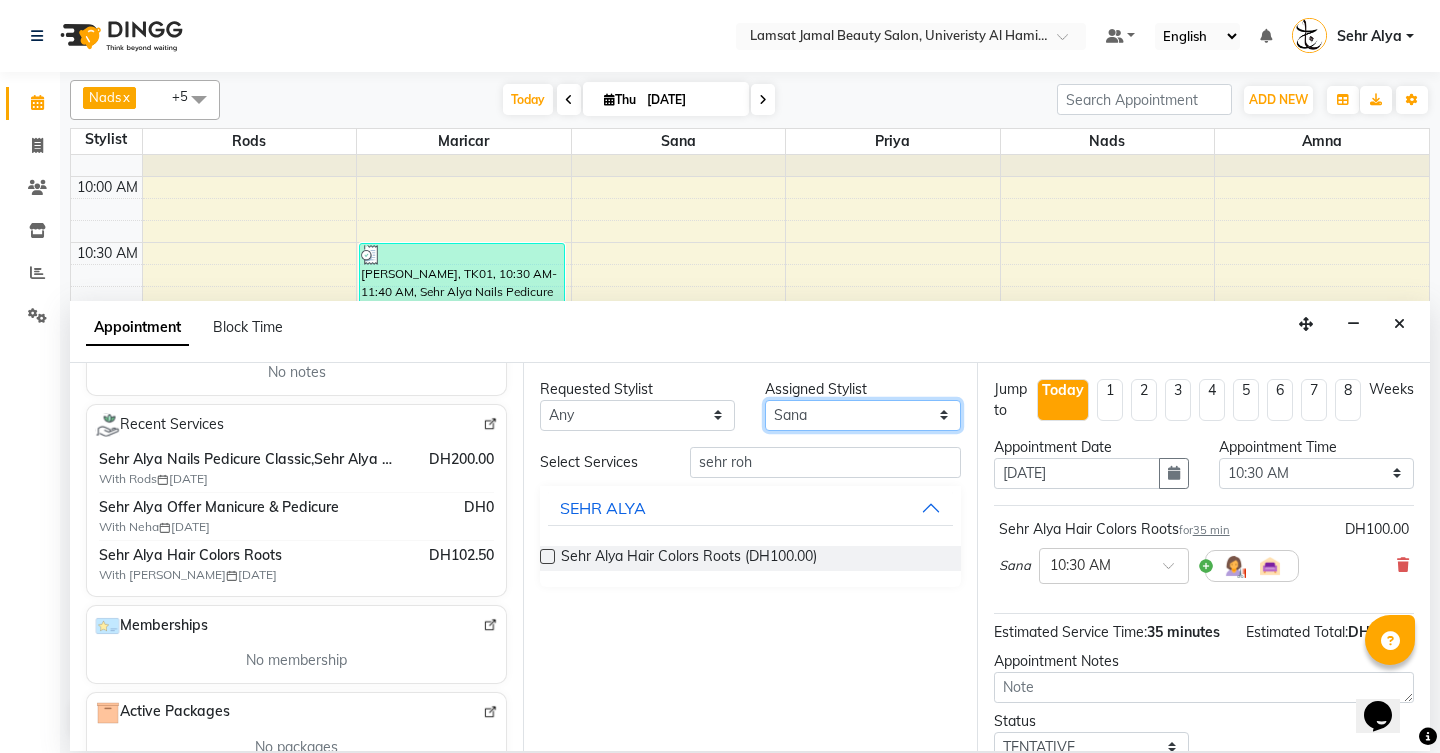 select on "79913" 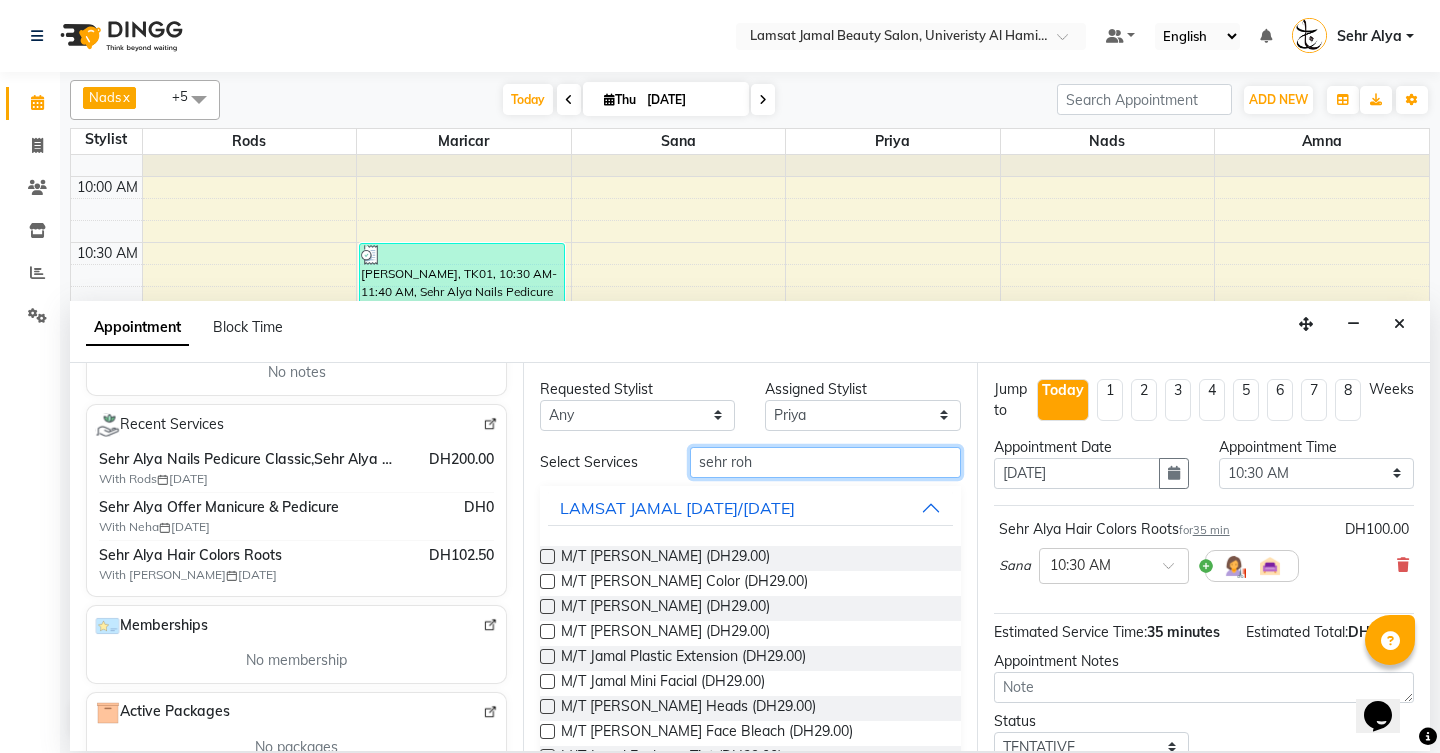 click on "sehr roh" at bounding box center (825, 462) 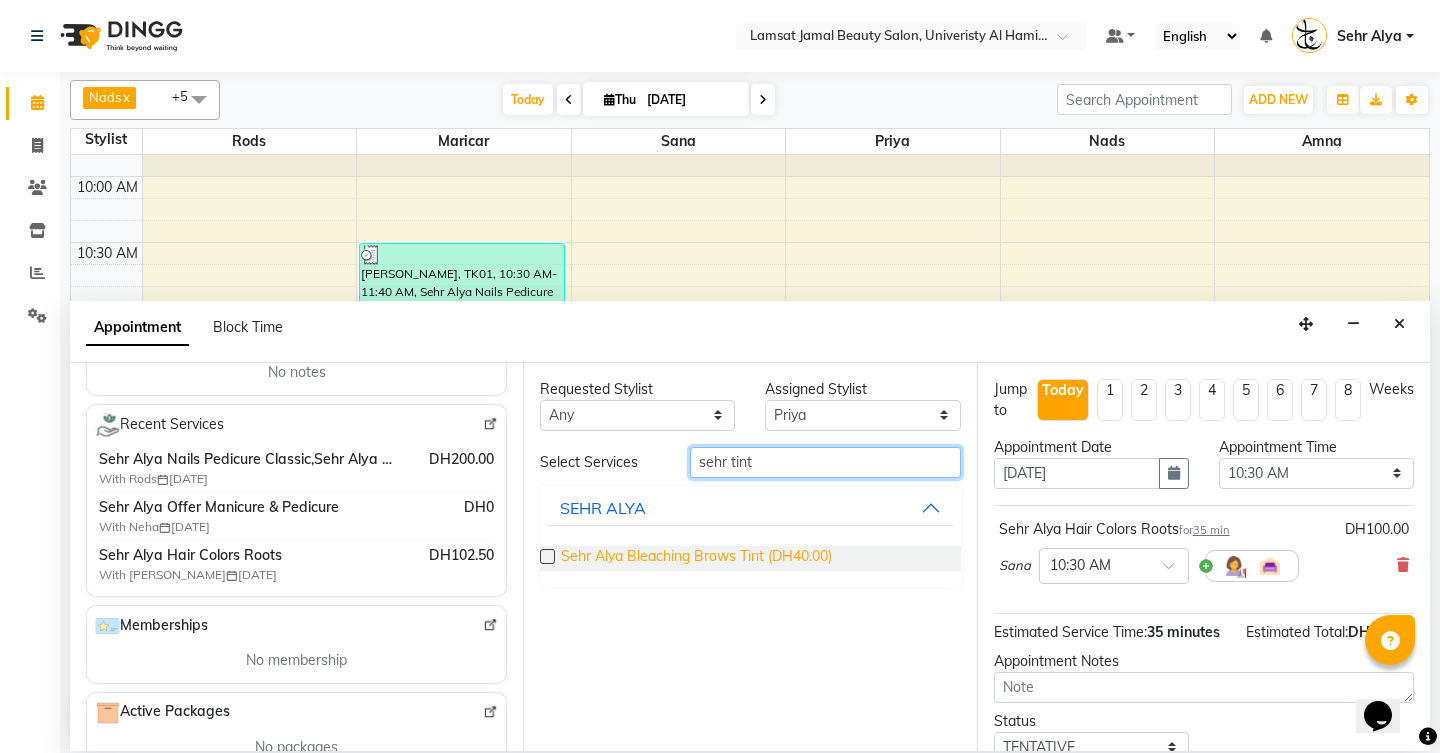 type on "sehr tint" 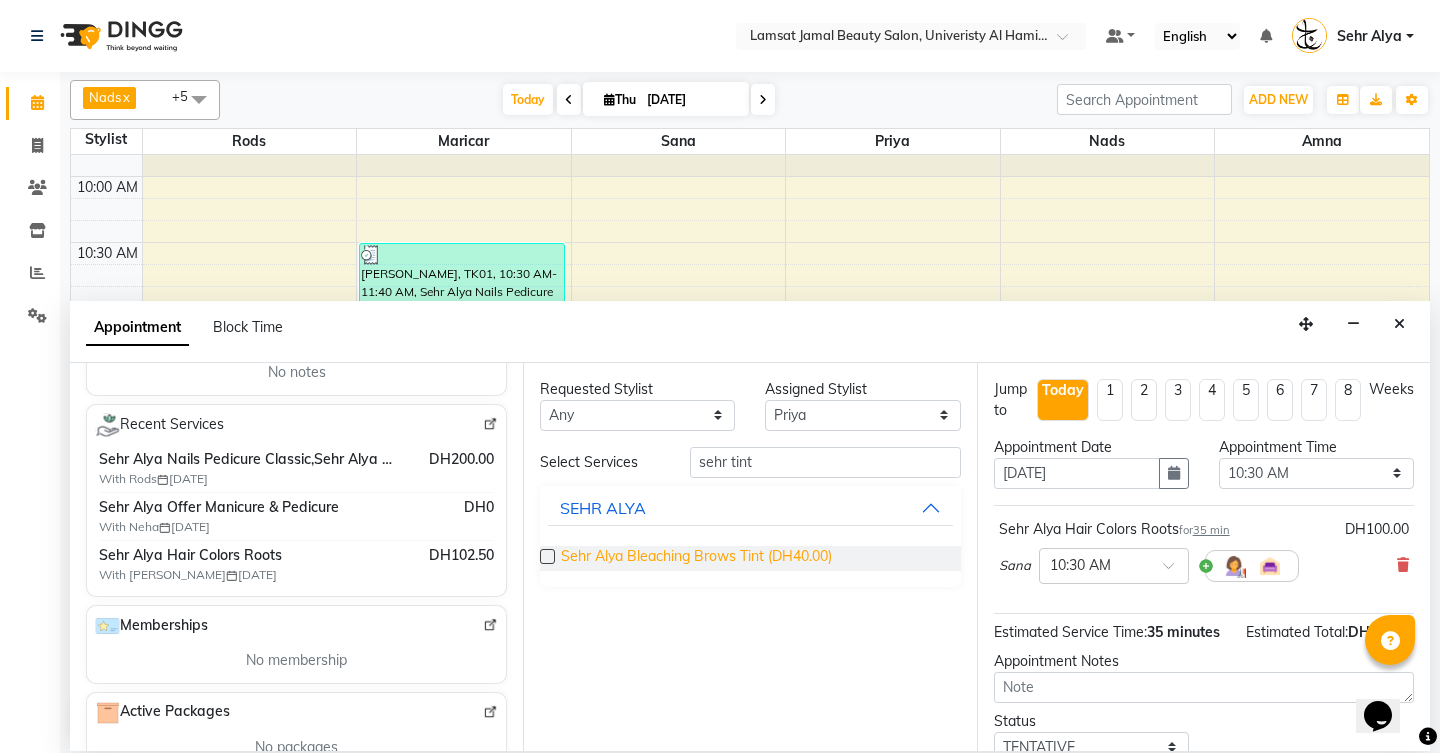 click on "Sehr Alya Bleaching Brows Tint (DH40.00)" at bounding box center (696, 558) 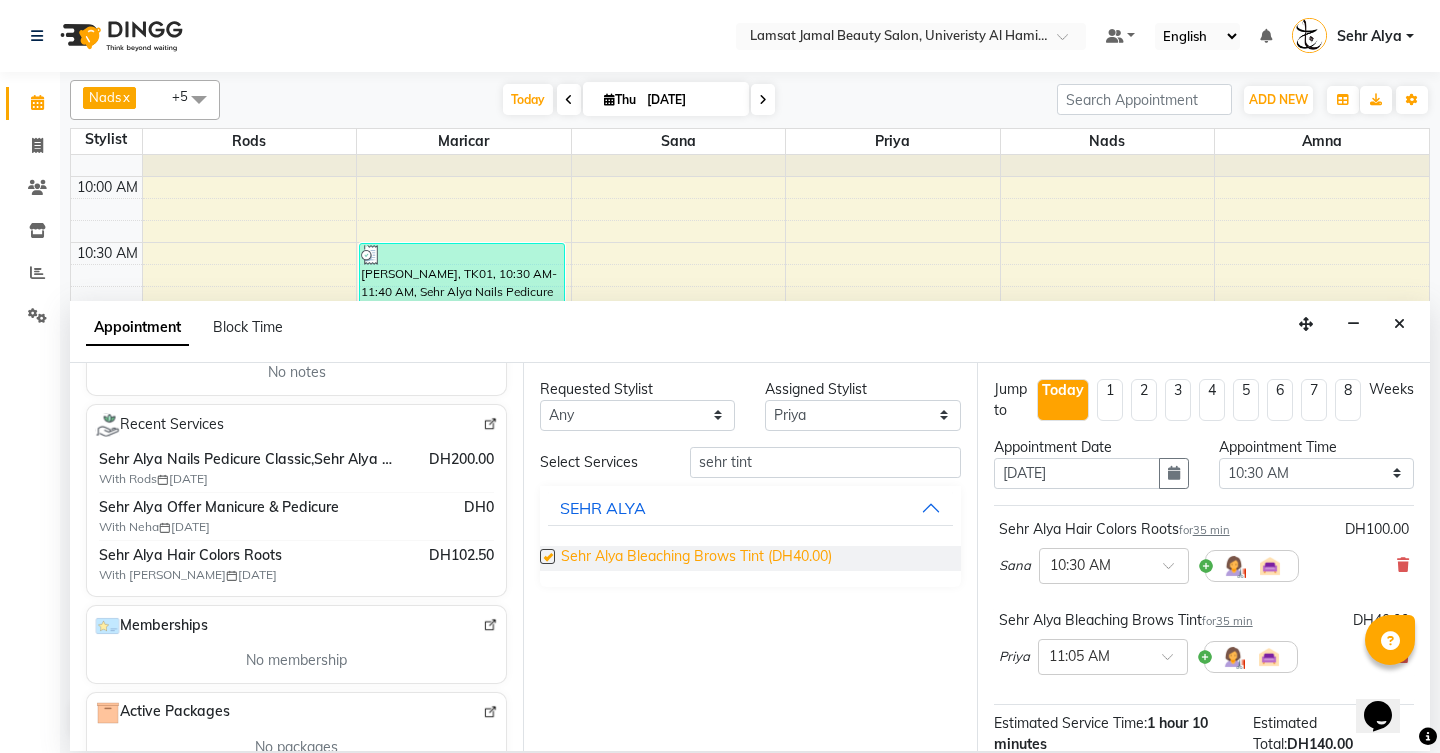 checkbox on "false" 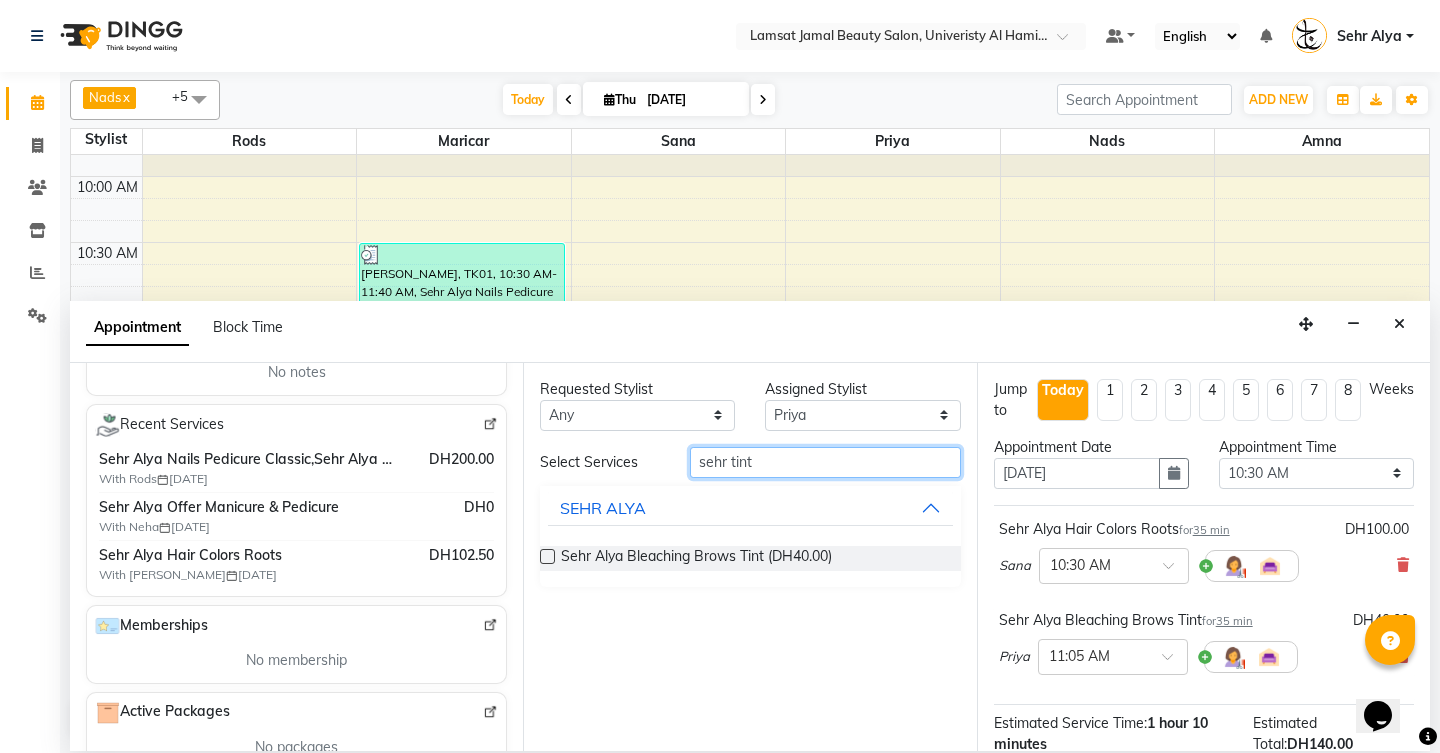 click on "sehr tint" at bounding box center [825, 462] 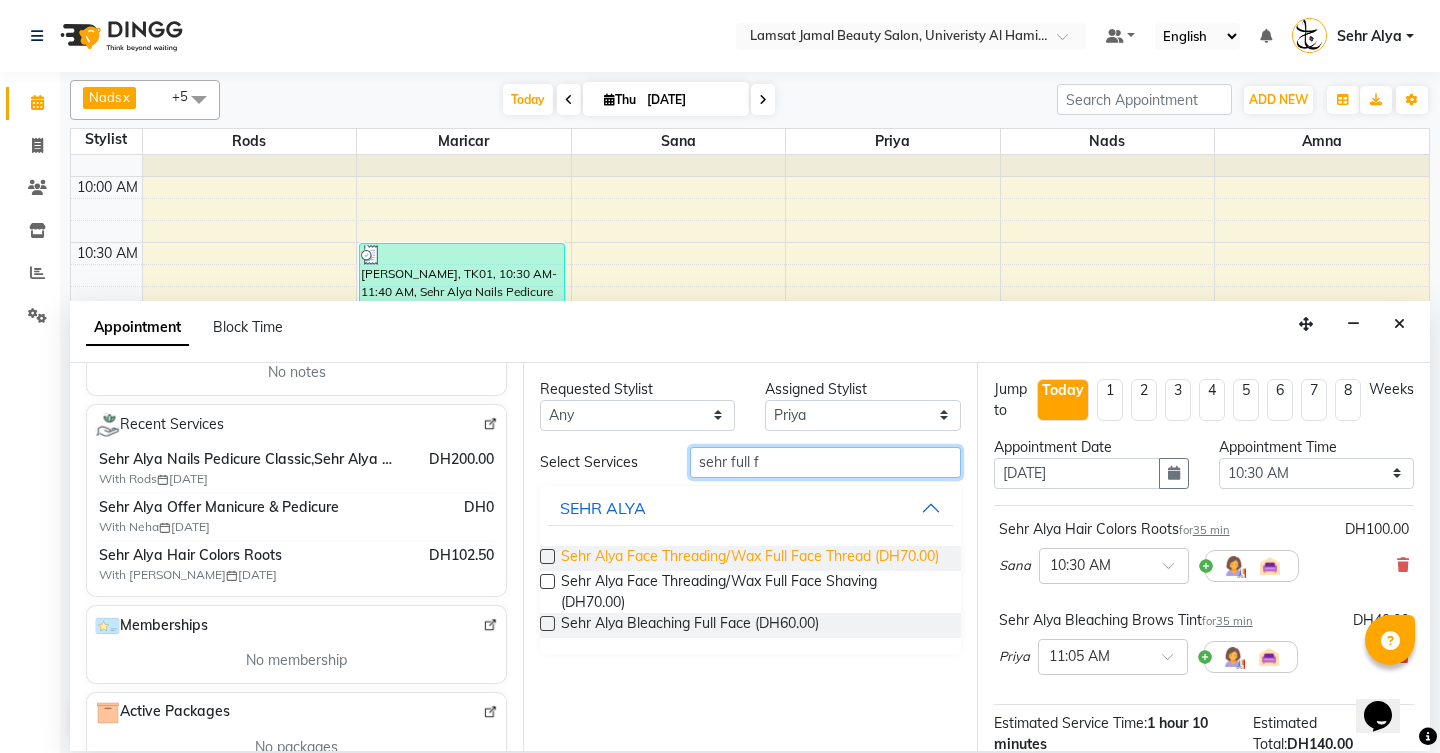 type on "sehr full f" 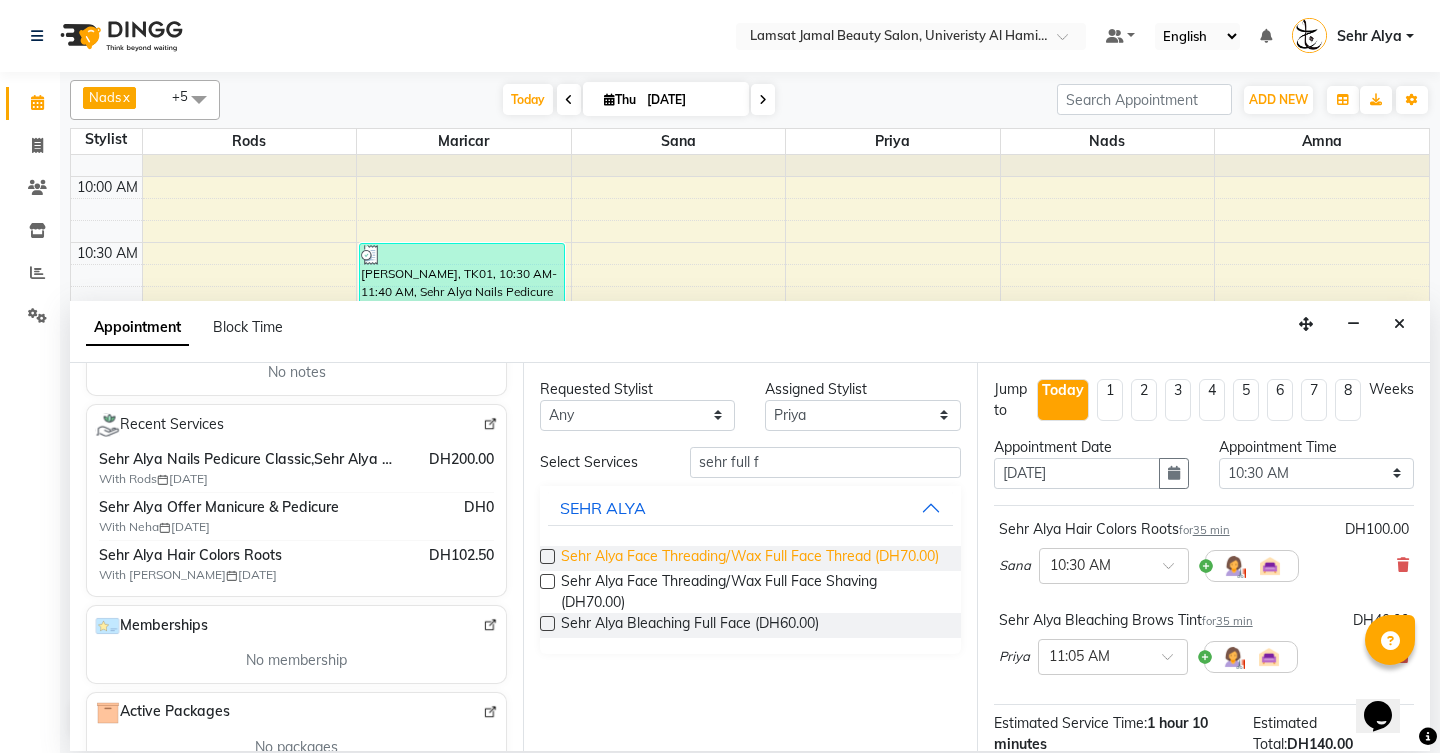 click on "Sehr Alya Face Threading/Wax Full Face Thread (DH70.00)" at bounding box center (750, 558) 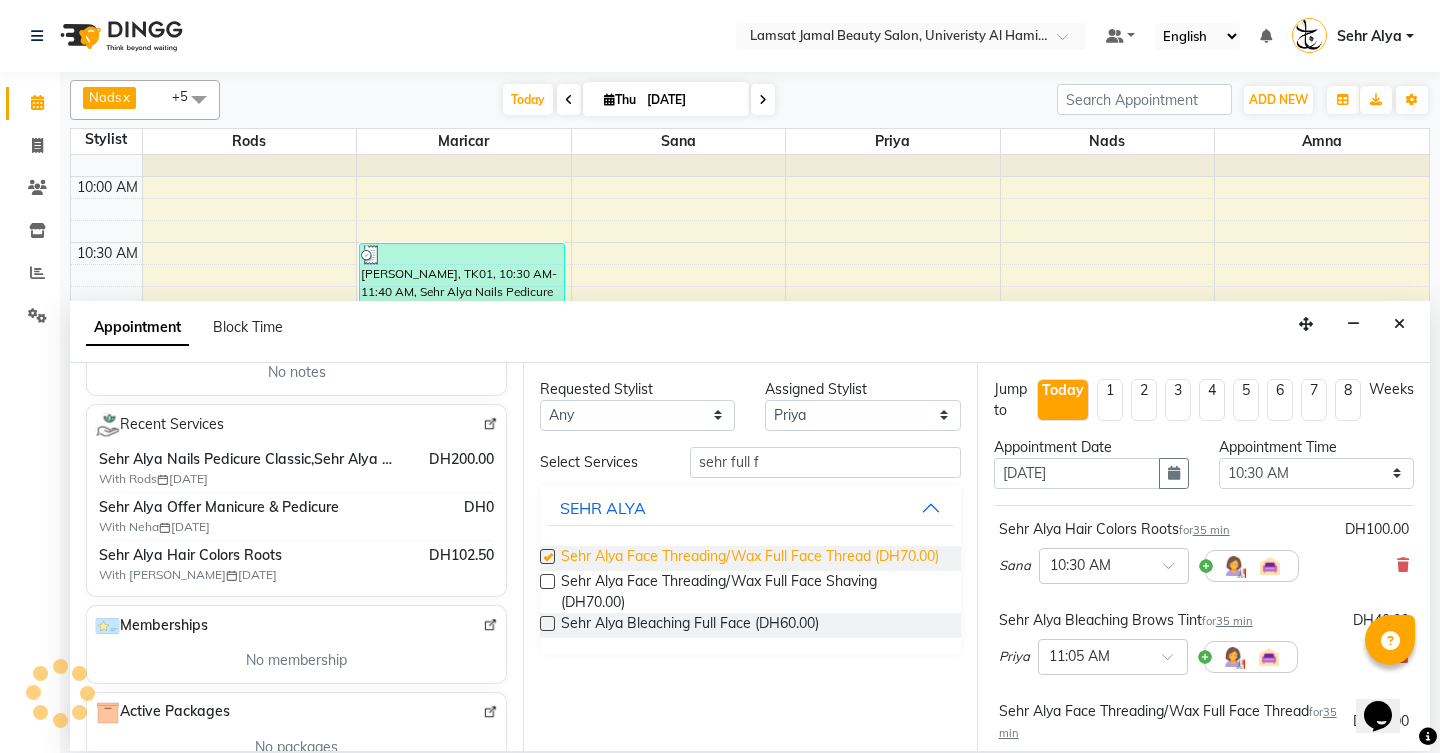 checkbox on "false" 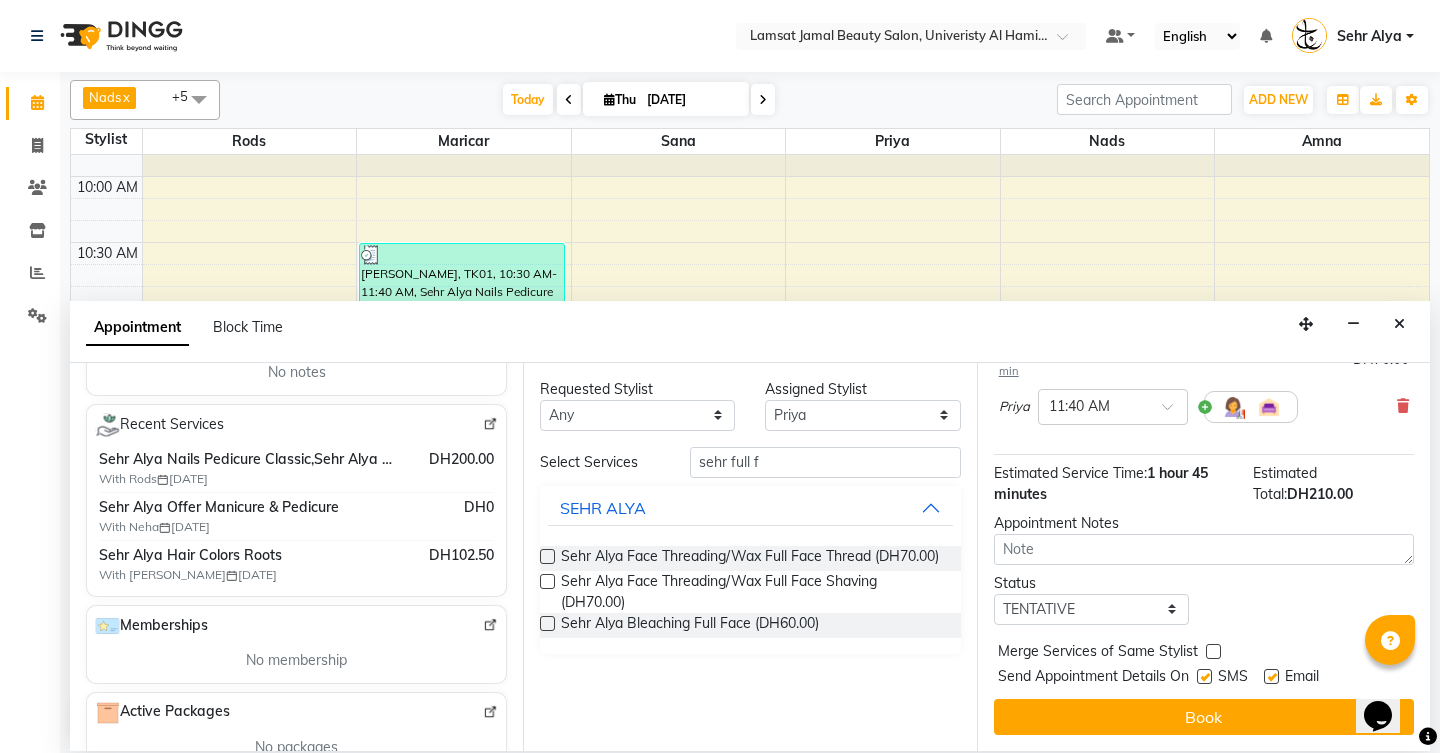 scroll, scrollTop: 362, scrollLeft: 0, axis: vertical 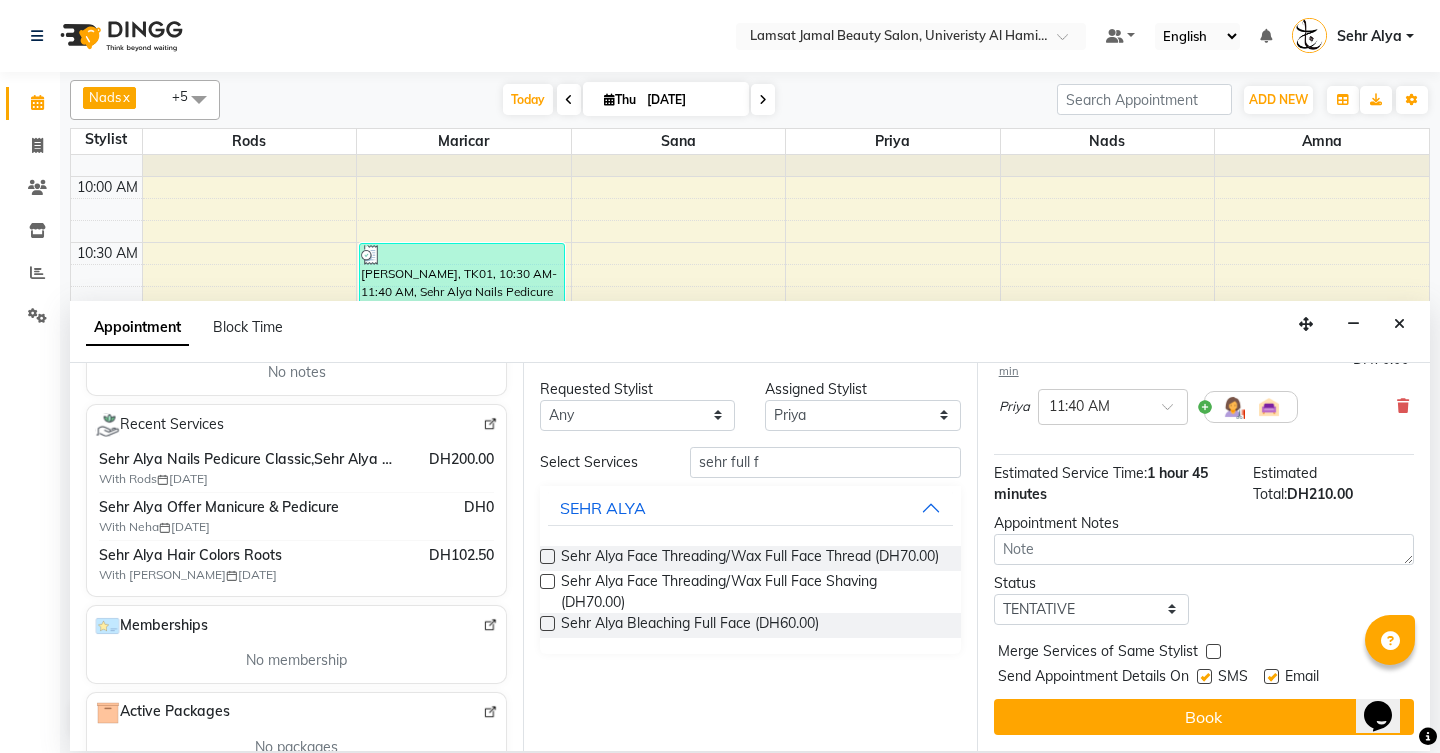 click at bounding box center (1213, 651) 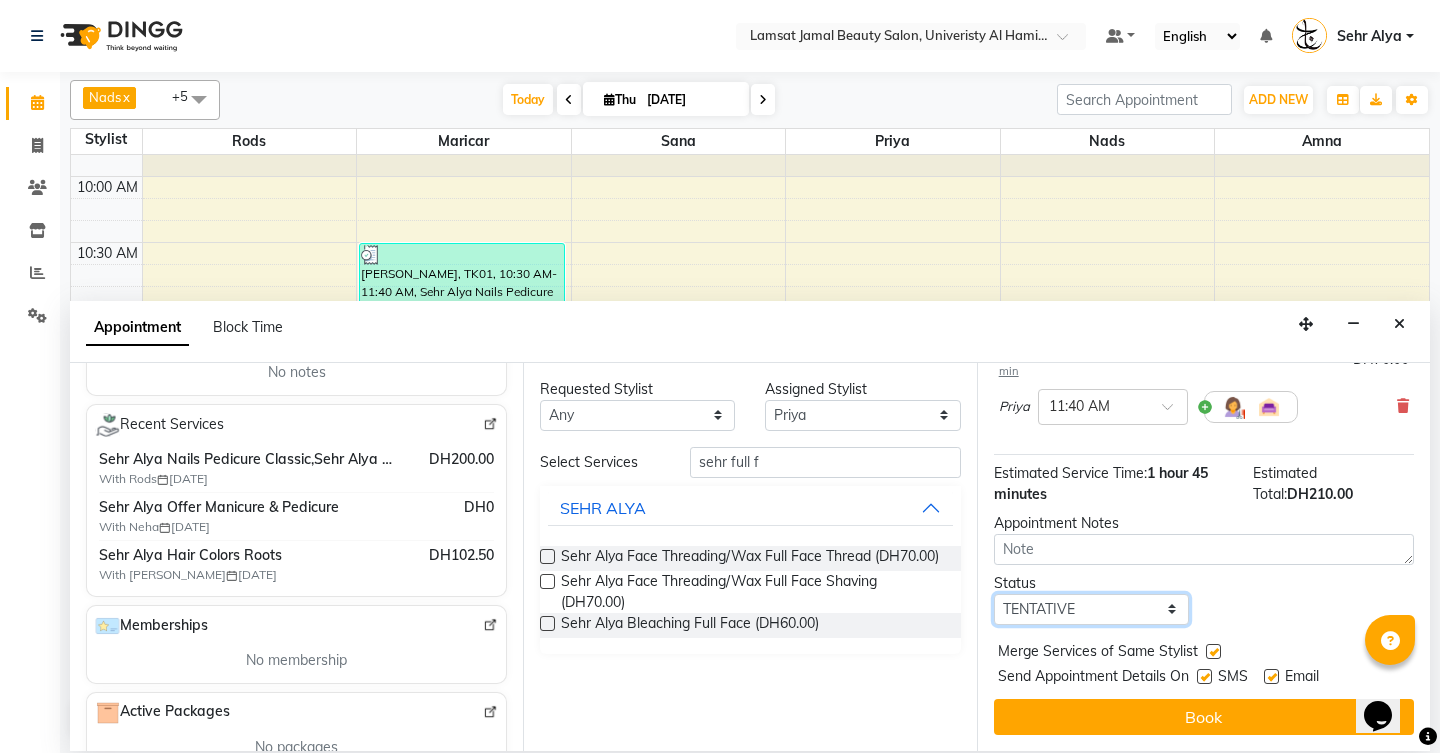 select on "confirm booking" 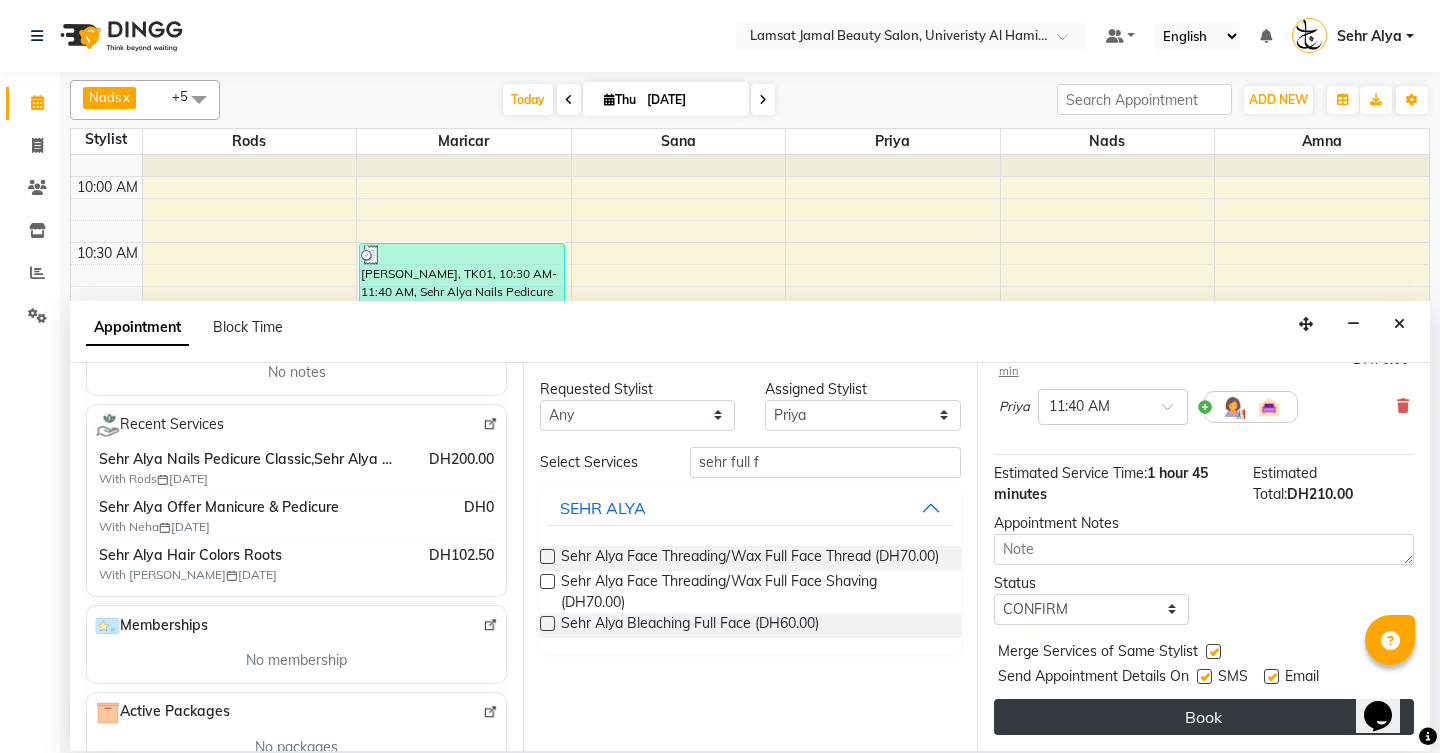 click on "Book" at bounding box center [1204, 717] 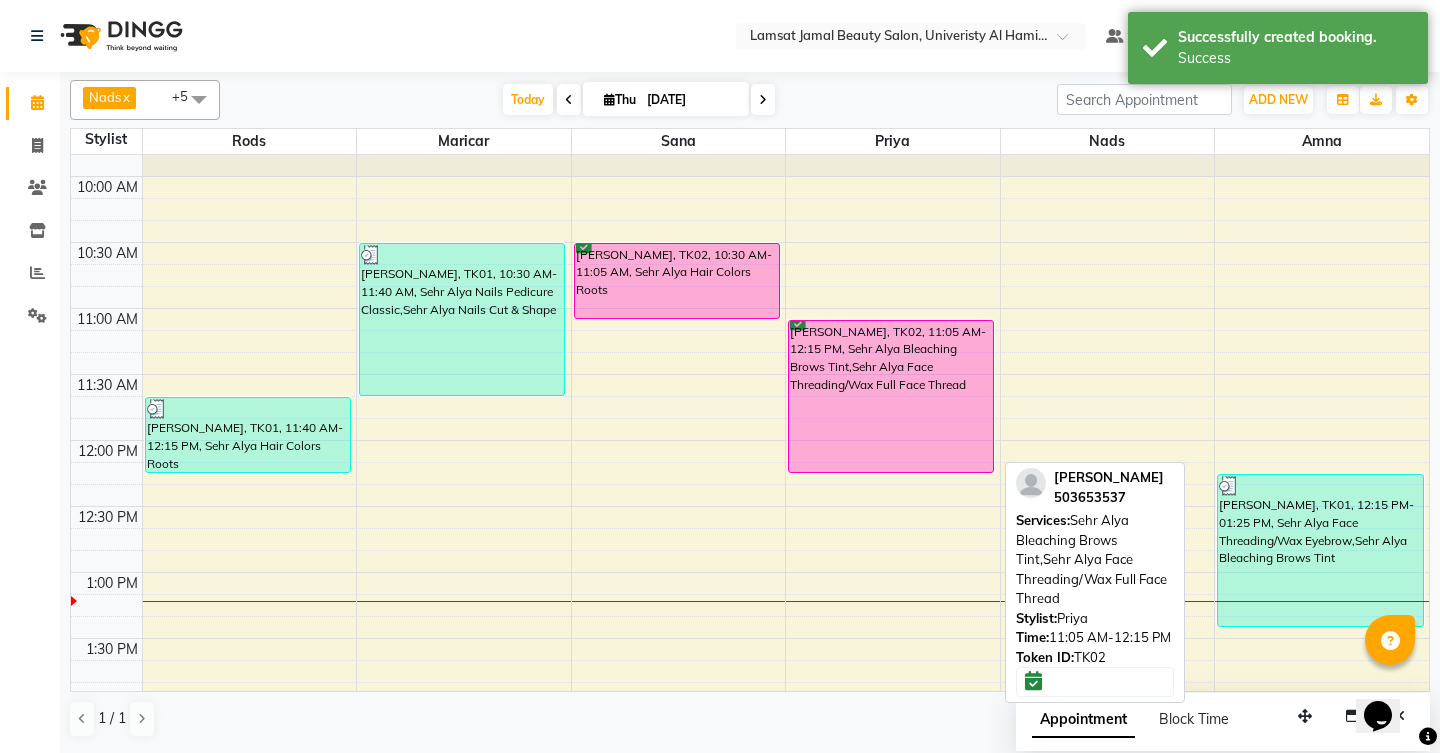 click on "[PERSON_NAME], TK02, 11:05 AM-12:15 PM, Sehr Alya Bleaching Brows Tint,Sehr Alya Face Threading/Wax Full Face Thread" at bounding box center [891, 396] 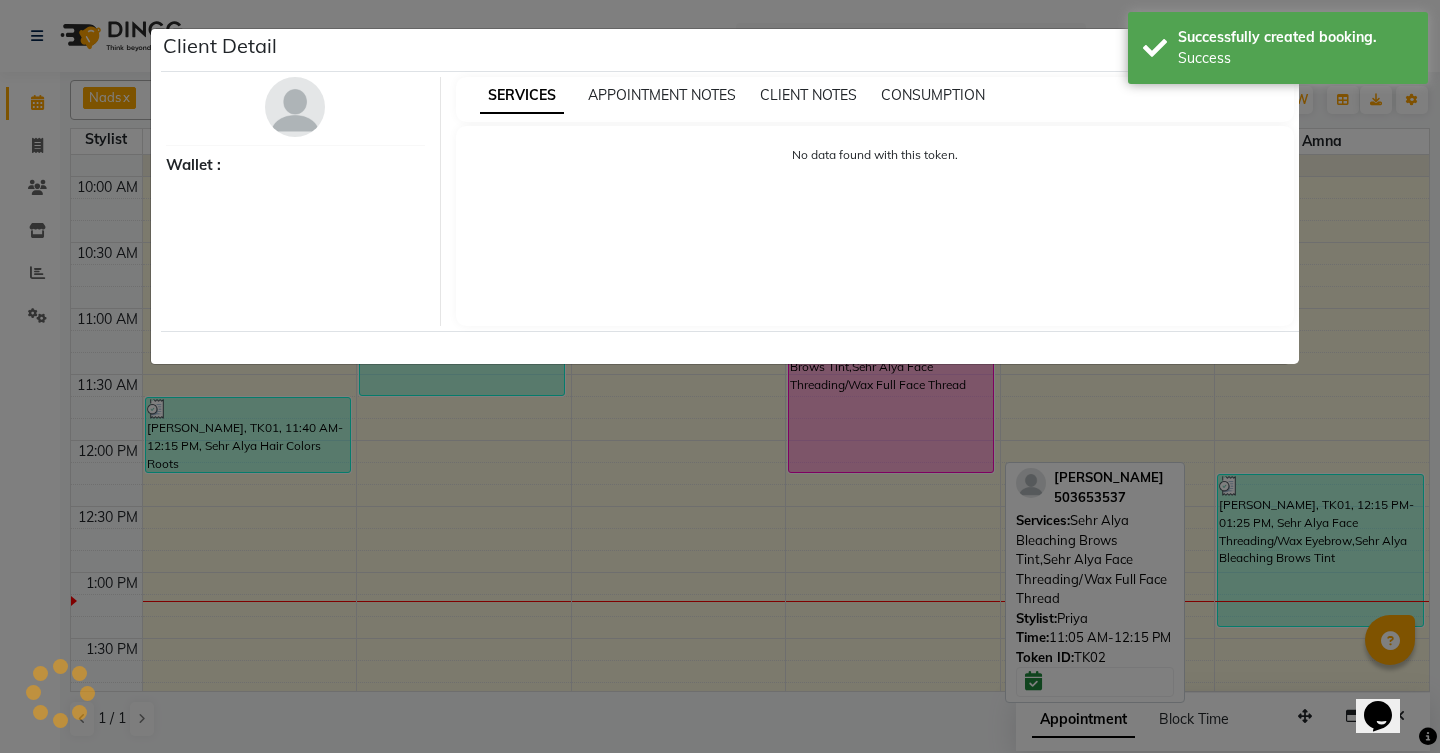 select on "6" 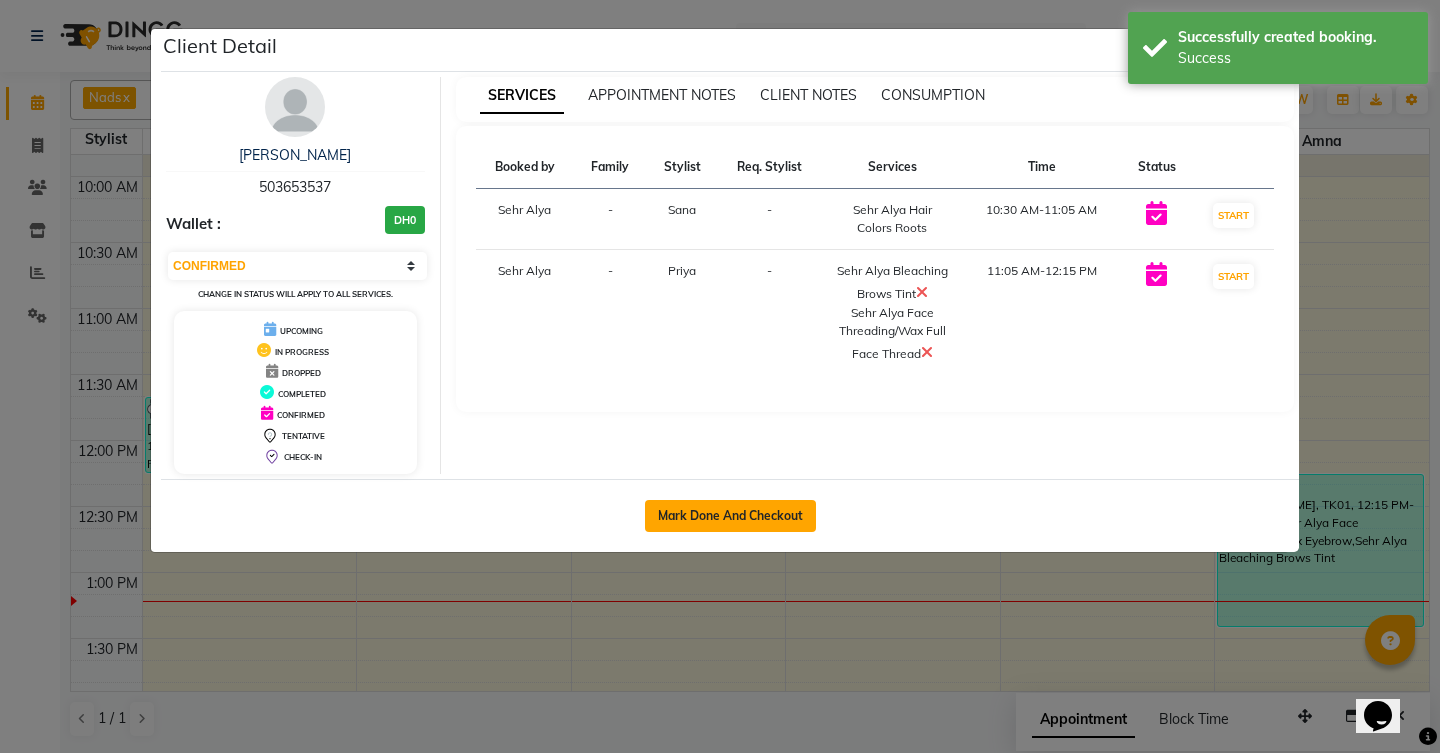 click on "Mark Done And Checkout" 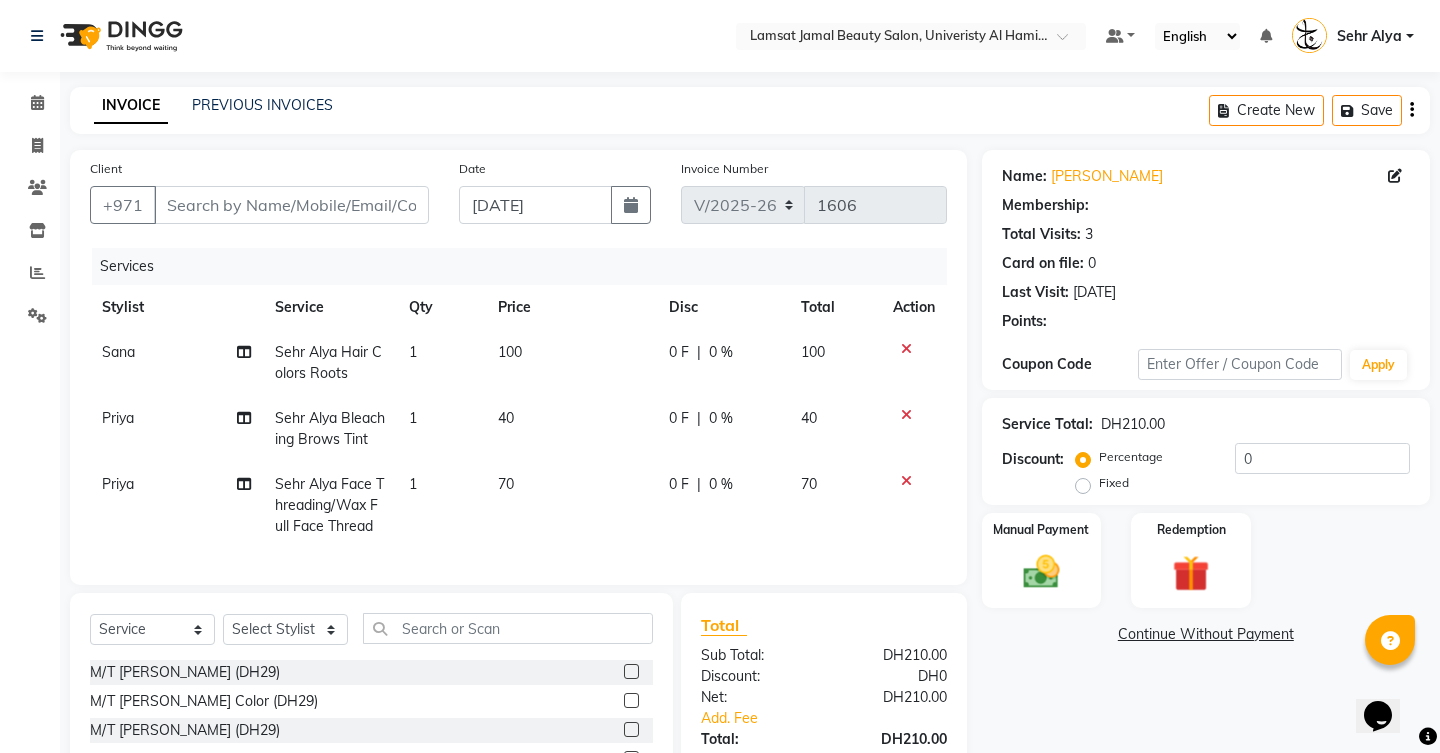 type on "50*****37" 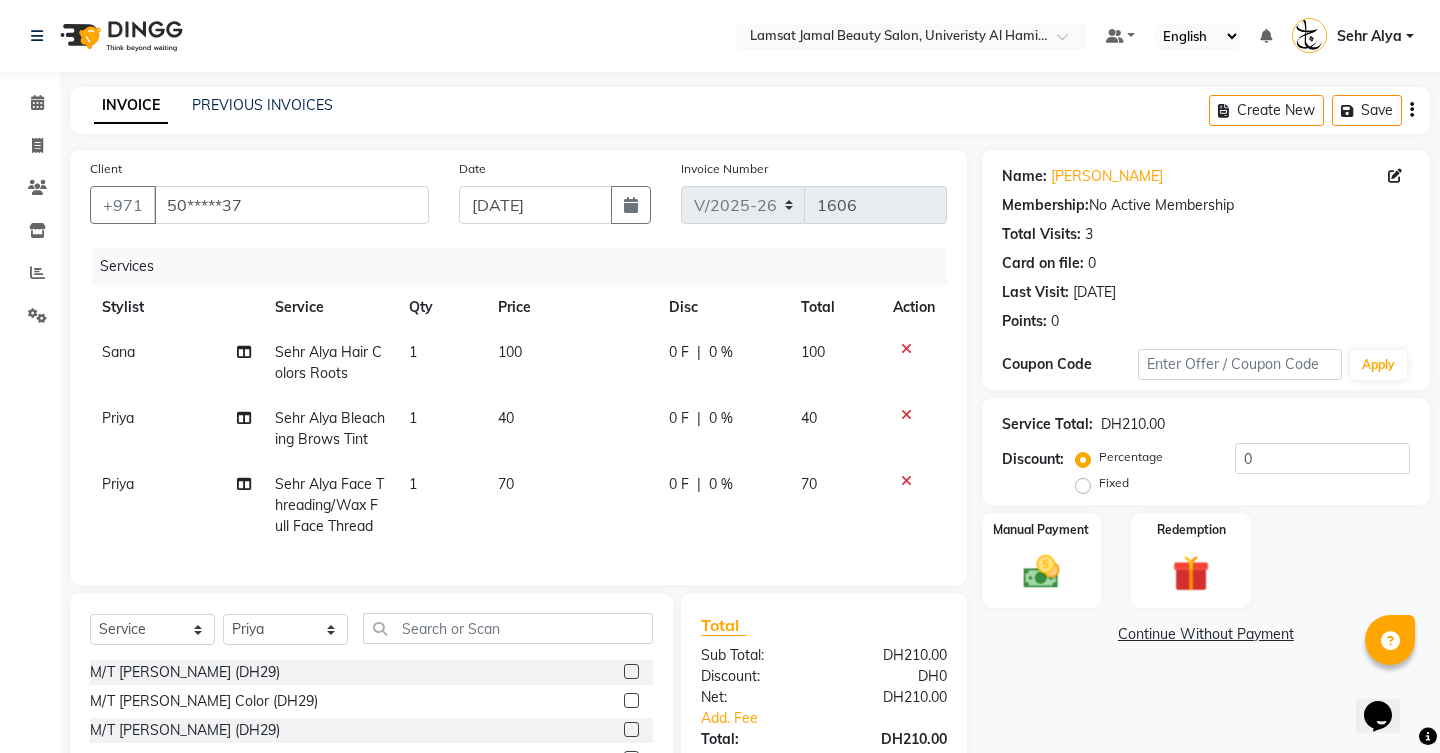 click on "100" 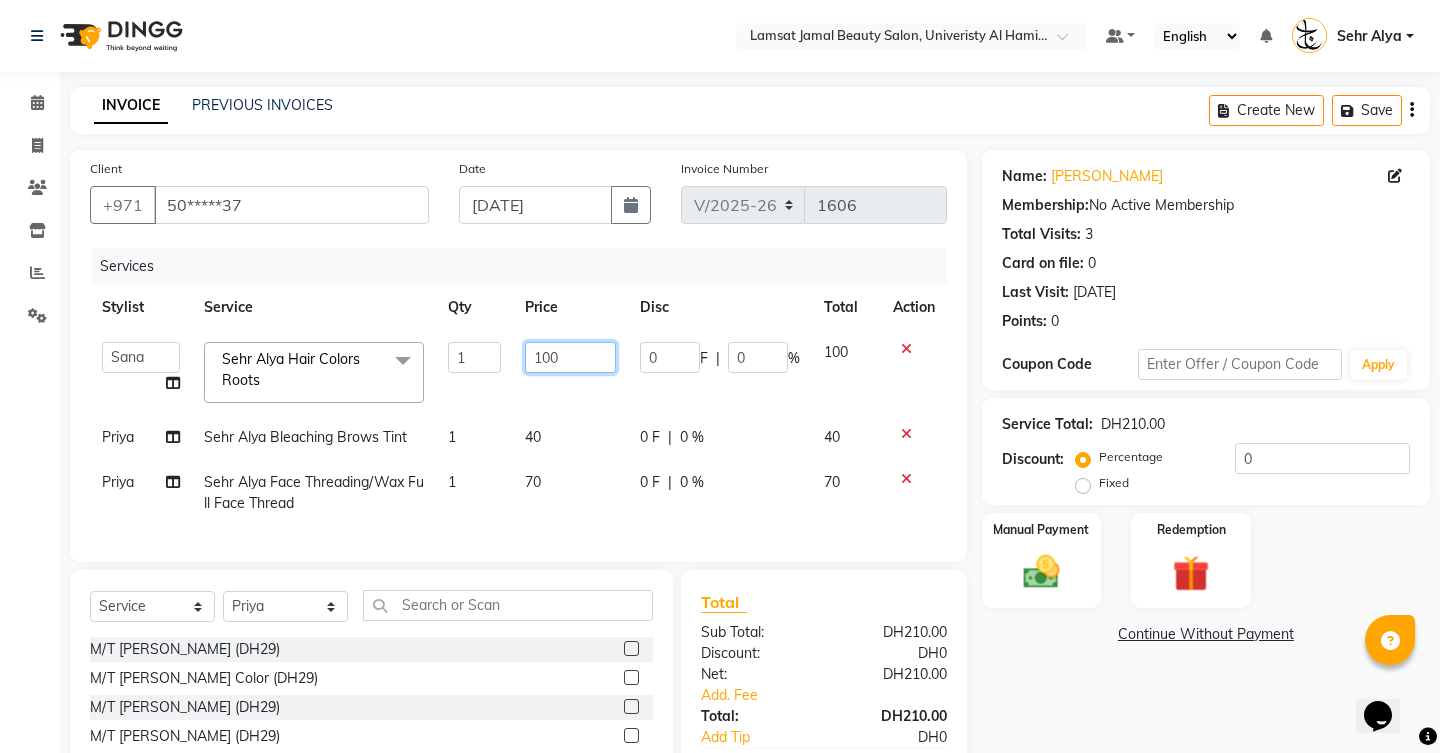 click on "100" 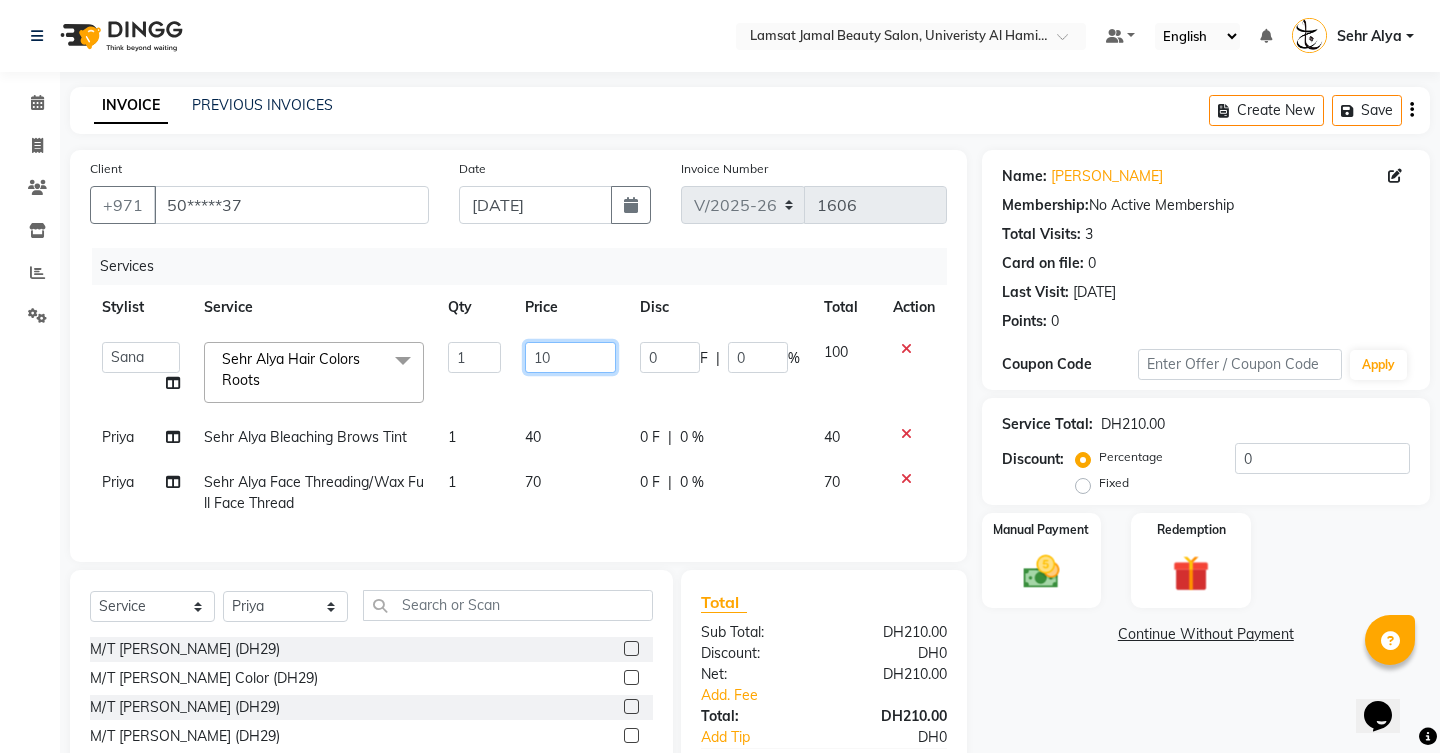 type on "1" 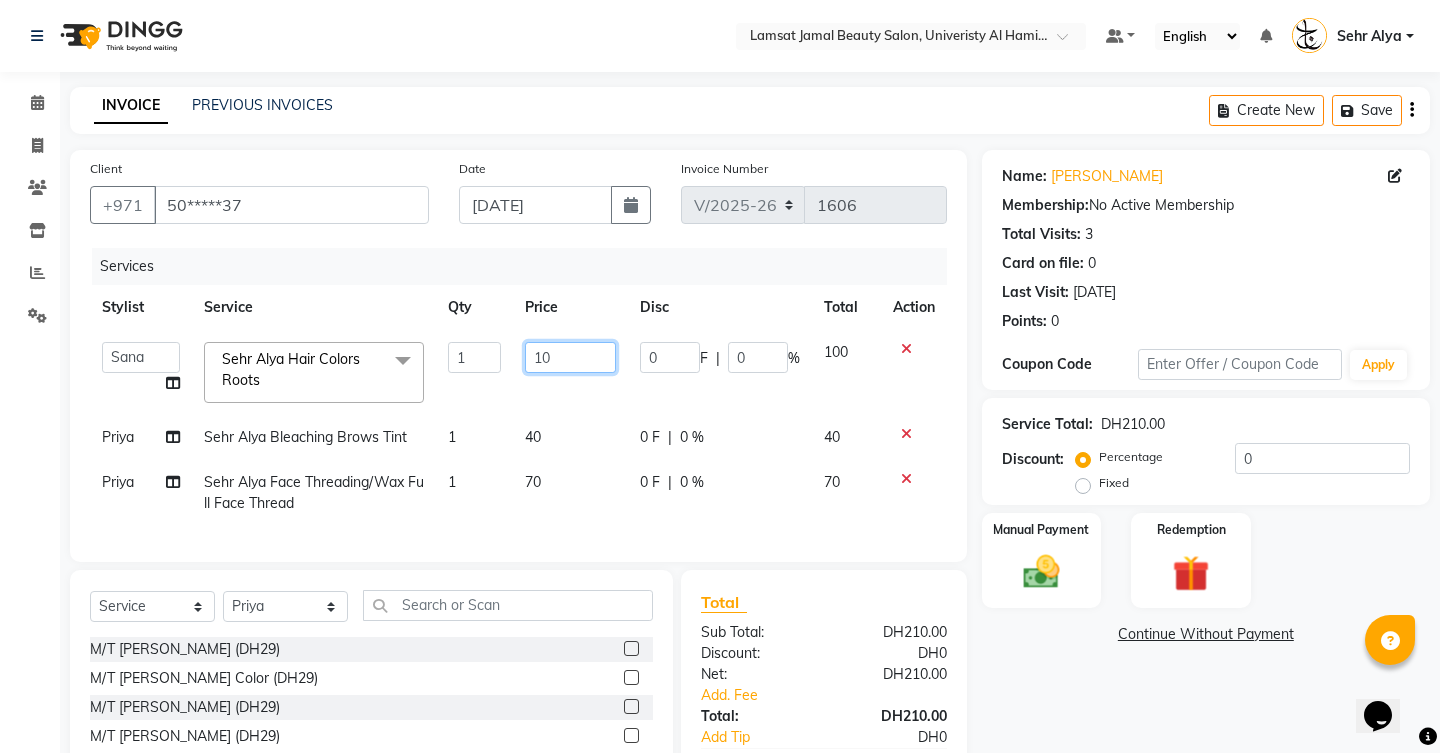 type on "100" 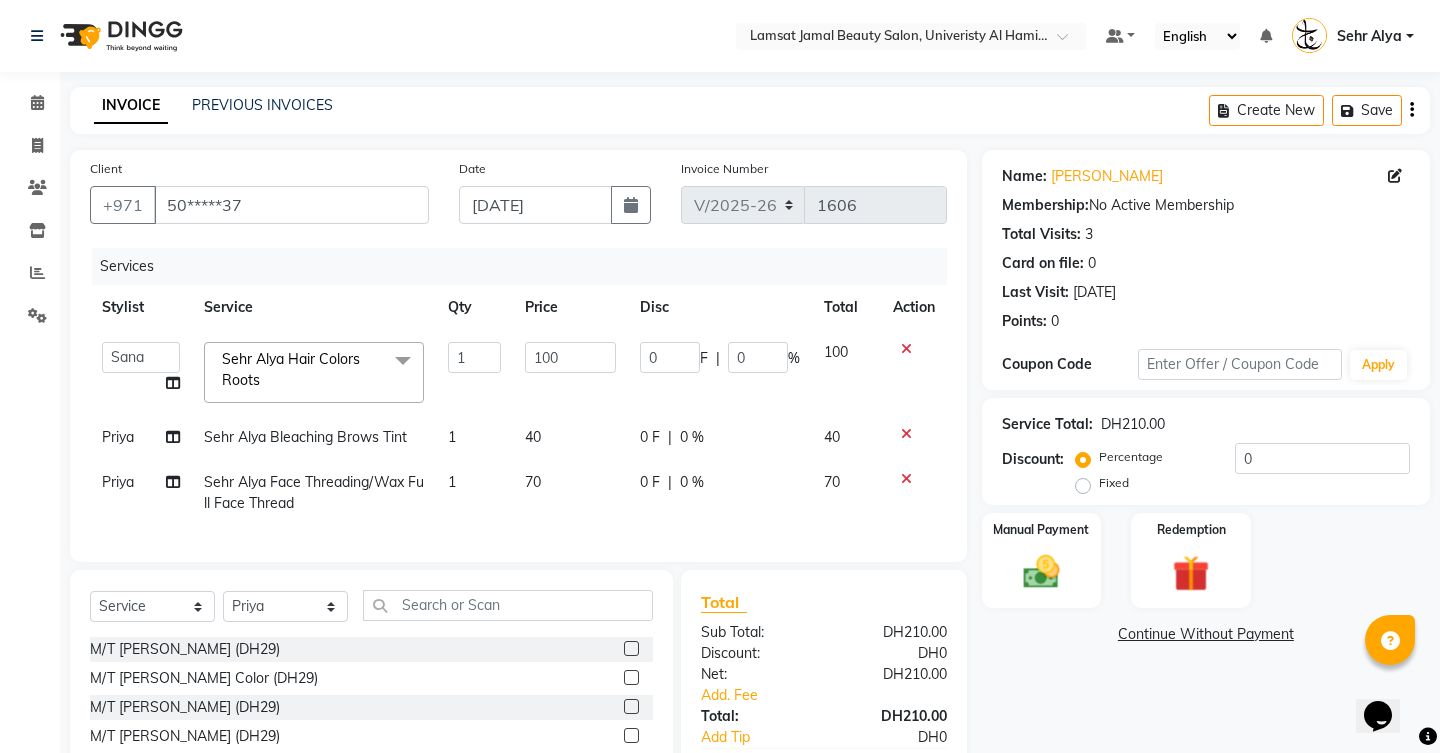 click on "70" 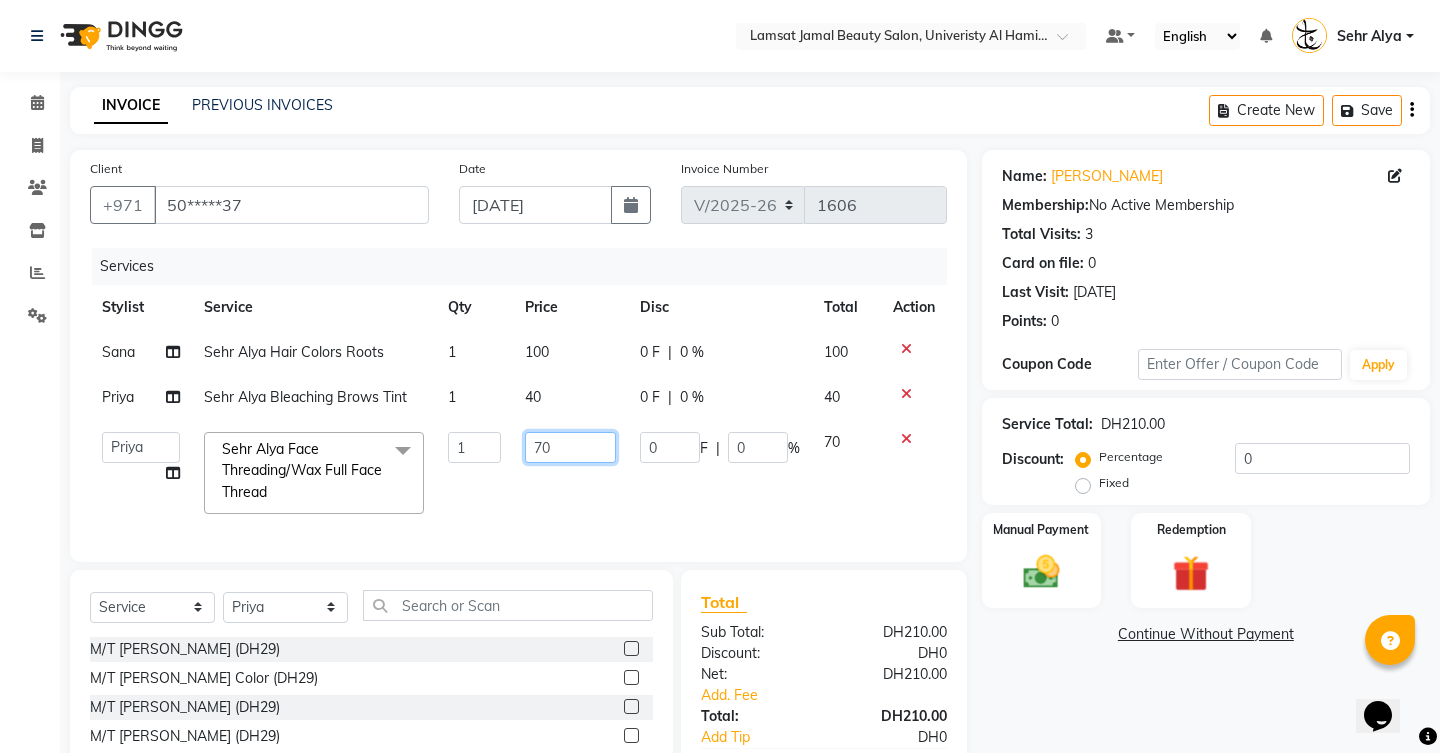 click on "70" 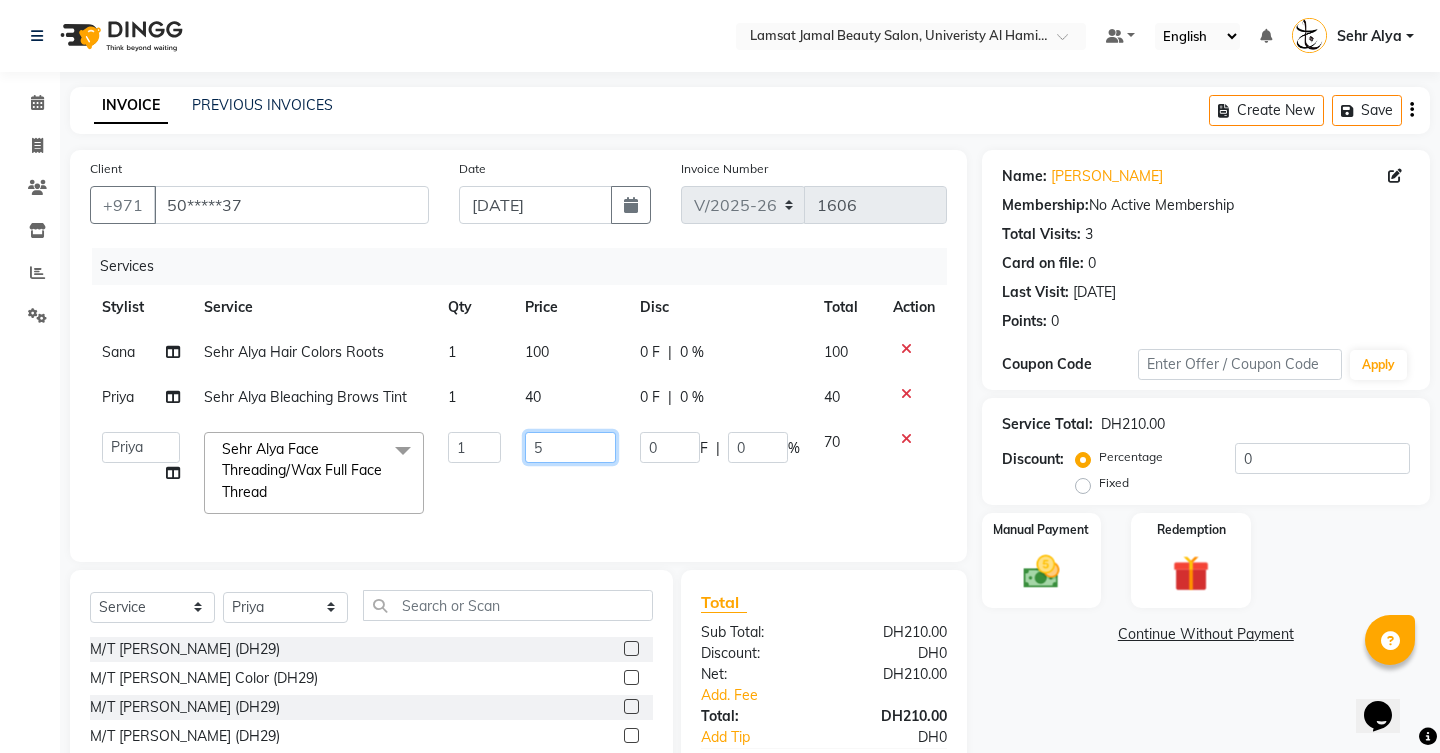 type on "50" 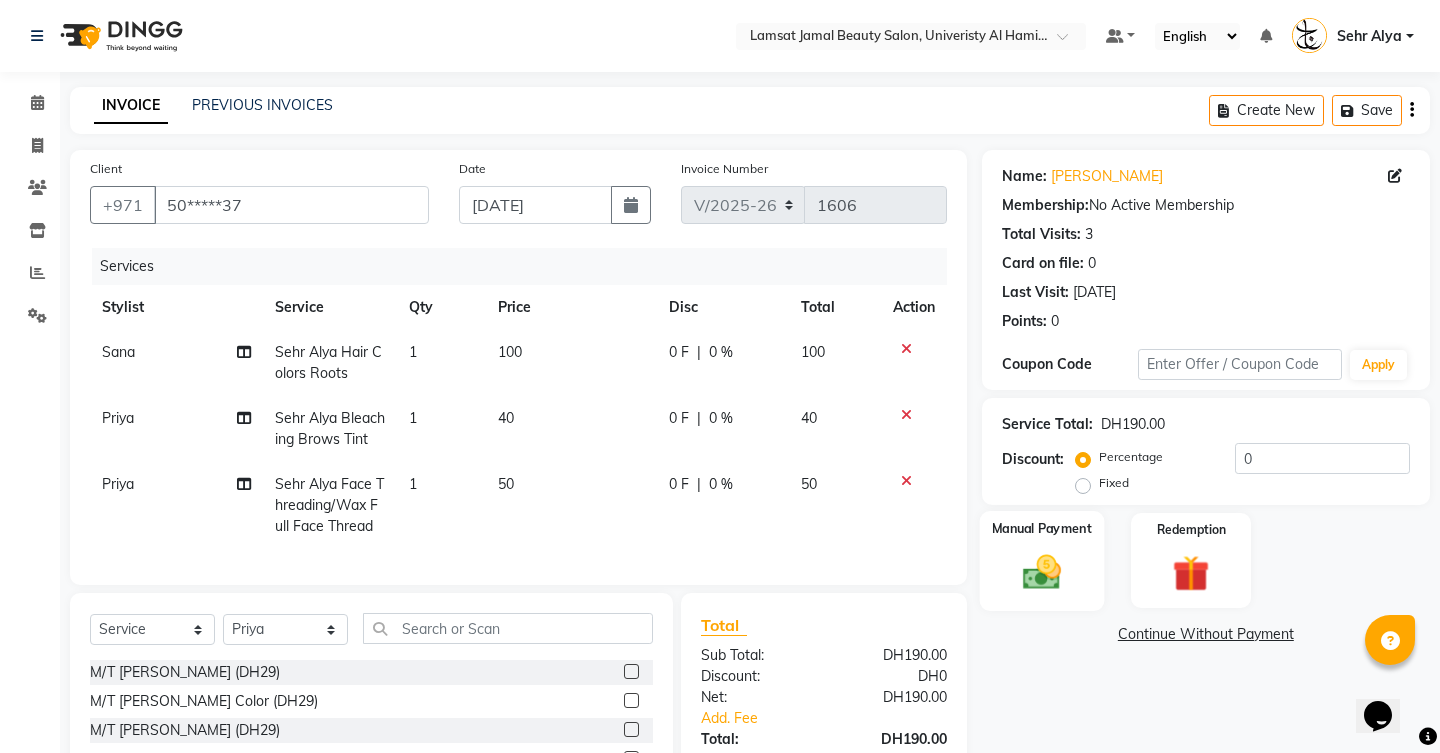 click on "Manual Payment" 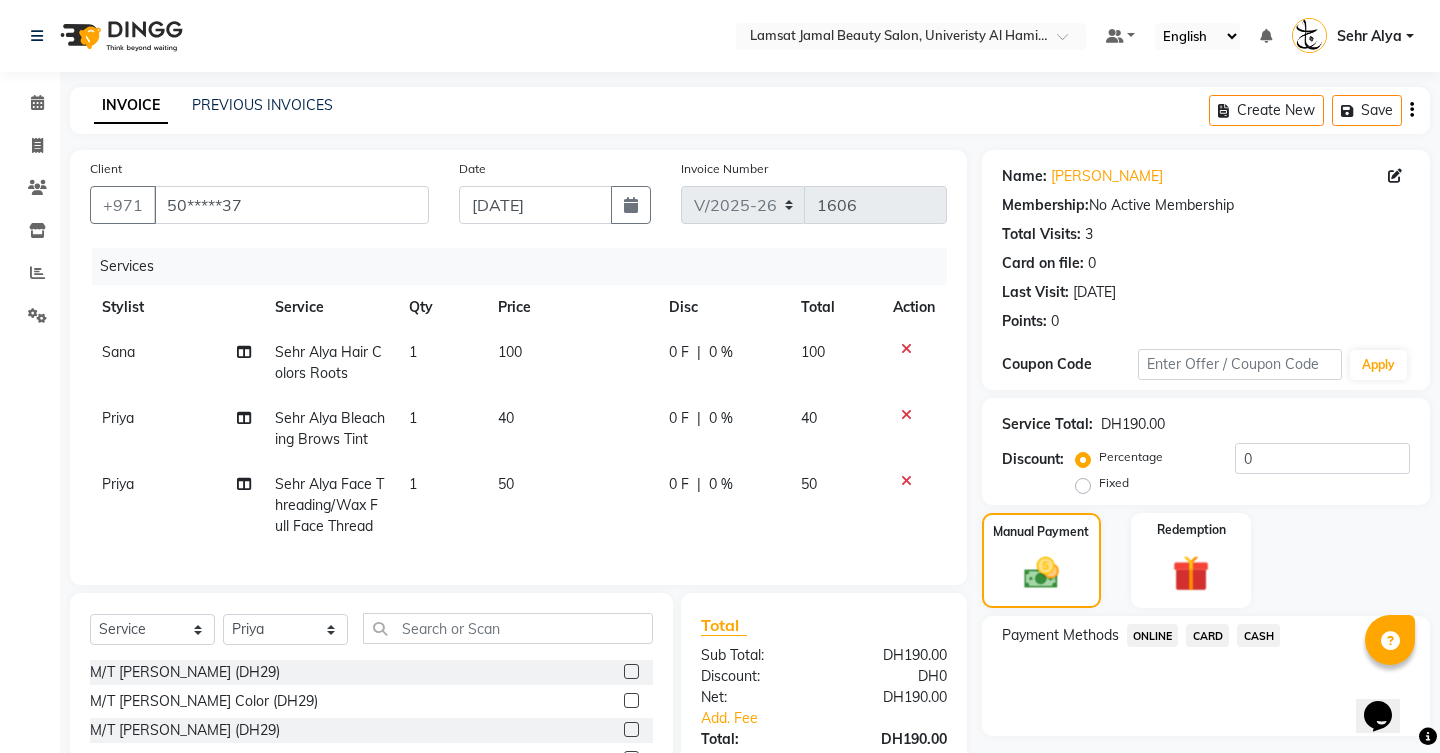 click on "CARD" 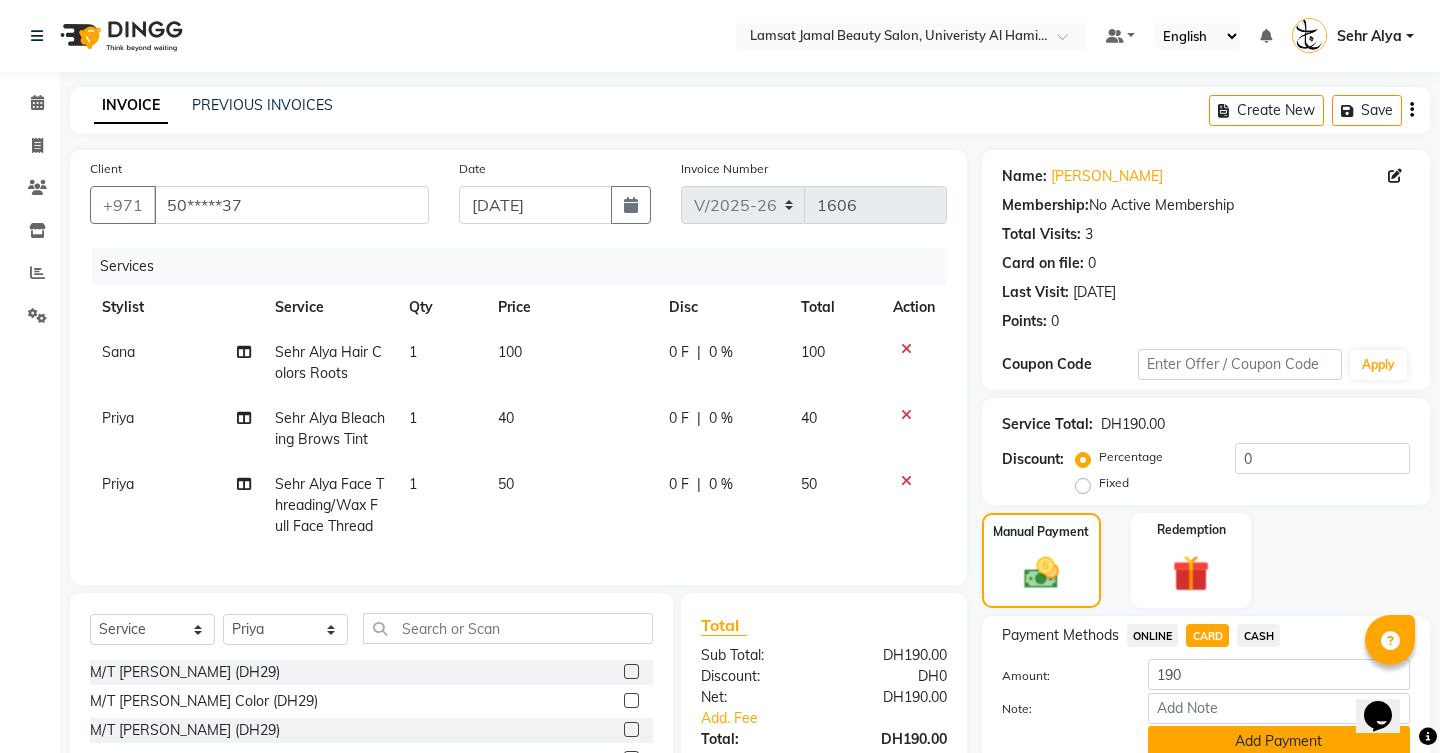 click on "Add Payment" 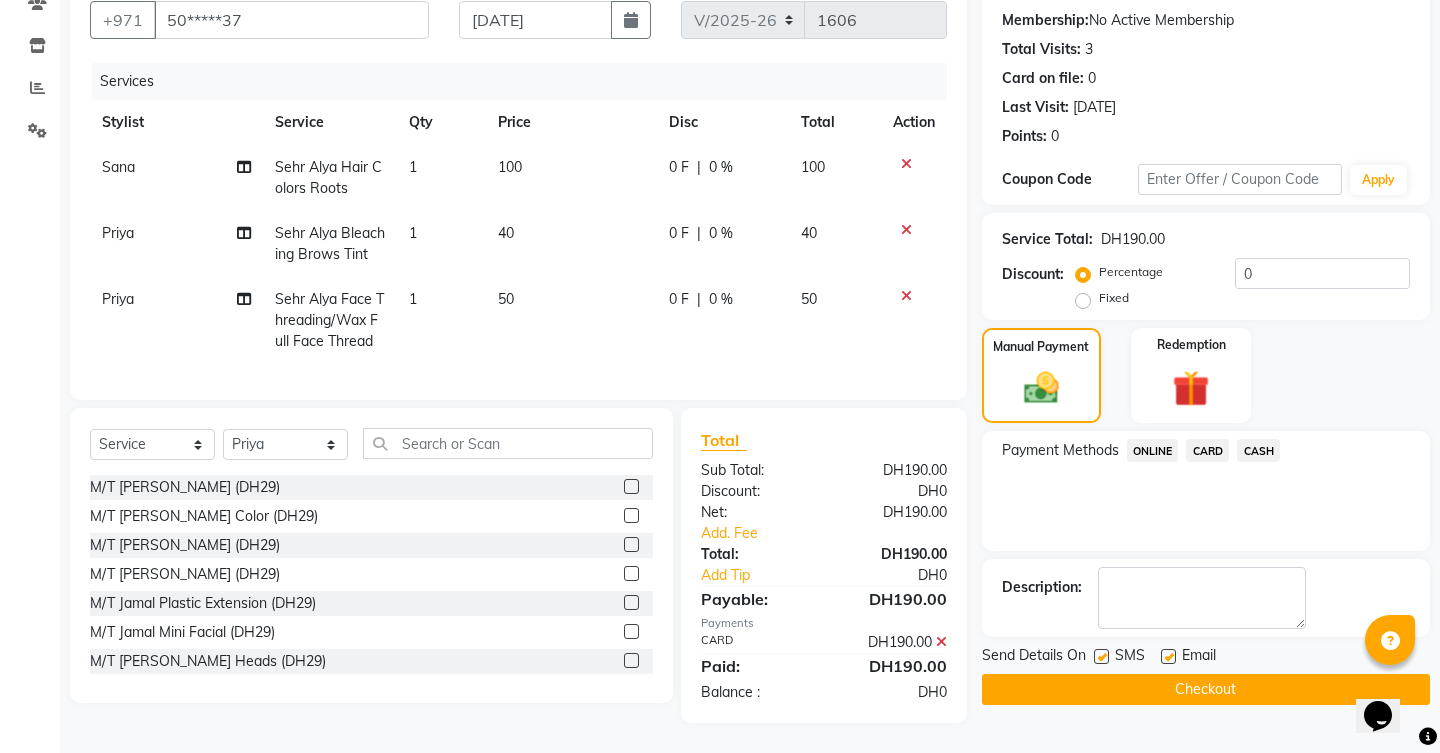 scroll, scrollTop: 184, scrollLeft: 0, axis: vertical 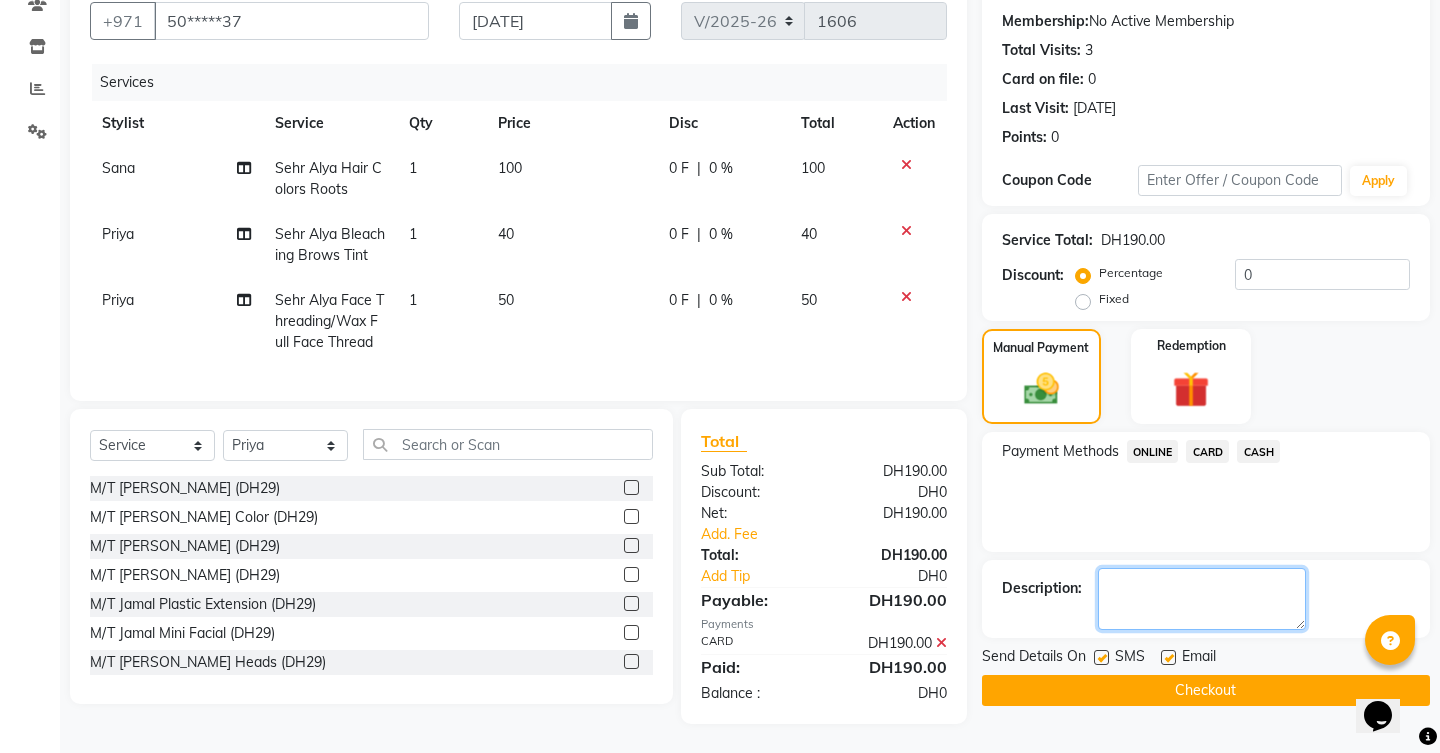 click 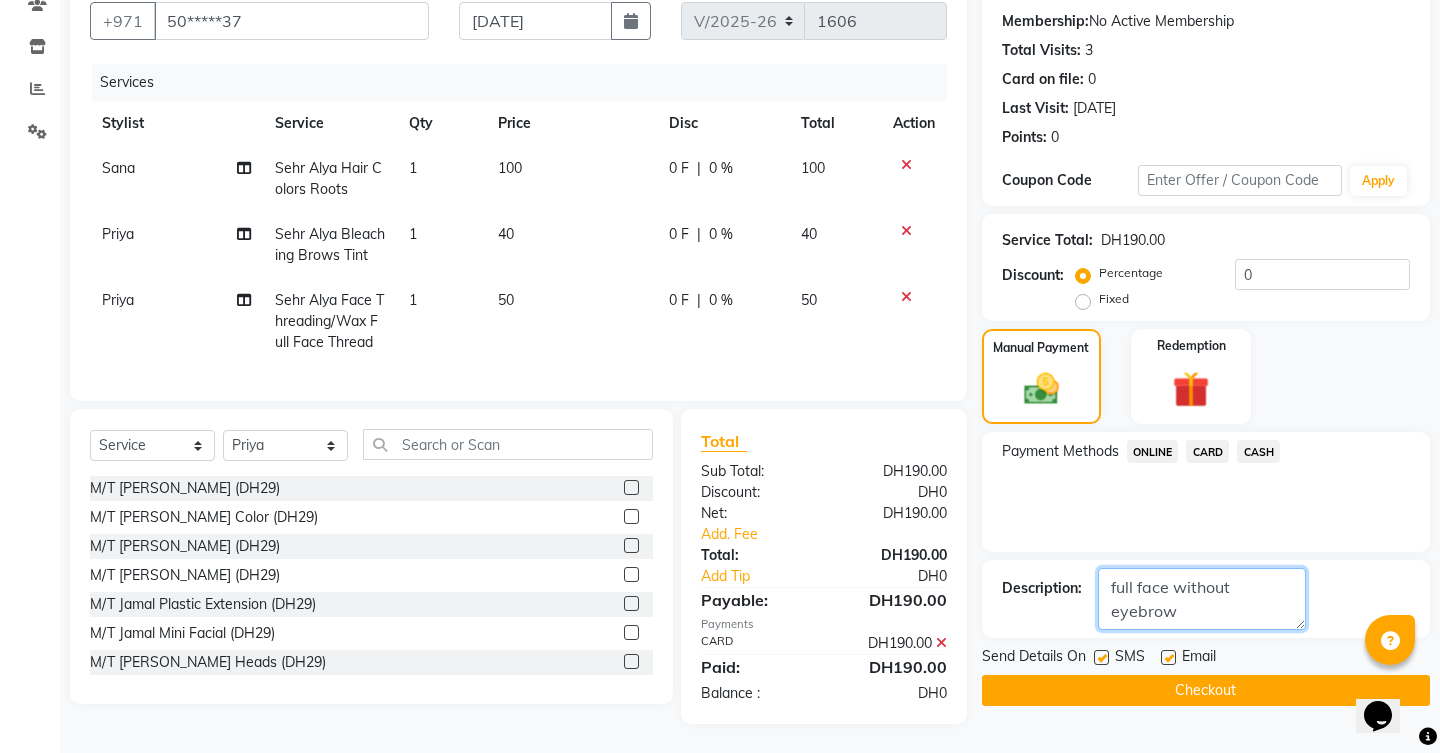 type on "full face without eyebrow" 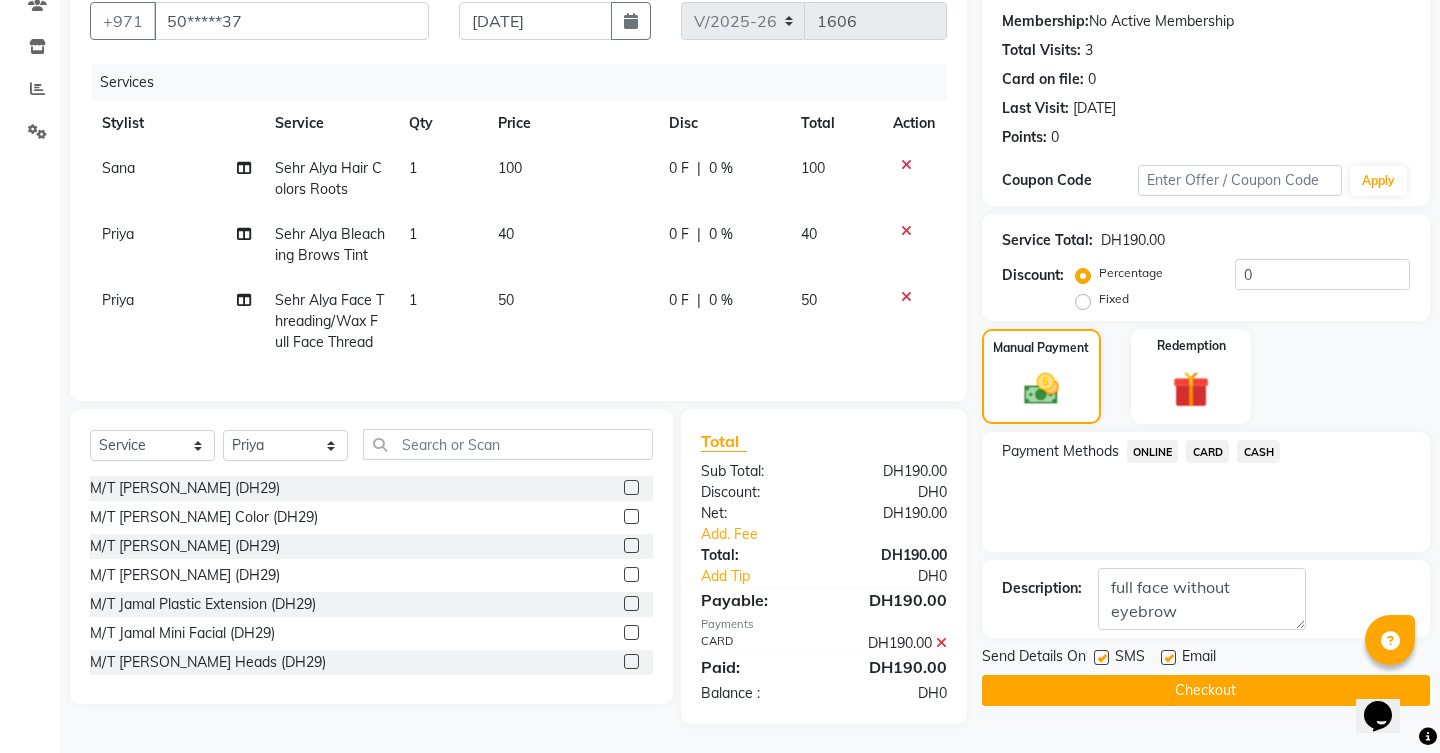 click on "Checkout" 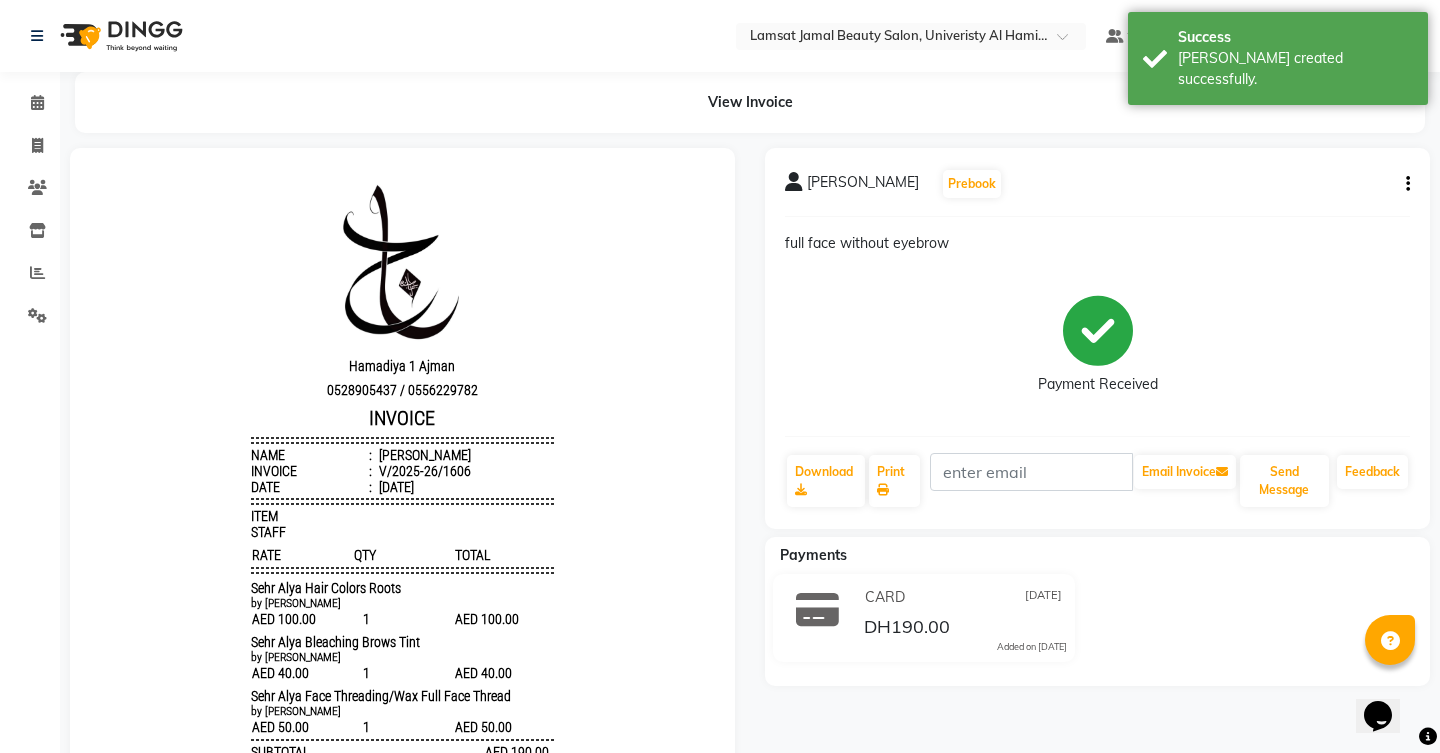 scroll, scrollTop: 0, scrollLeft: 0, axis: both 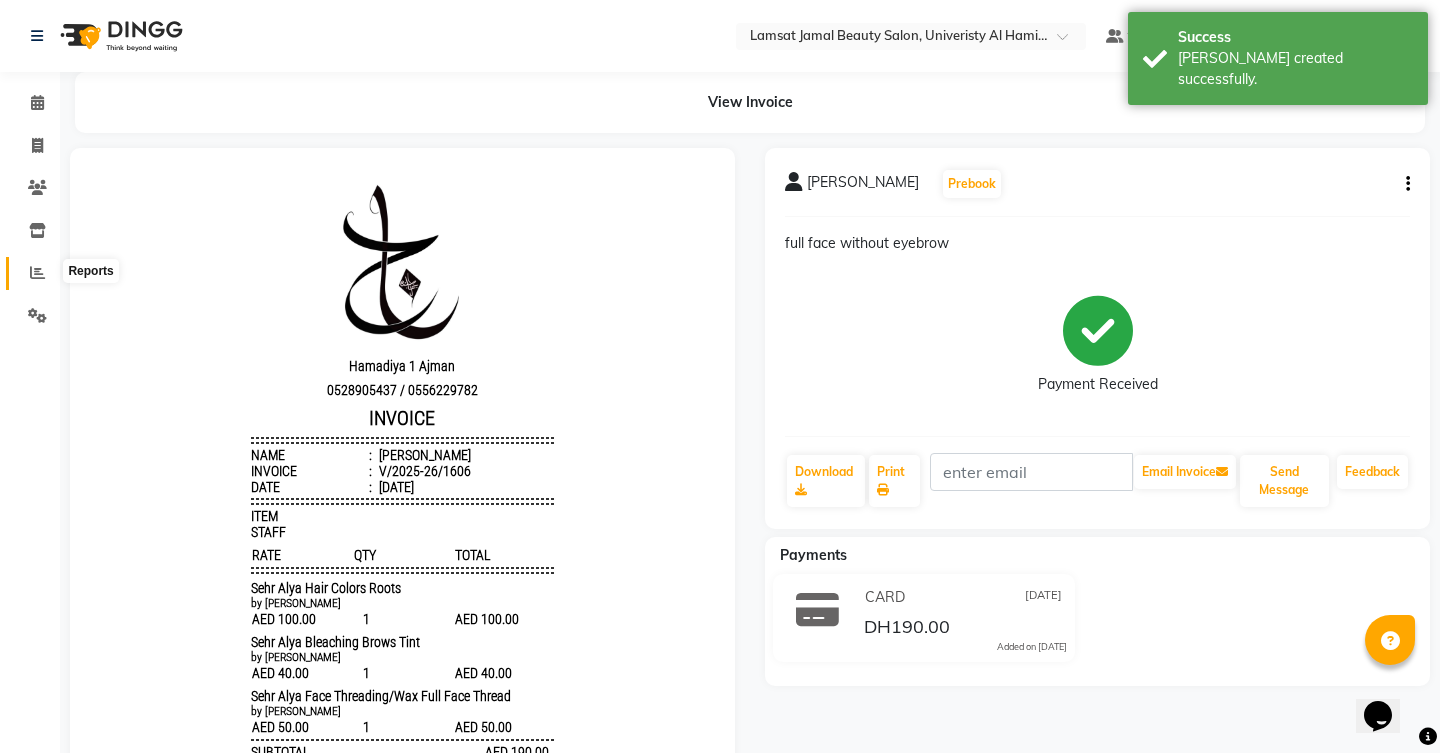 click 